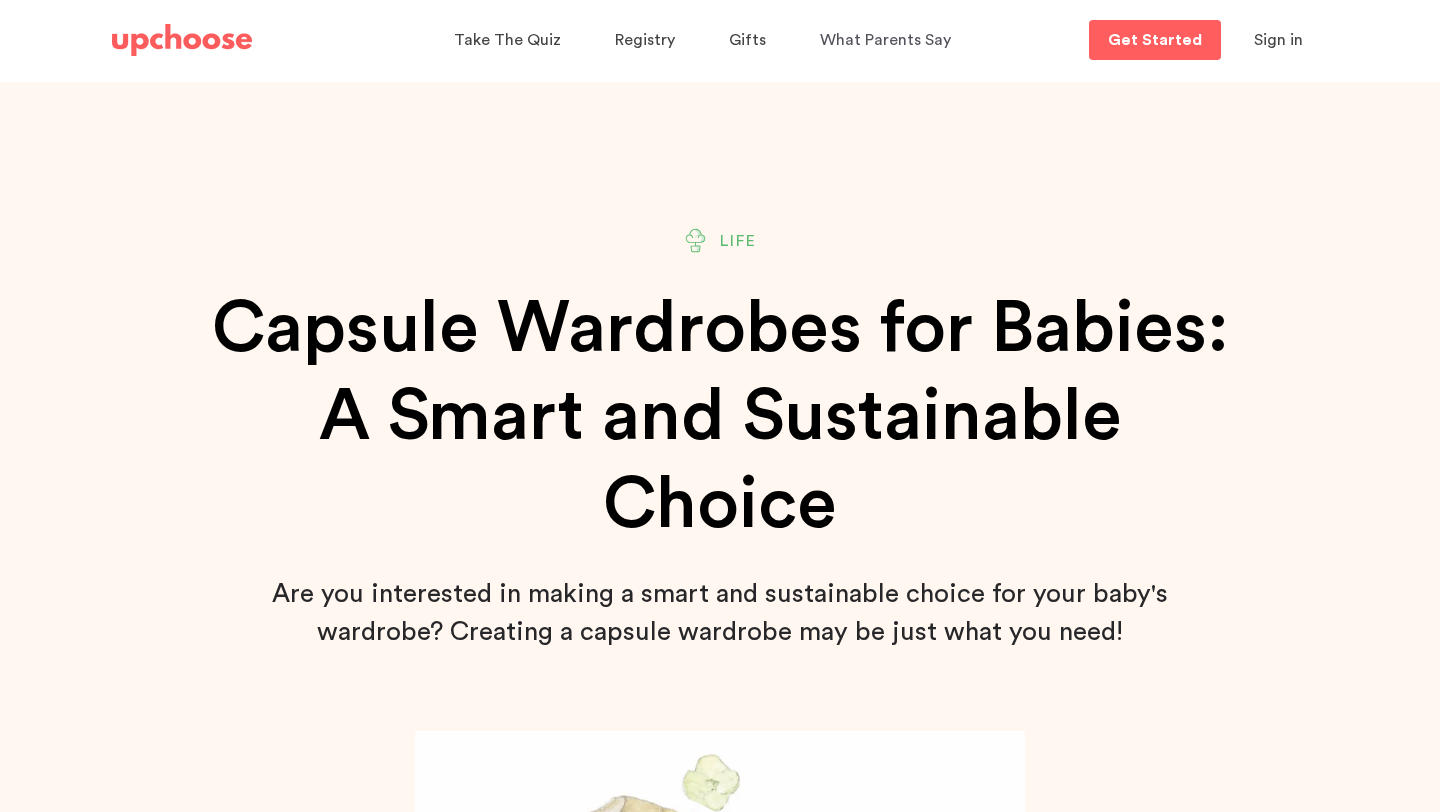 scroll, scrollTop: 0, scrollLeft: 0, axis: both 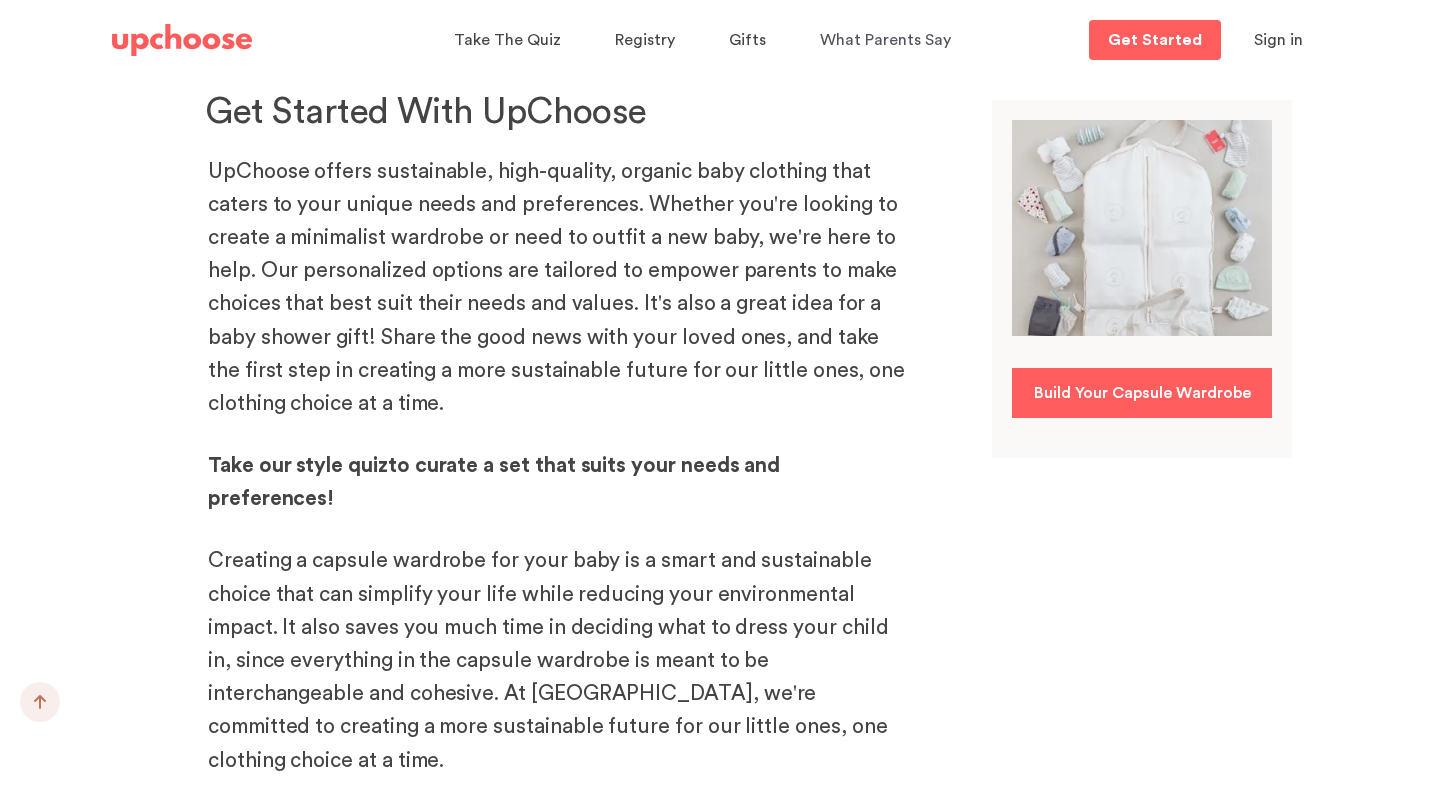 click on "Build Your Capsule Wardrobe" at bounding box center [1142, 393] 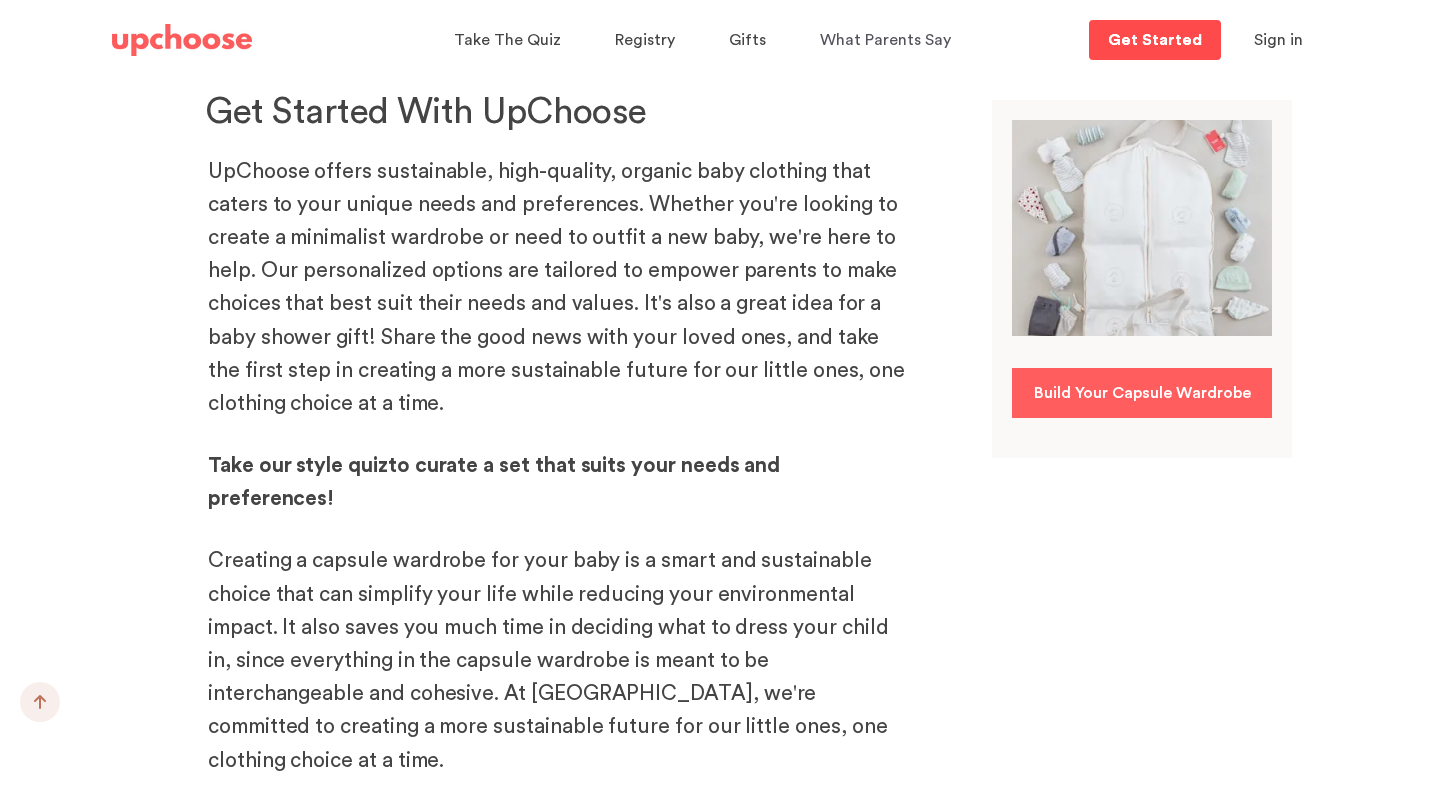 click on "Get Started" at bounding box center (1155, 40) 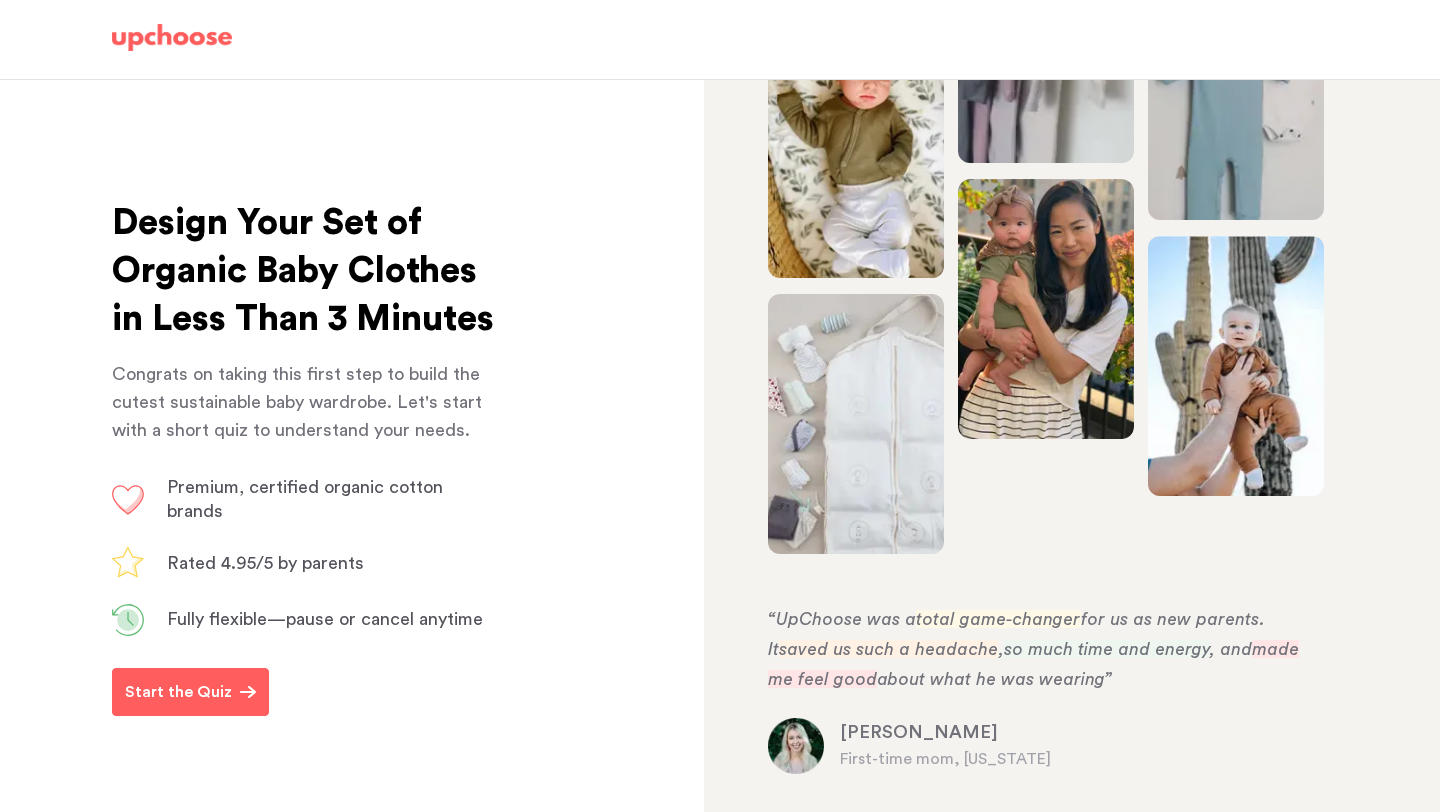 scroll, scrollTop: 0, scrollLeft: 0, axis: both 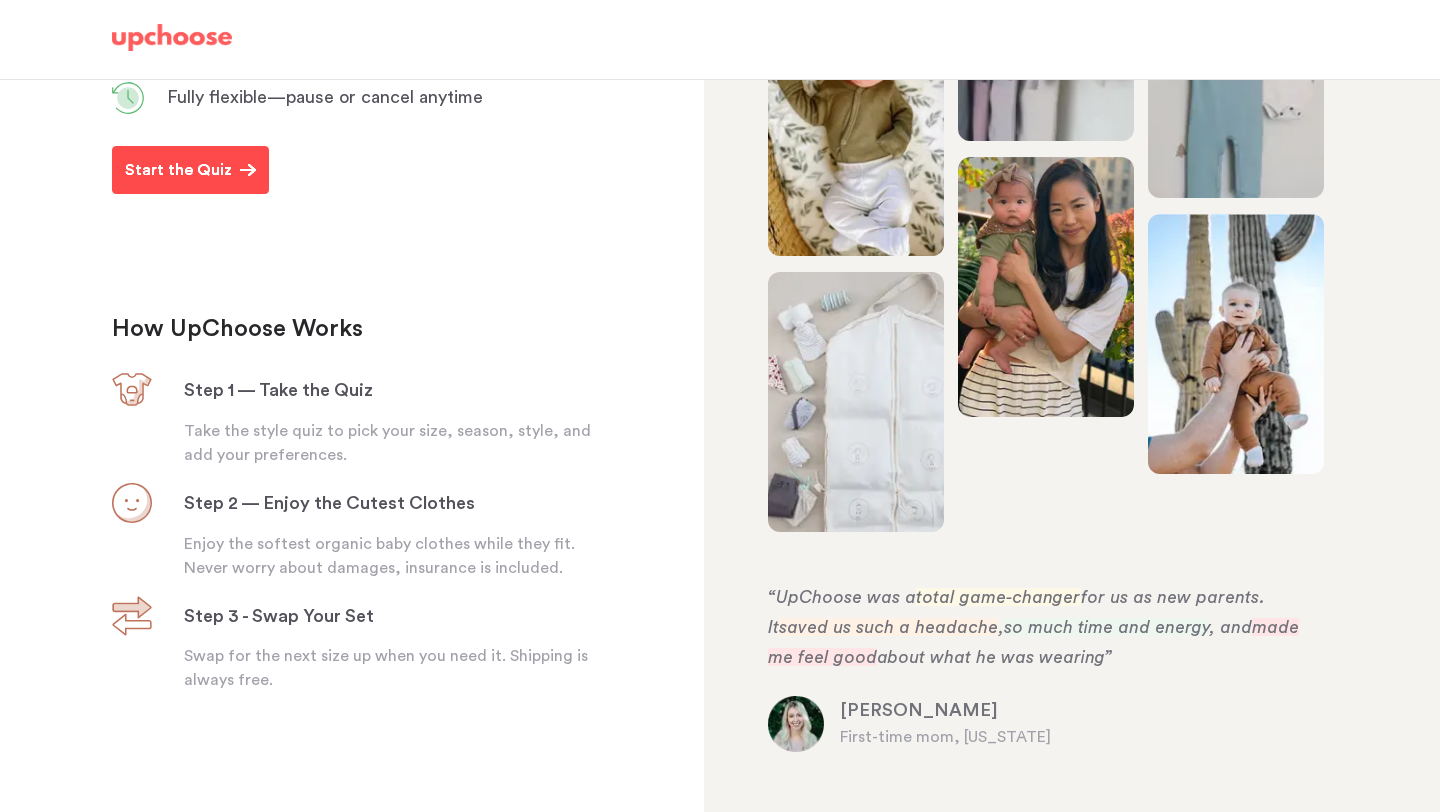 click on "Start the Quiz" at bounding box center (178, 170) 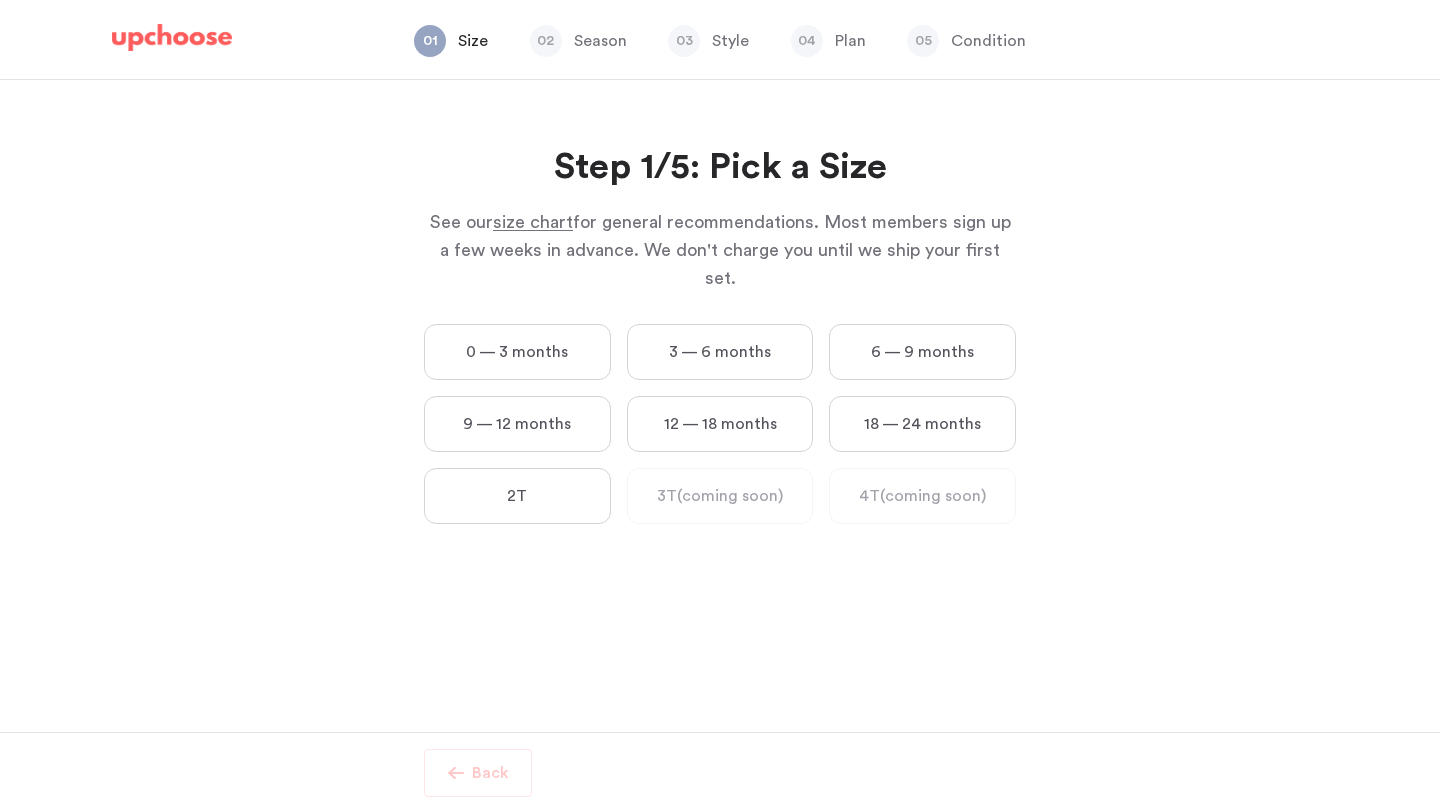 click on "0 — 3 months" at bounding box center [517, 352] 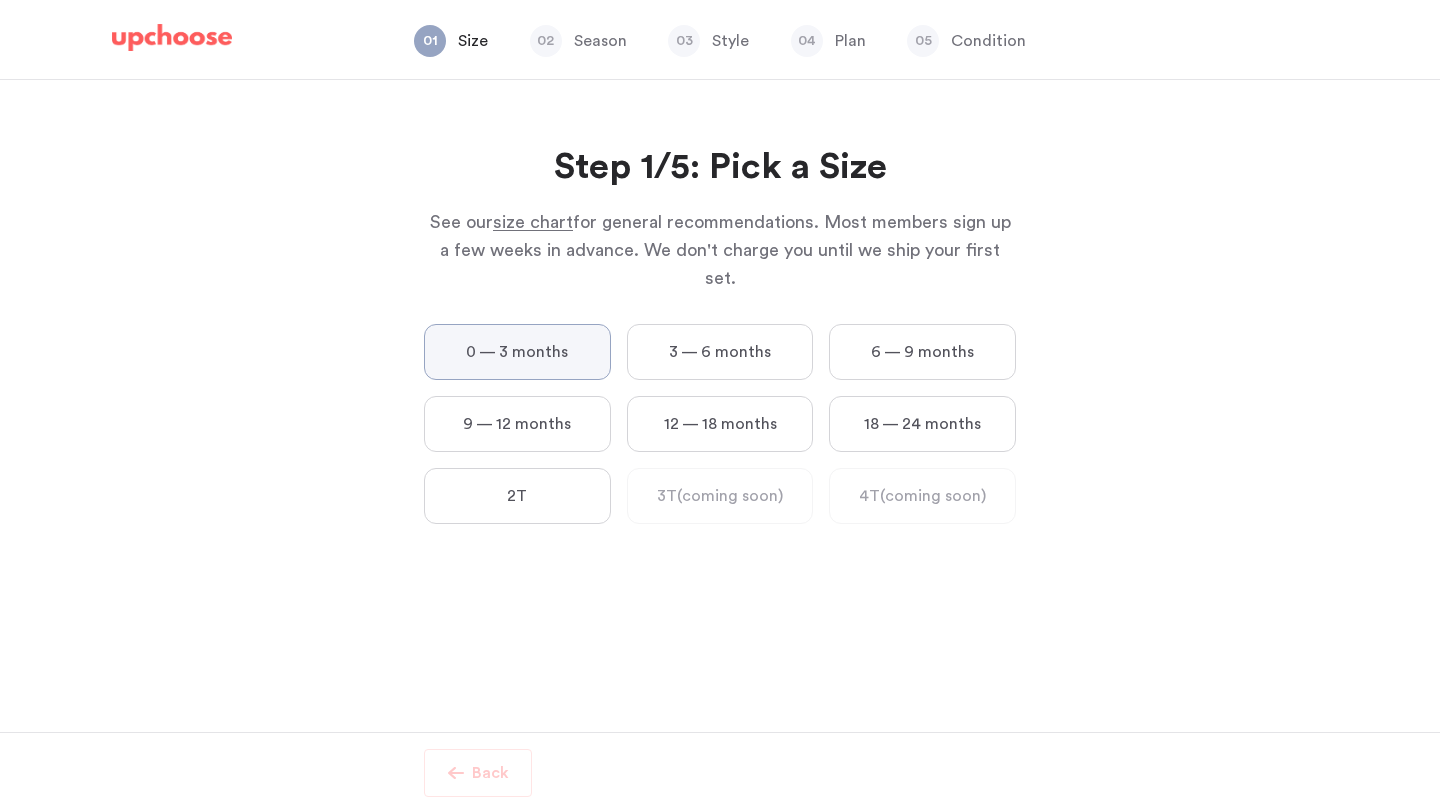 click on "0 — 3 months" at bounding box center (0, 0) 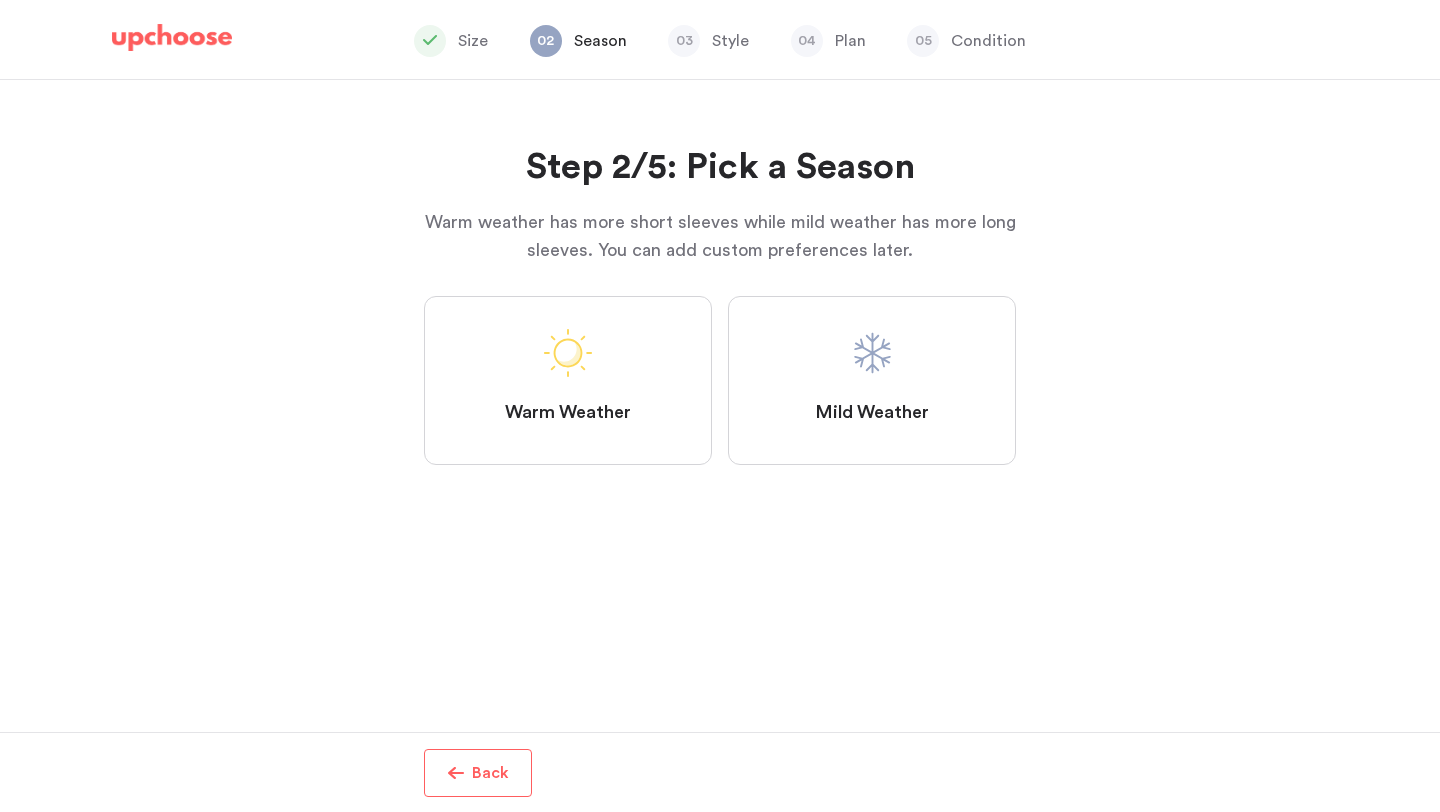 click at bounding box center [872, 353] 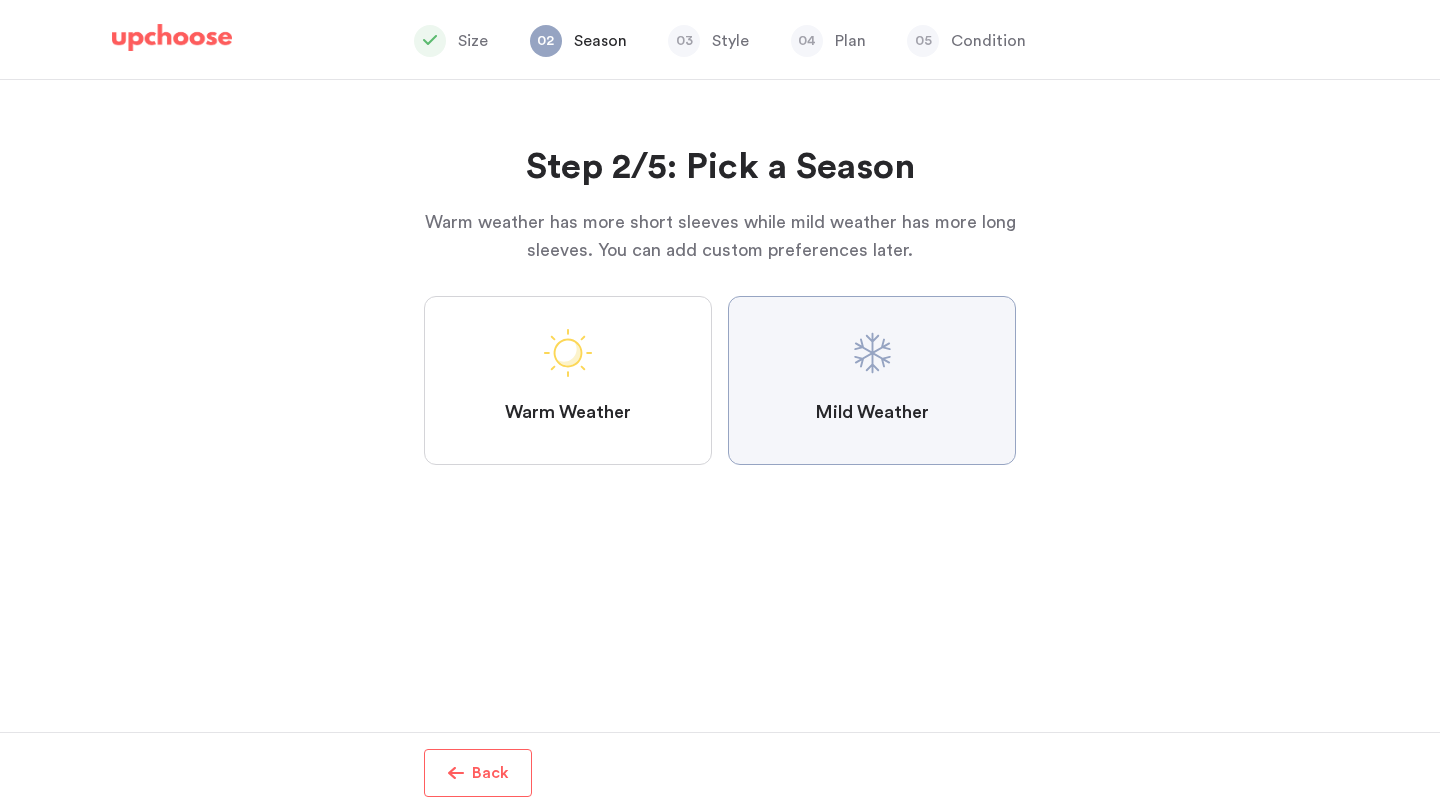 click on "Mild Weather" at bounding box center (0, 0) 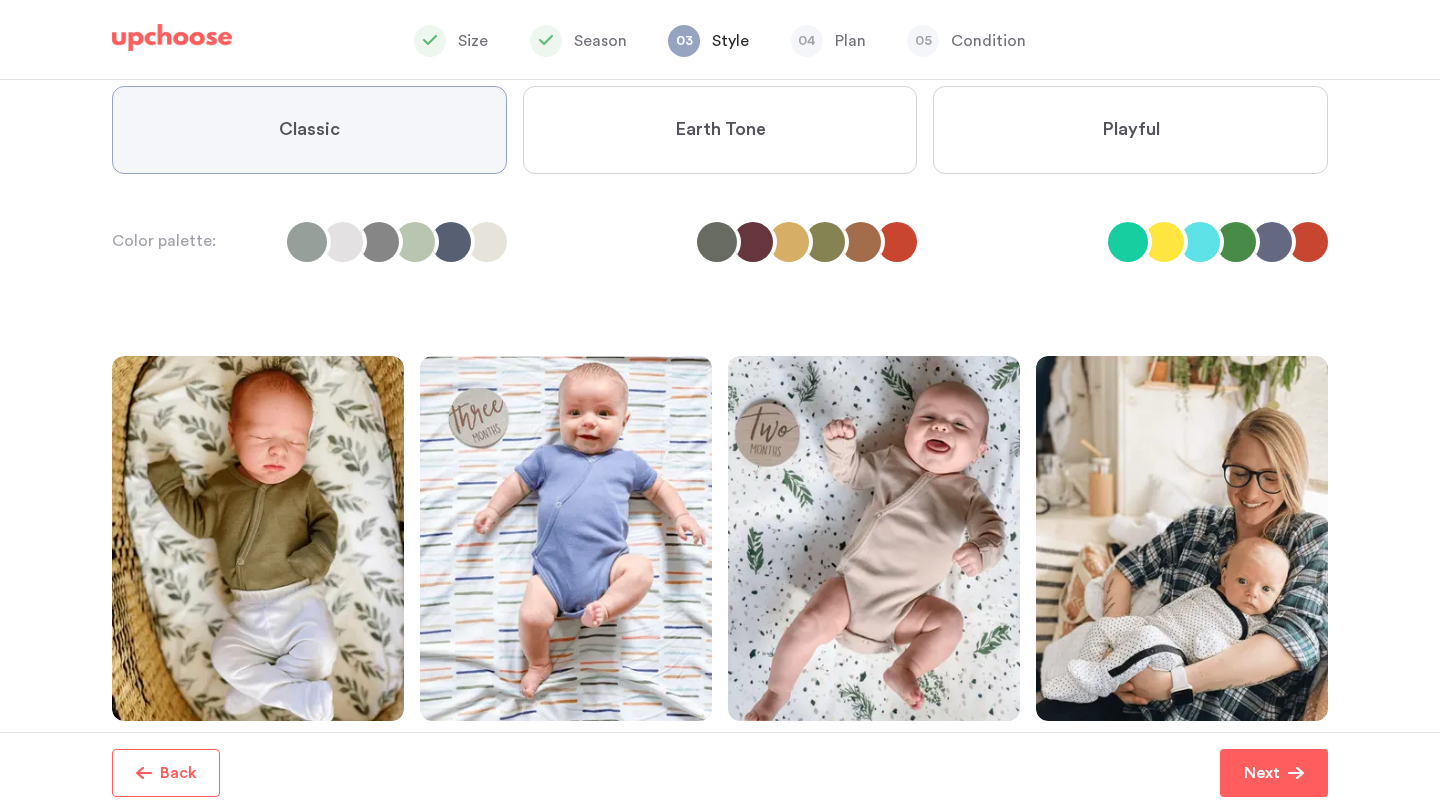 scroll, scrollTop: 205, scrollLeft: 0, axis: vertical 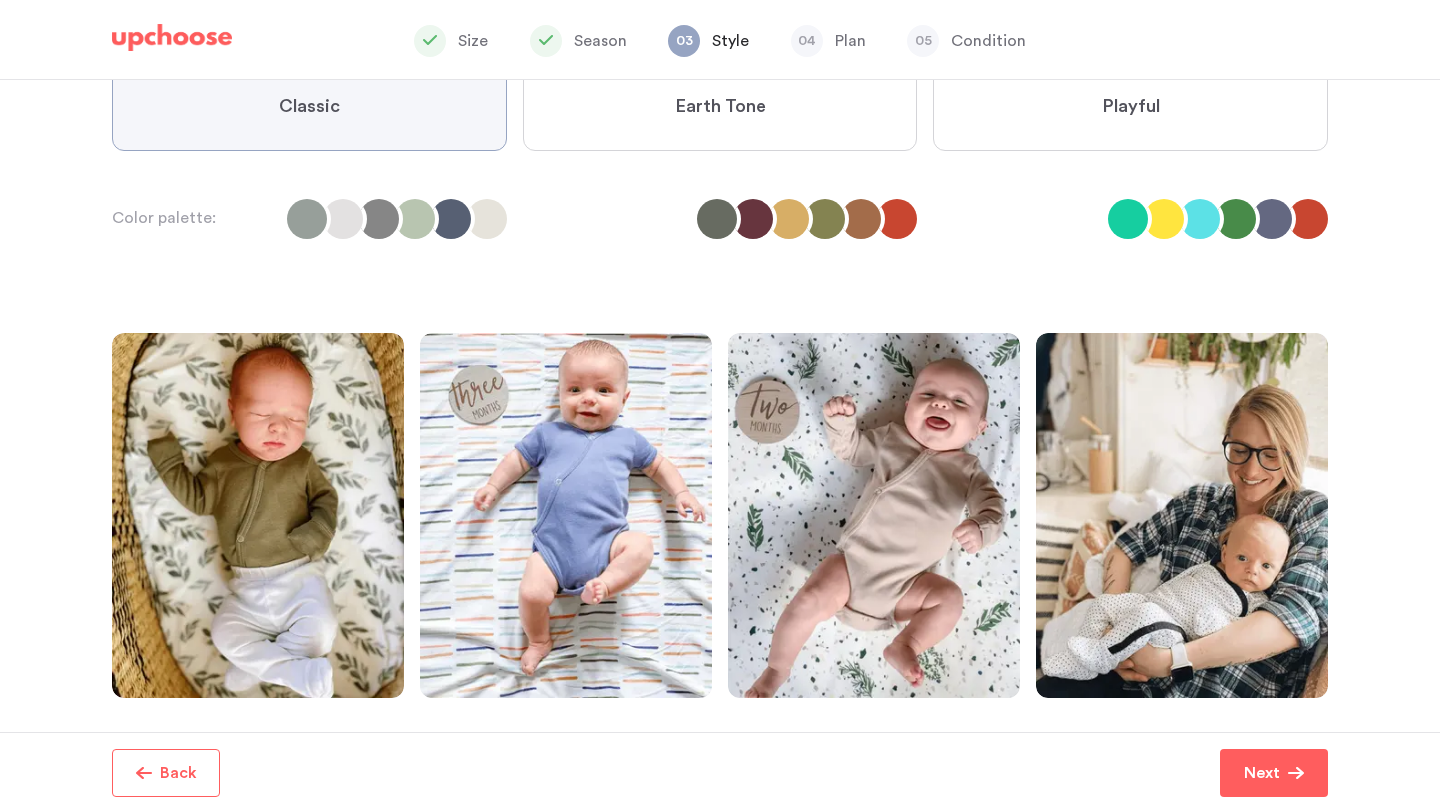 click on "Earth Tone" at bounding box center [720, 107] 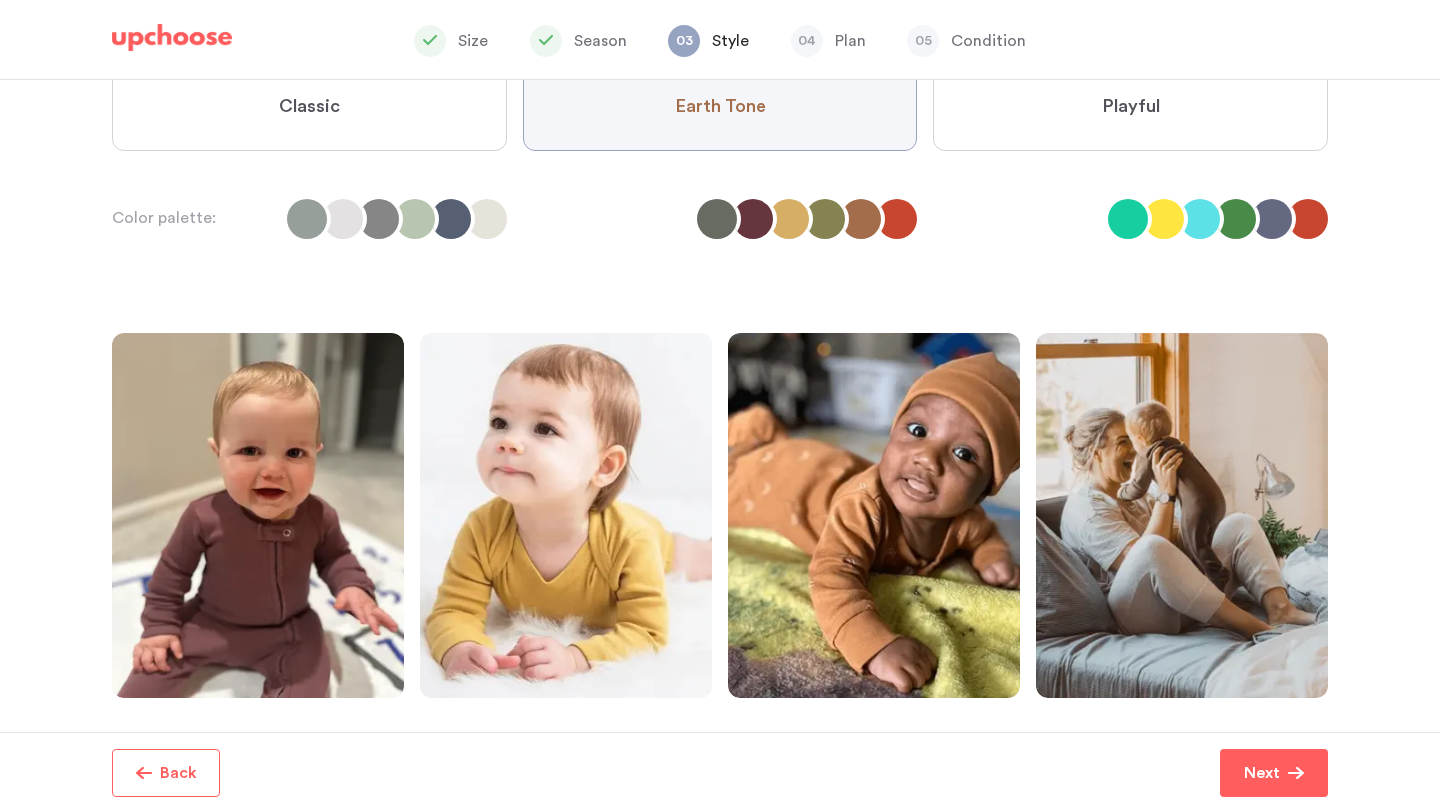 click on "Playful" at bounding box center [1130, 107] 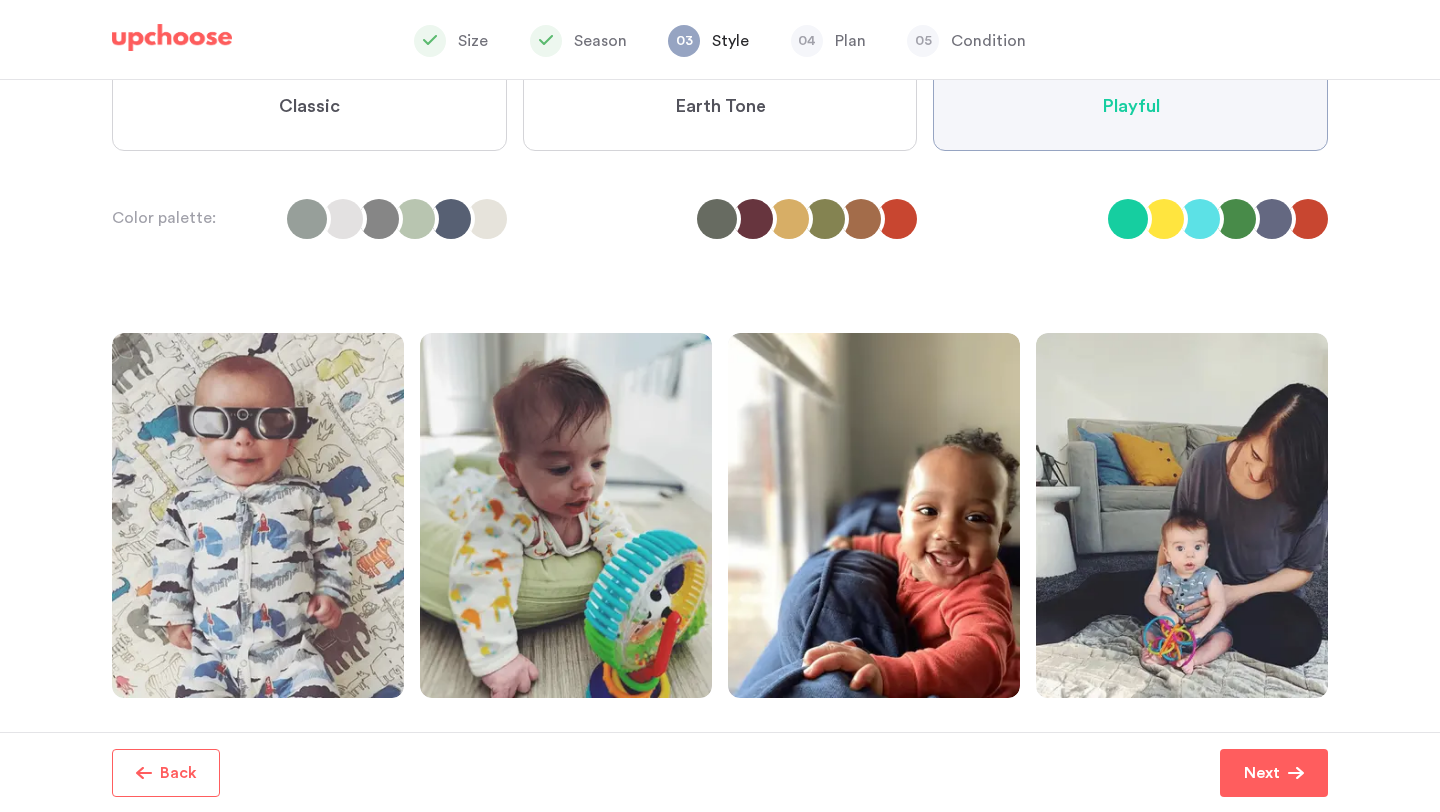 click on "Classic" at bounding box center (309, 107) 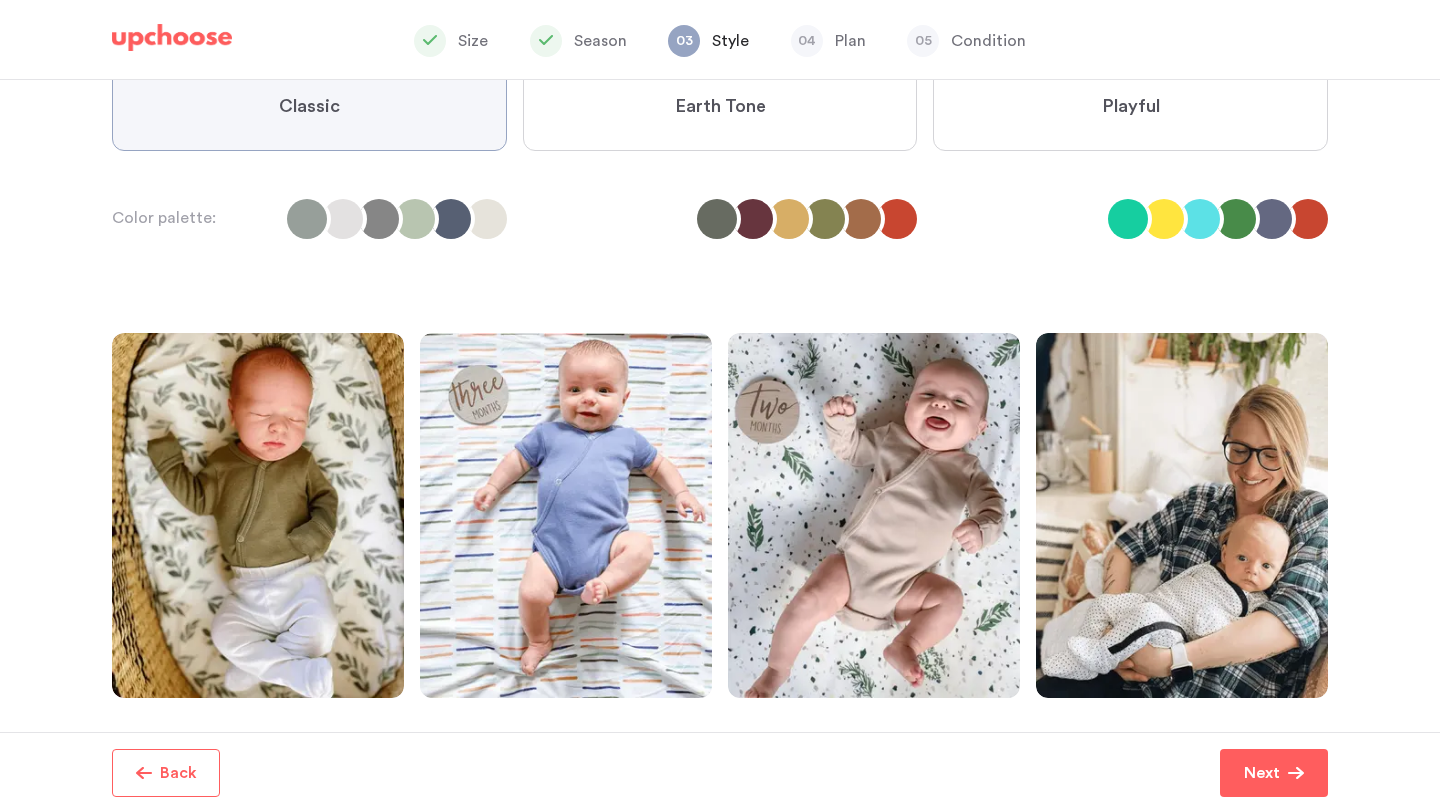click on "Earth Tone" at bounding box center (720, 107) 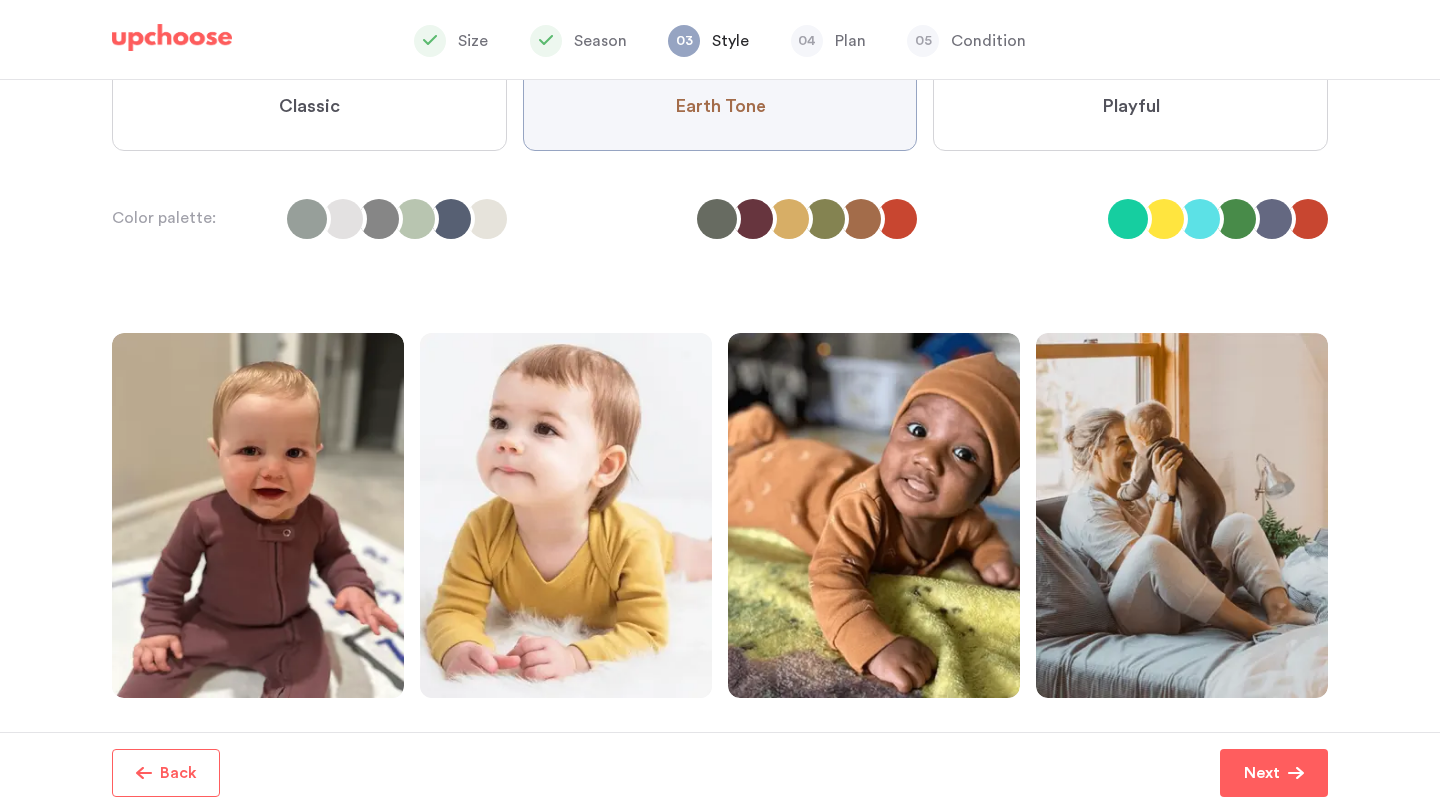 click on "Classic" at bounding box center [309, 107] 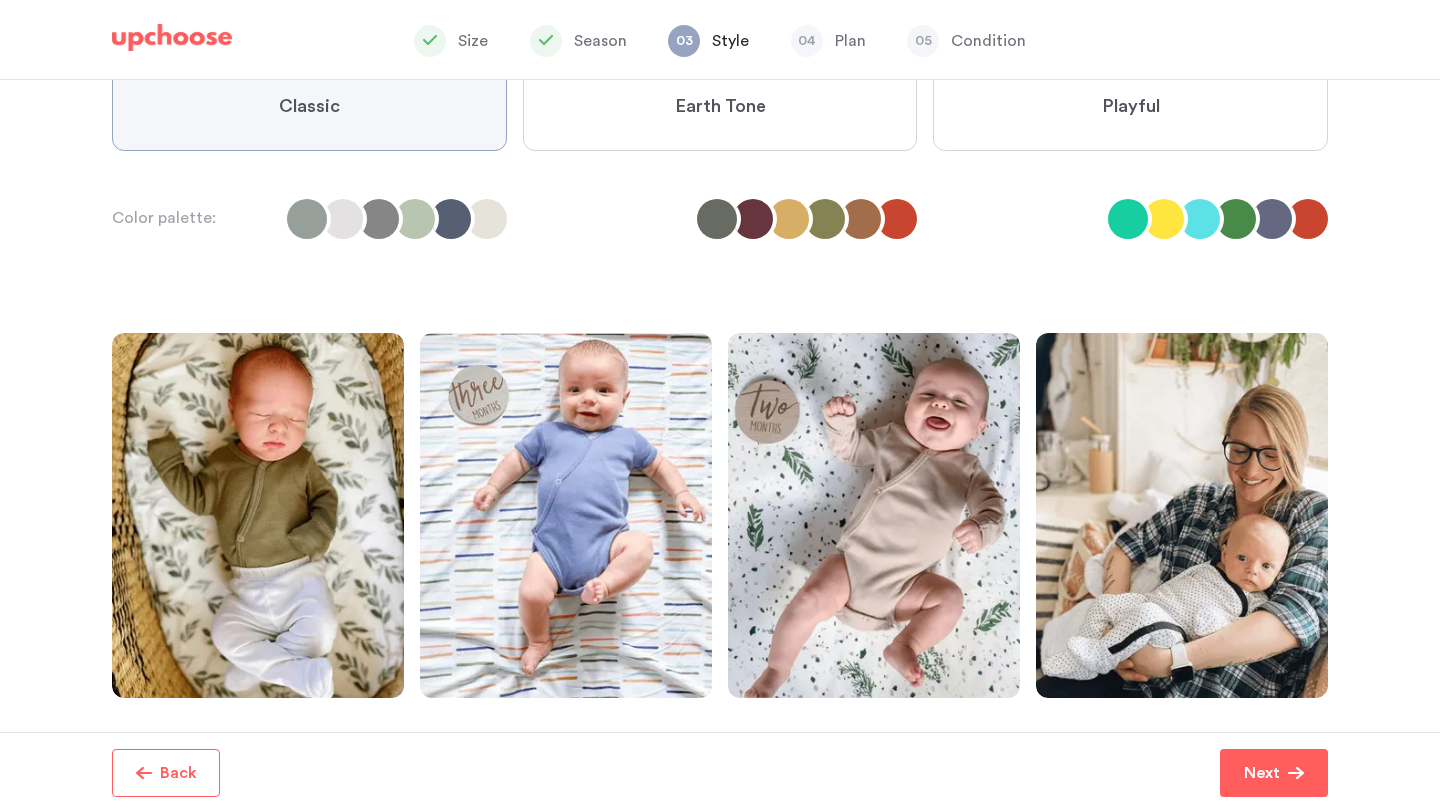 click on "Next" at bounding box center [1274, 773] 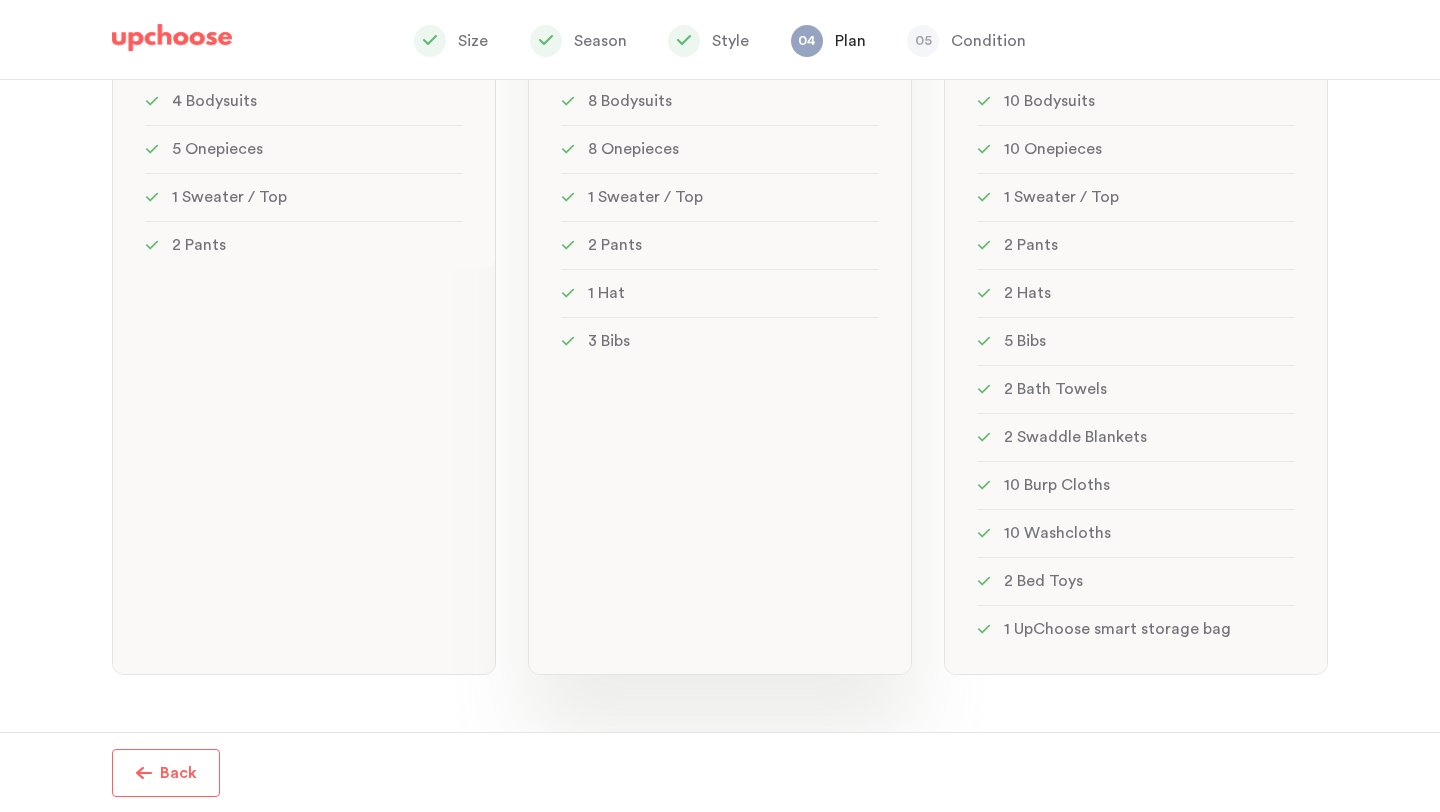 scroll, scrollTop: 470, scrollLeft: 0, axis: vertical 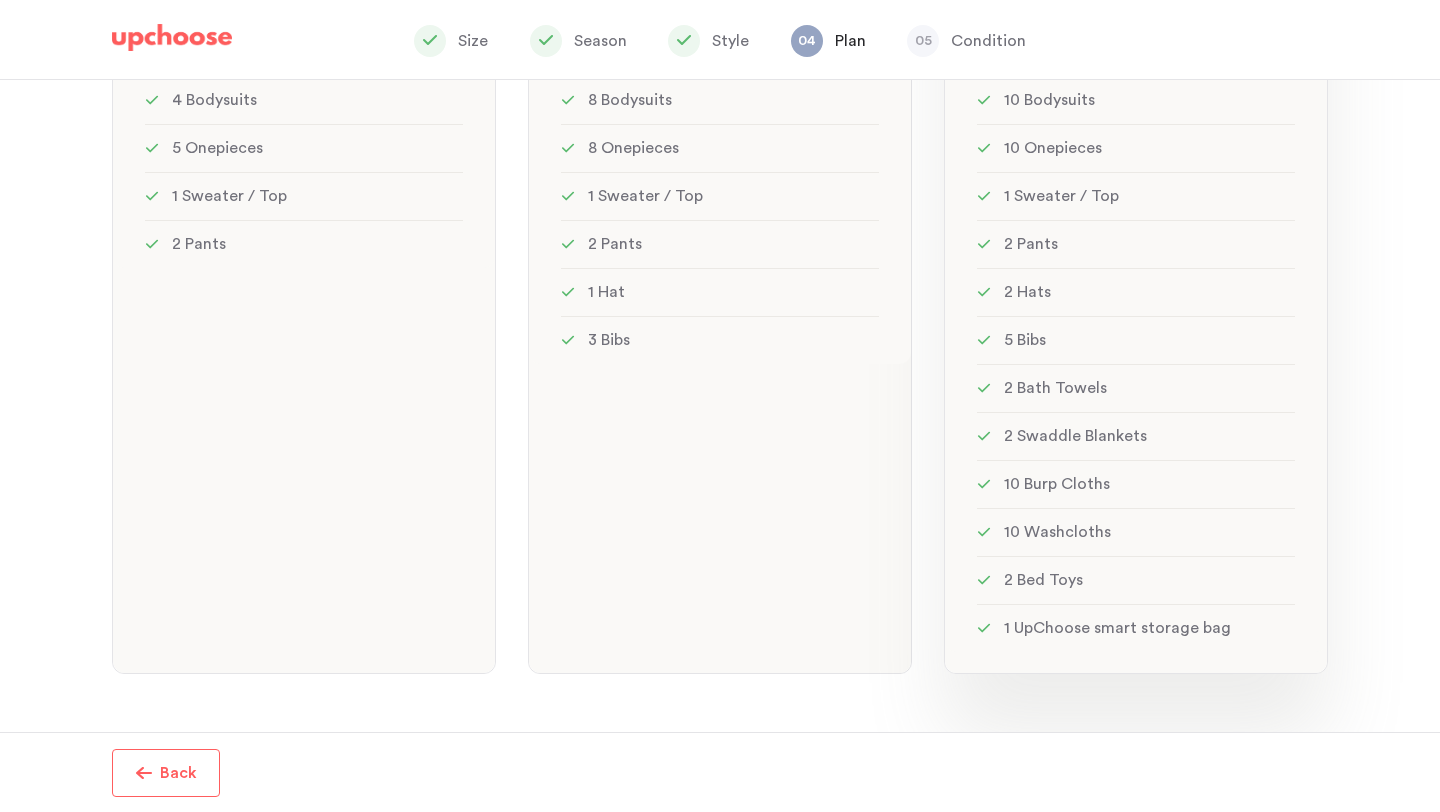 click on "10 Burp Cloths" at bounding box center [1136, 484] 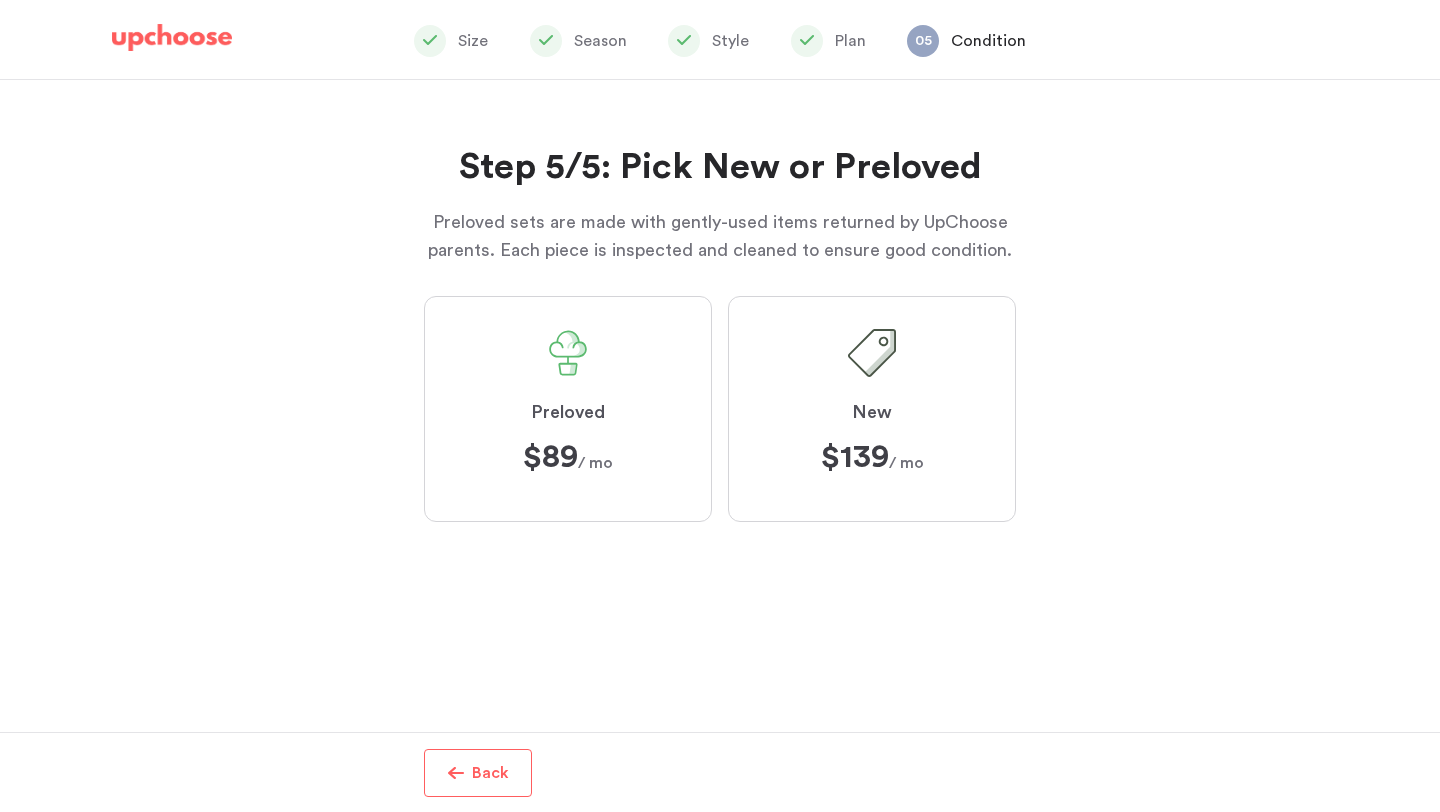 click on "New $139 $139  / mo" at bounding box center [872, 409] 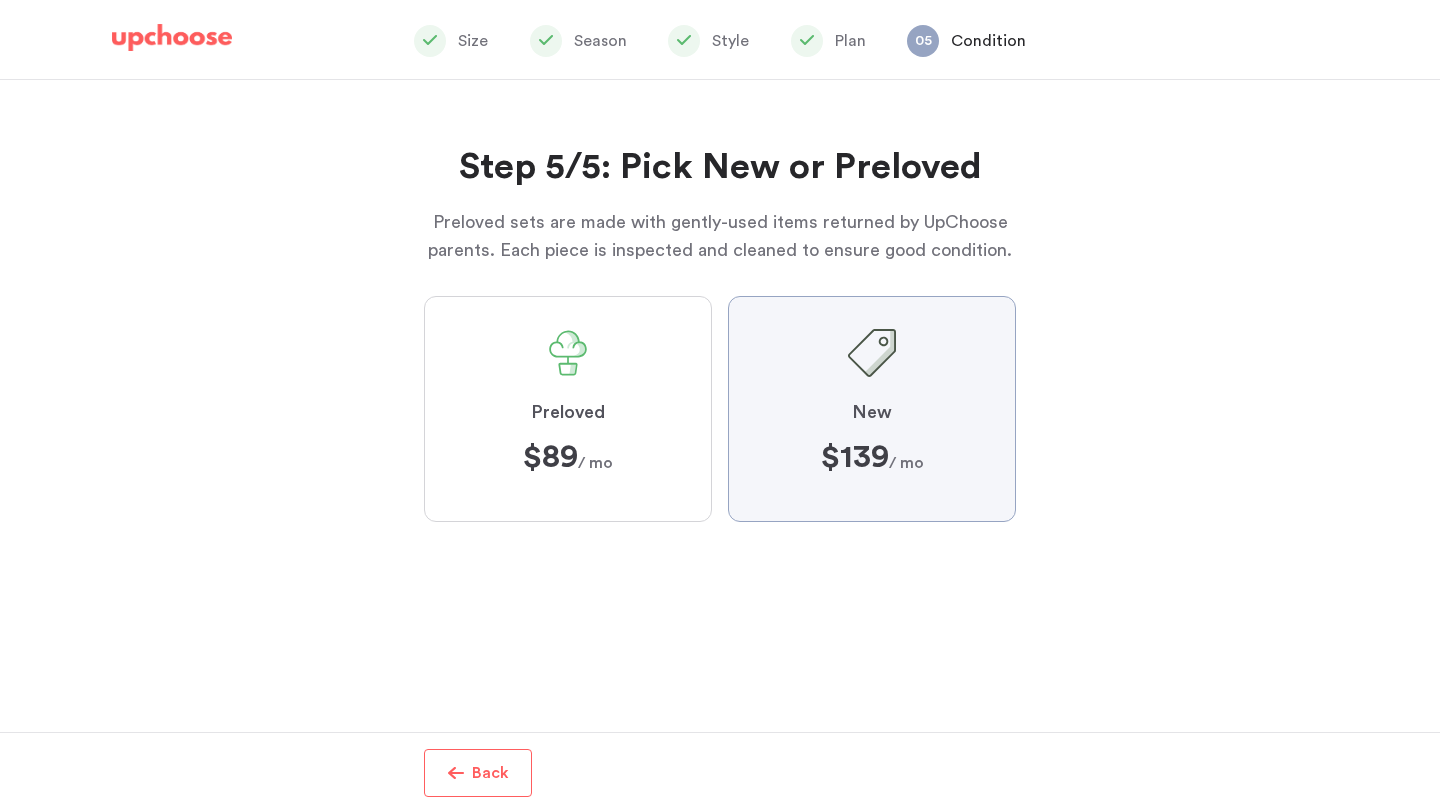 click on "New $139 $139  / mo" at bounding box center (0, 0) 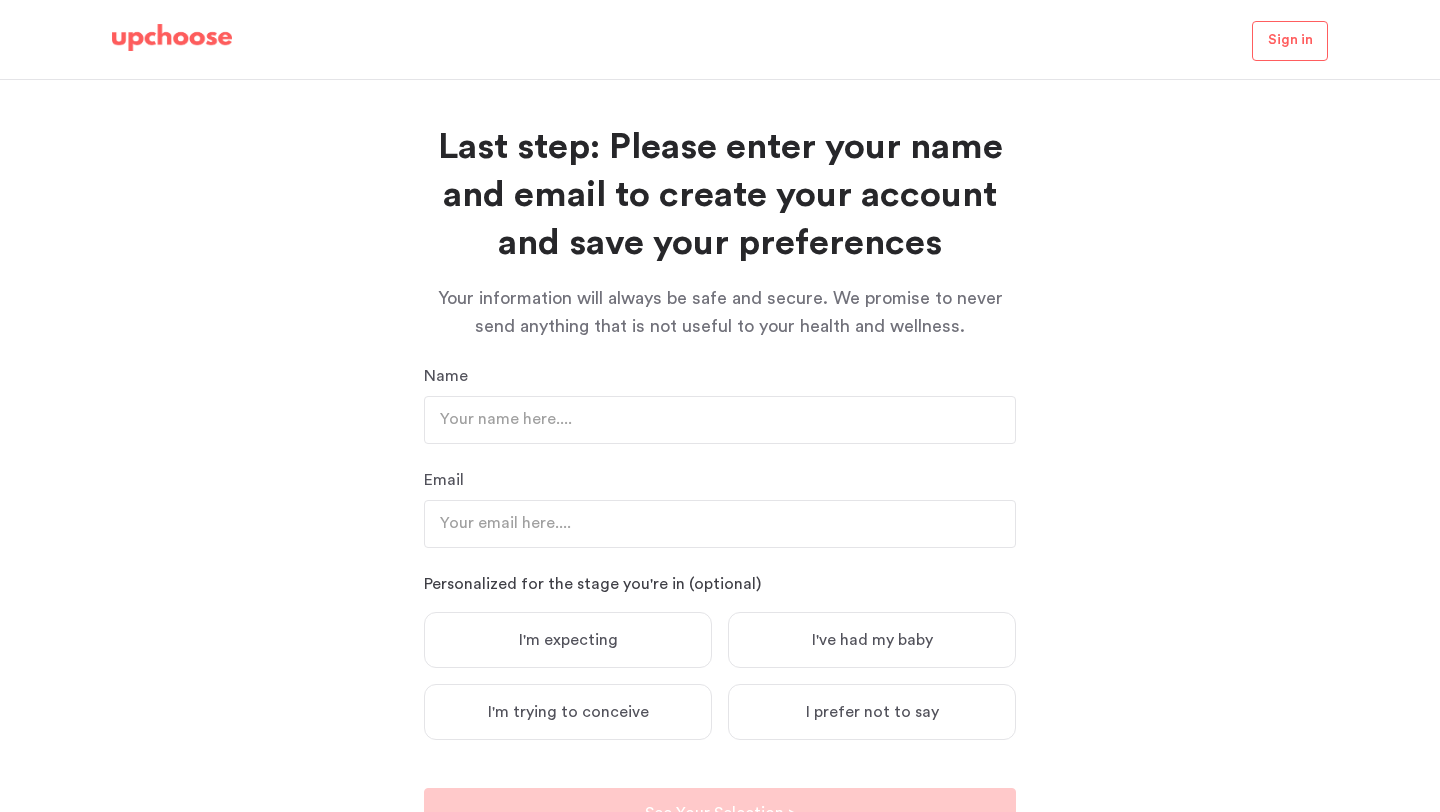 scroll, scrollTop: 0, scrollLeft: 0, axis: both 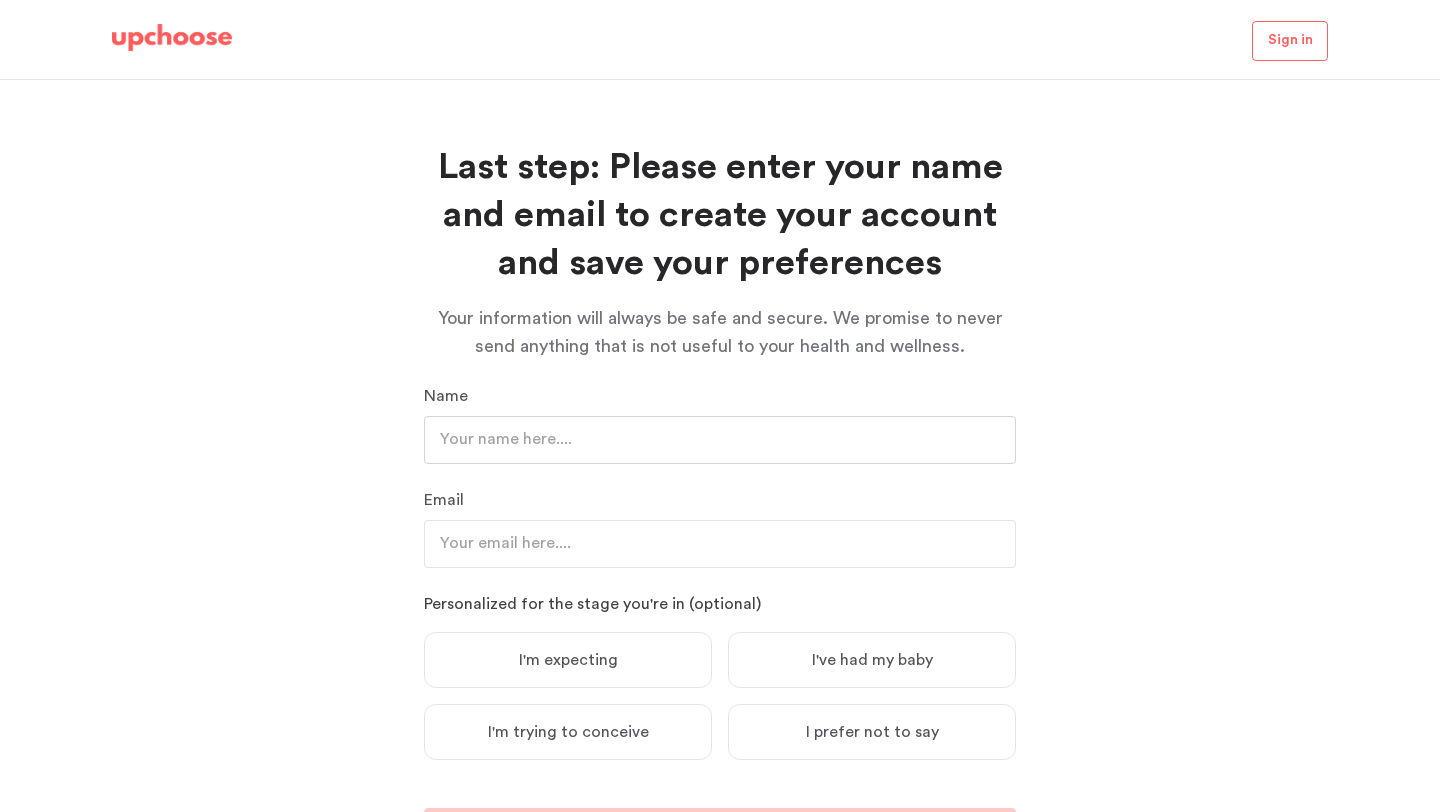 click at bounding box center [720, 440] 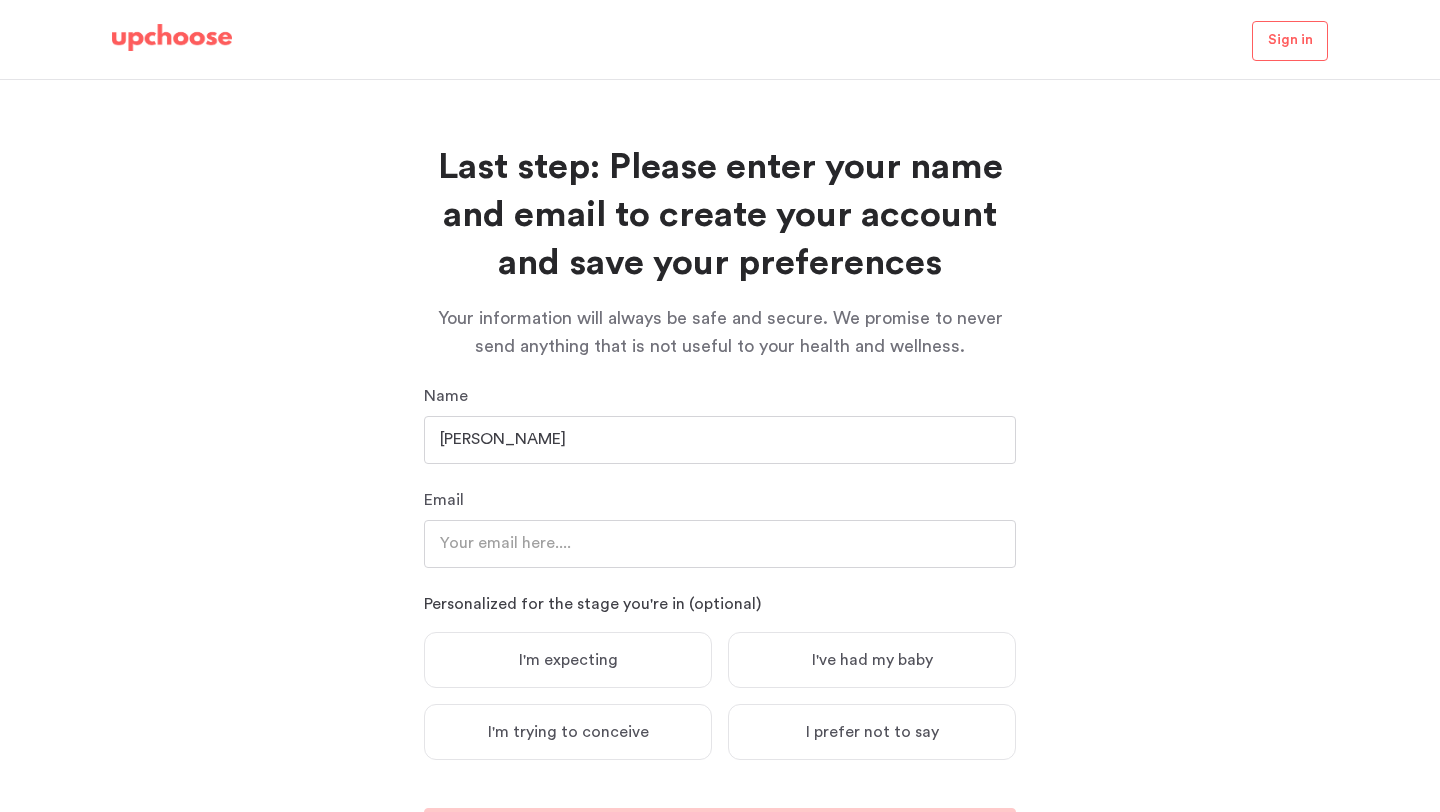 click at bounding box center (720, 544) 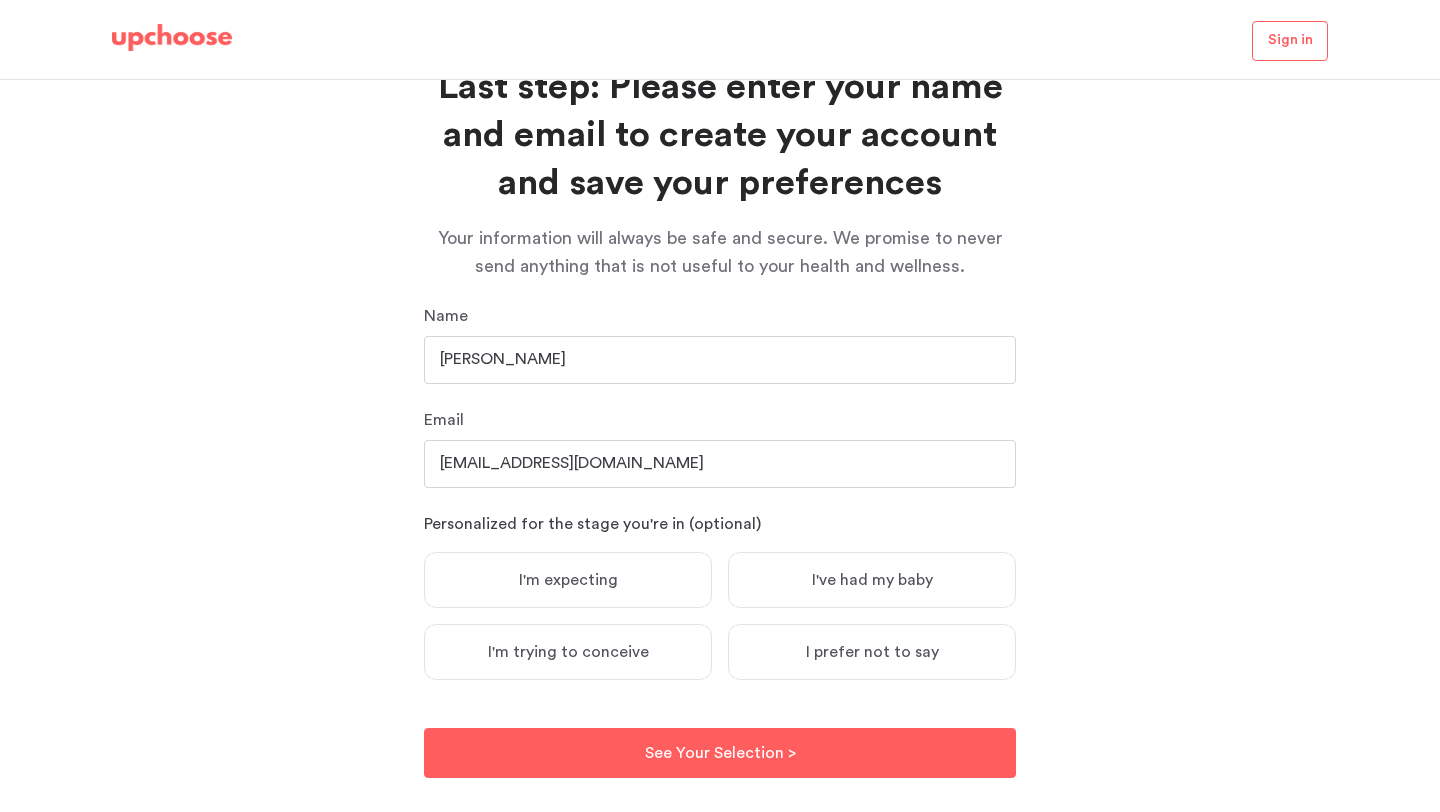 scroll, scrollTop: 99, scrollLeft: 0, axis: vertical 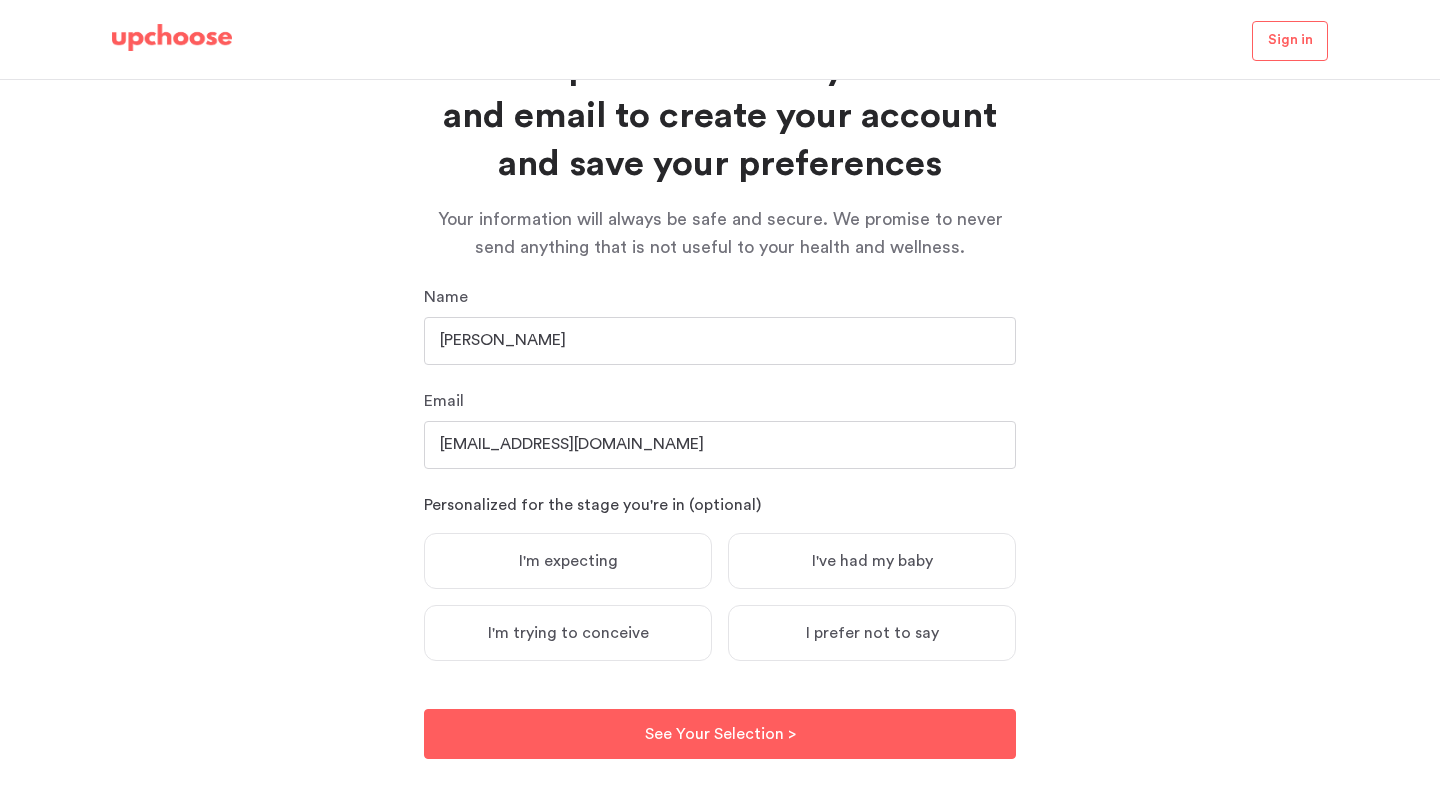 click on "I'm expecting" at bounding box center (568, 561) 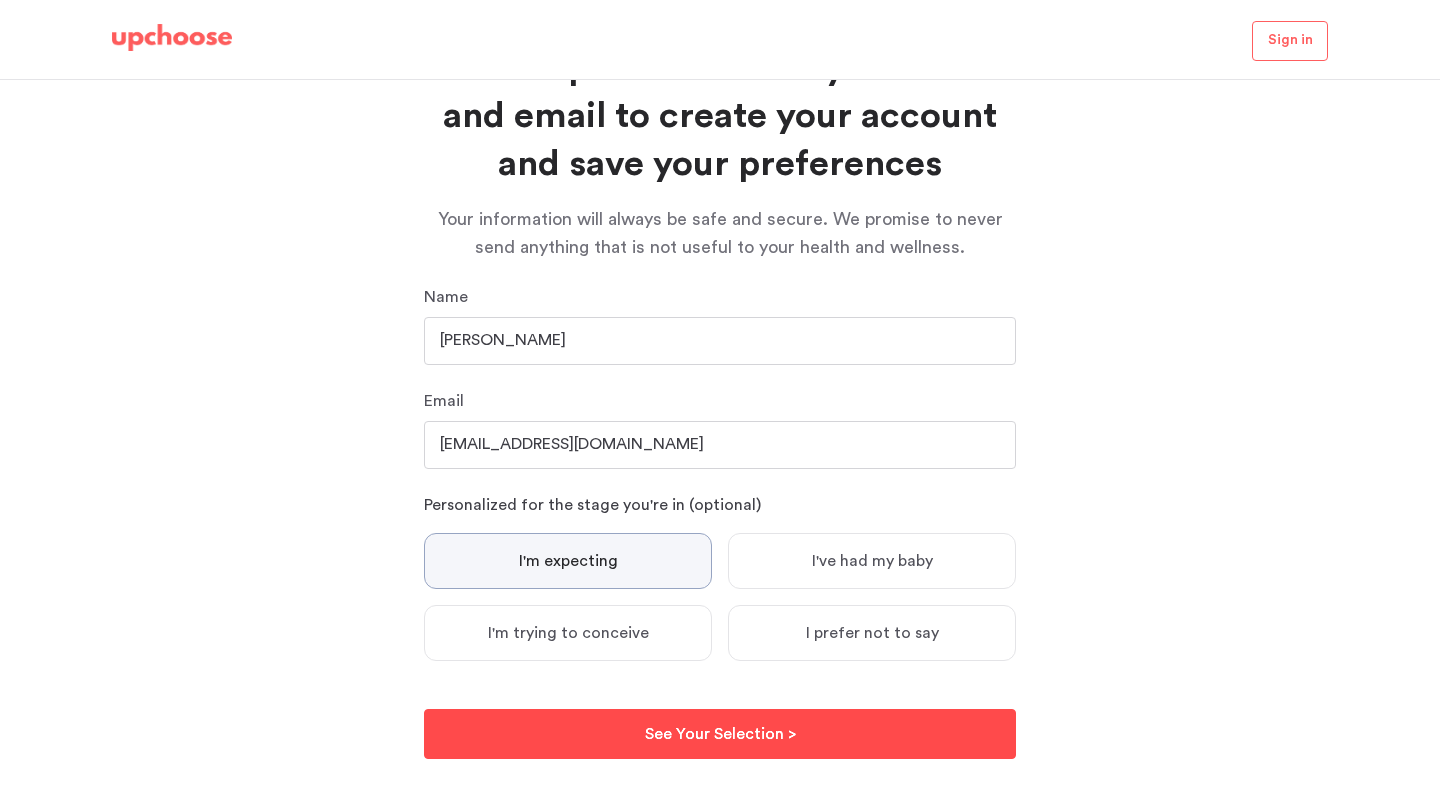 click on "See Your Selection > See Your Selection >" at bounding box center [720, 734] 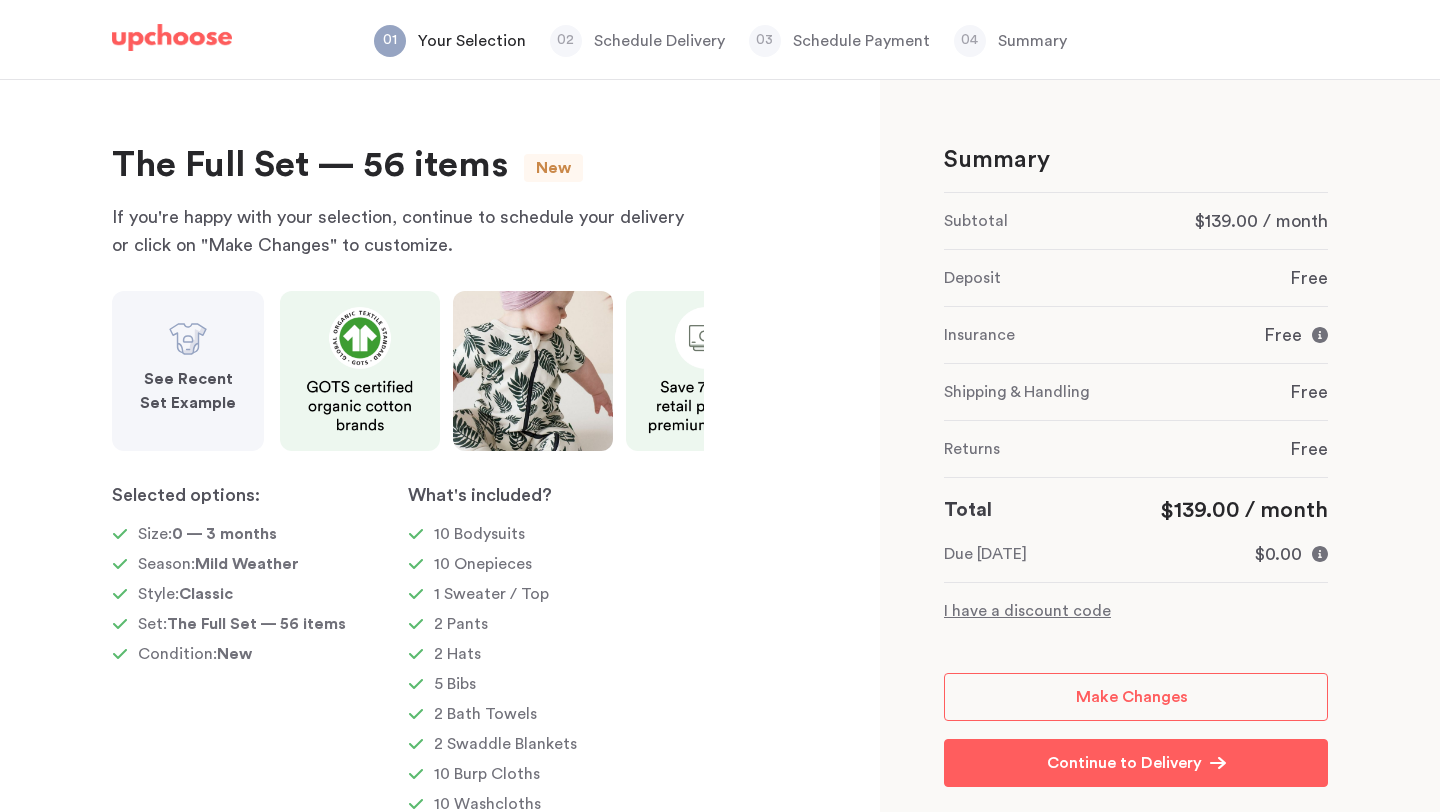 scroll, scrollTop: 0, scrollLeft: 0, axis: both 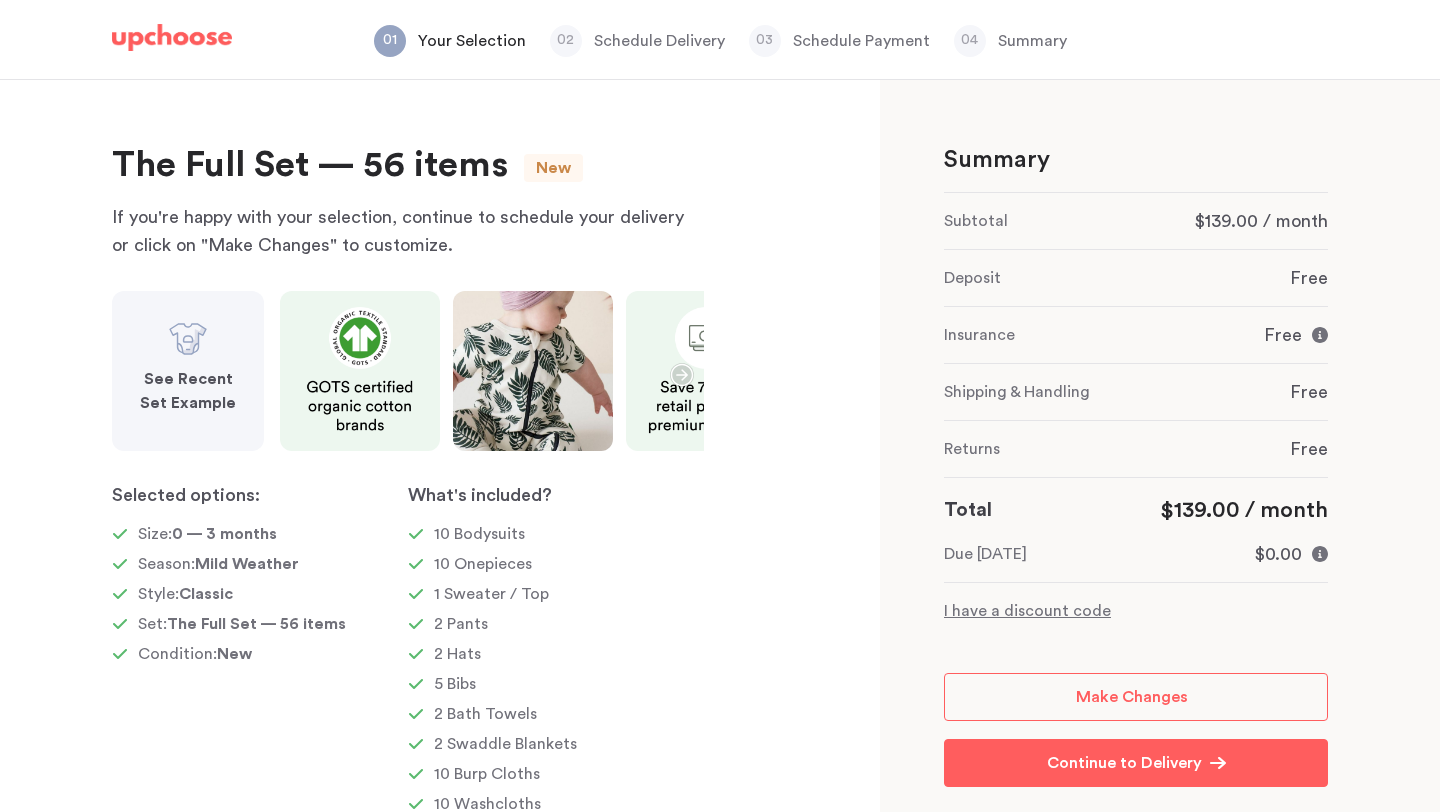 click 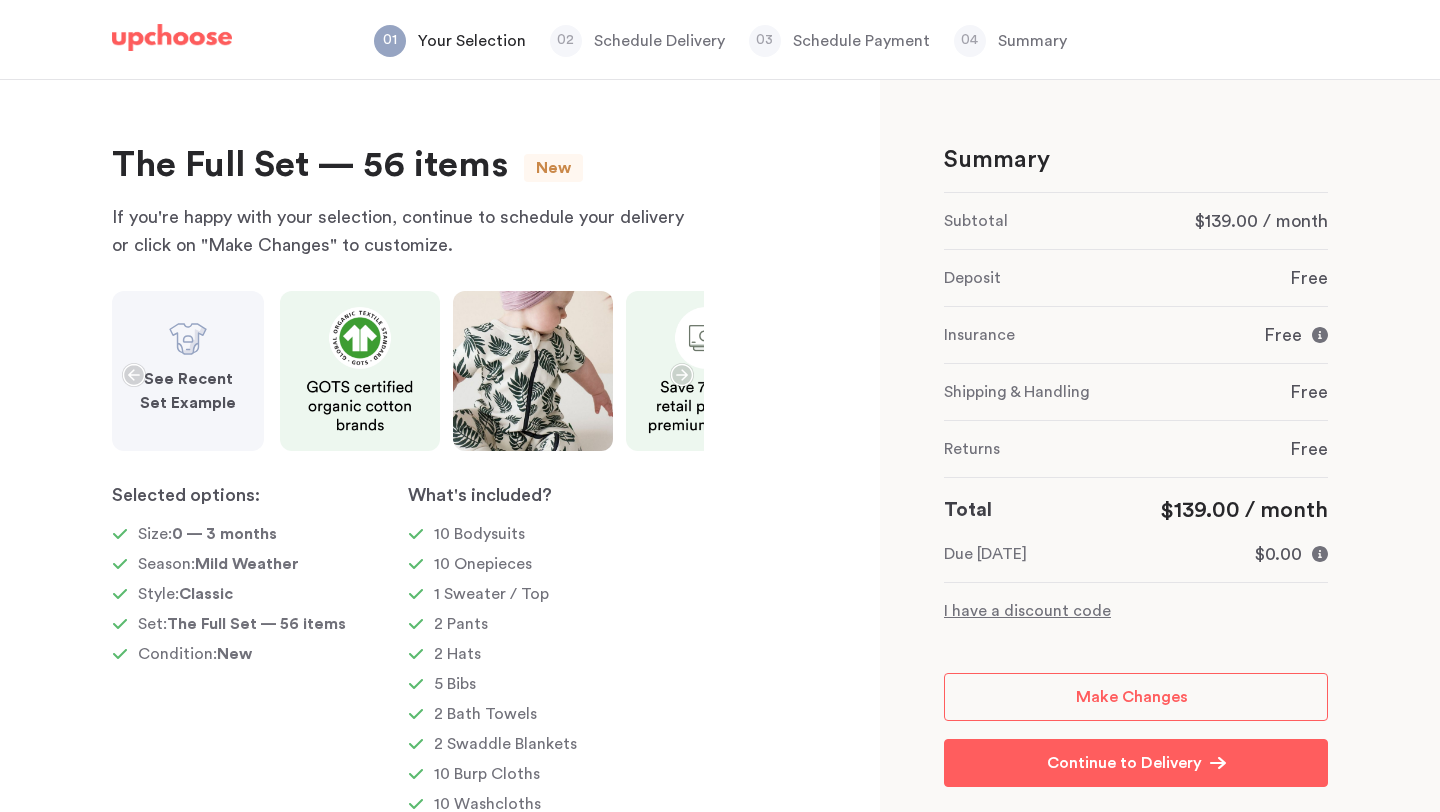 scroll, scrollTop: 0, scrollLeft: 150, axis: horizontal 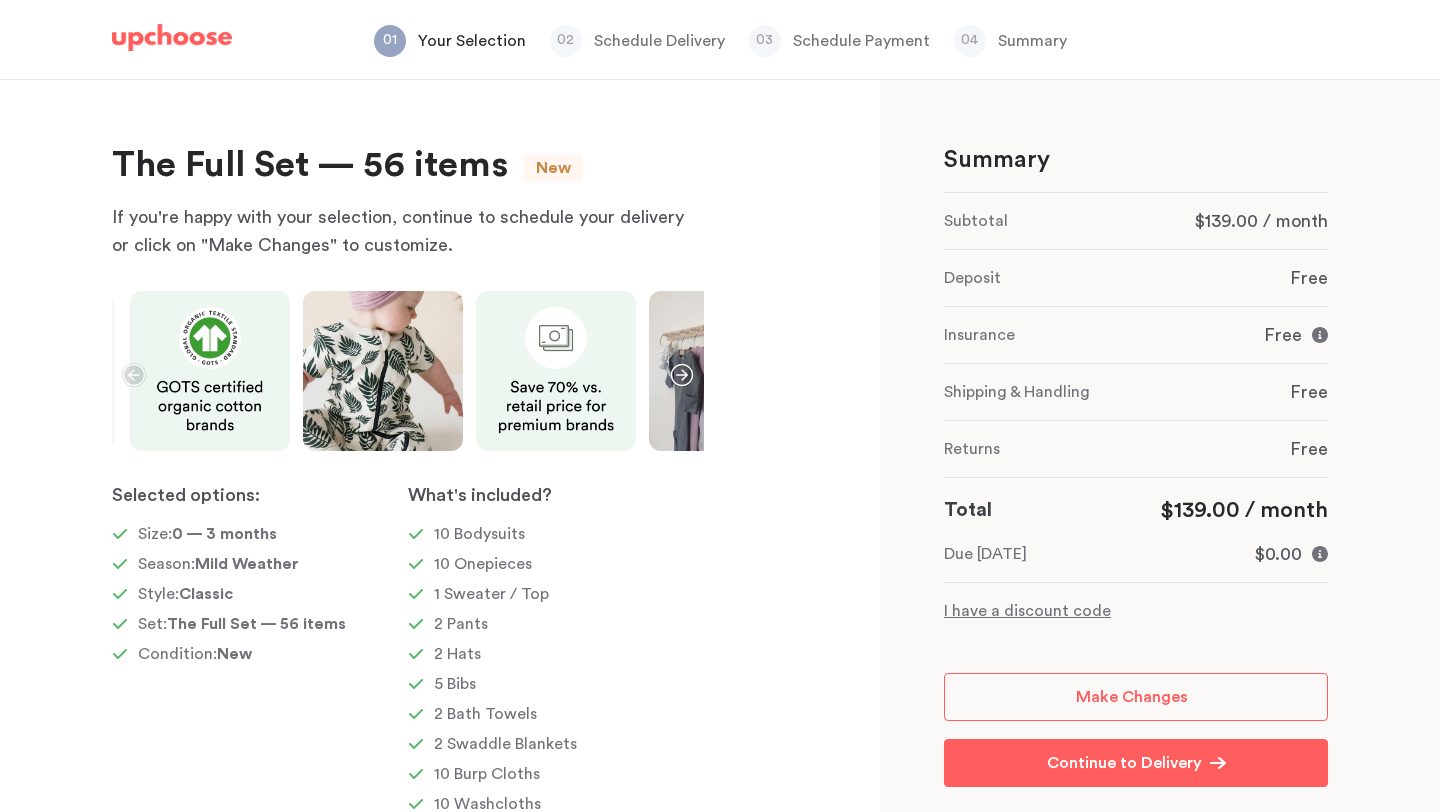 click 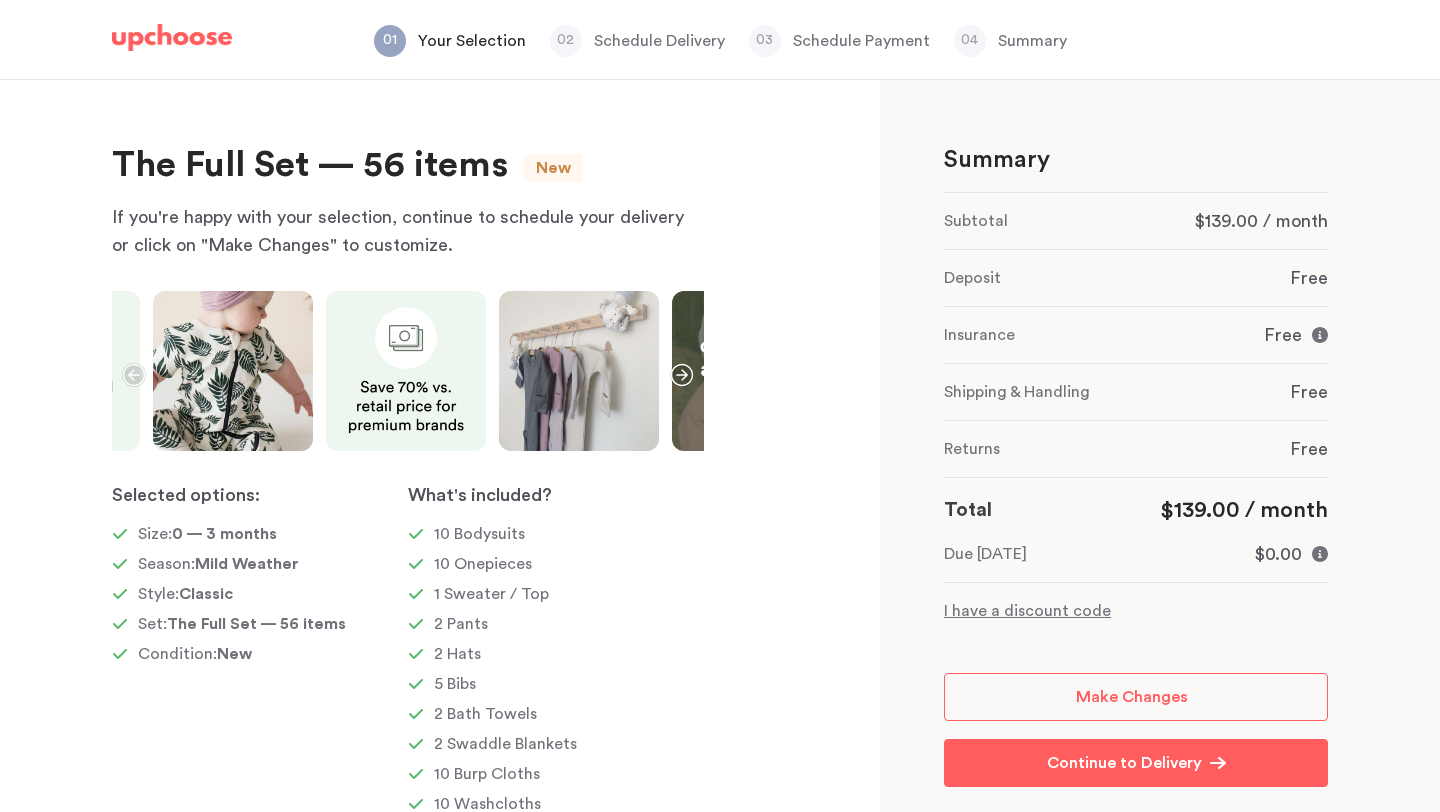 click 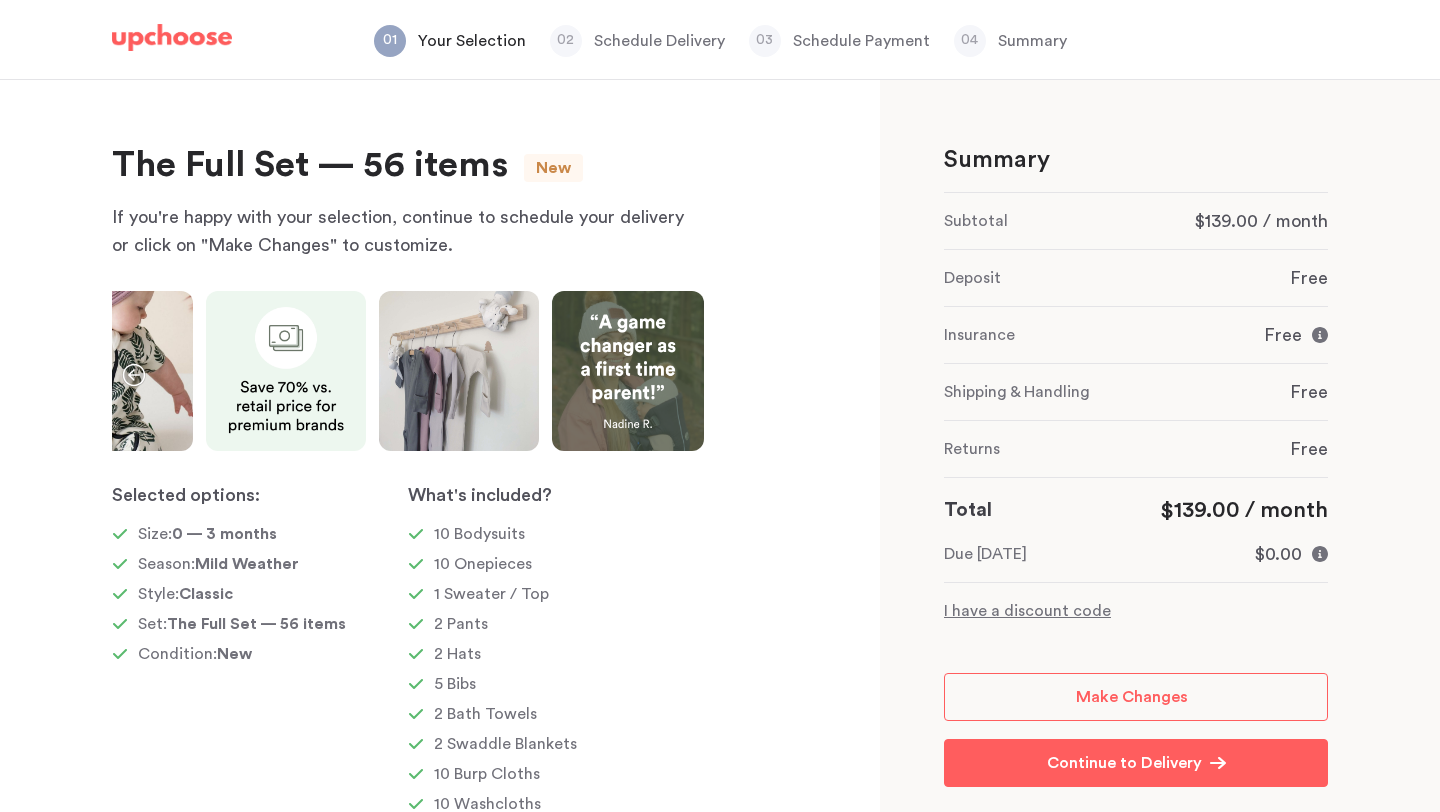 click at bounding box center (628, 371) 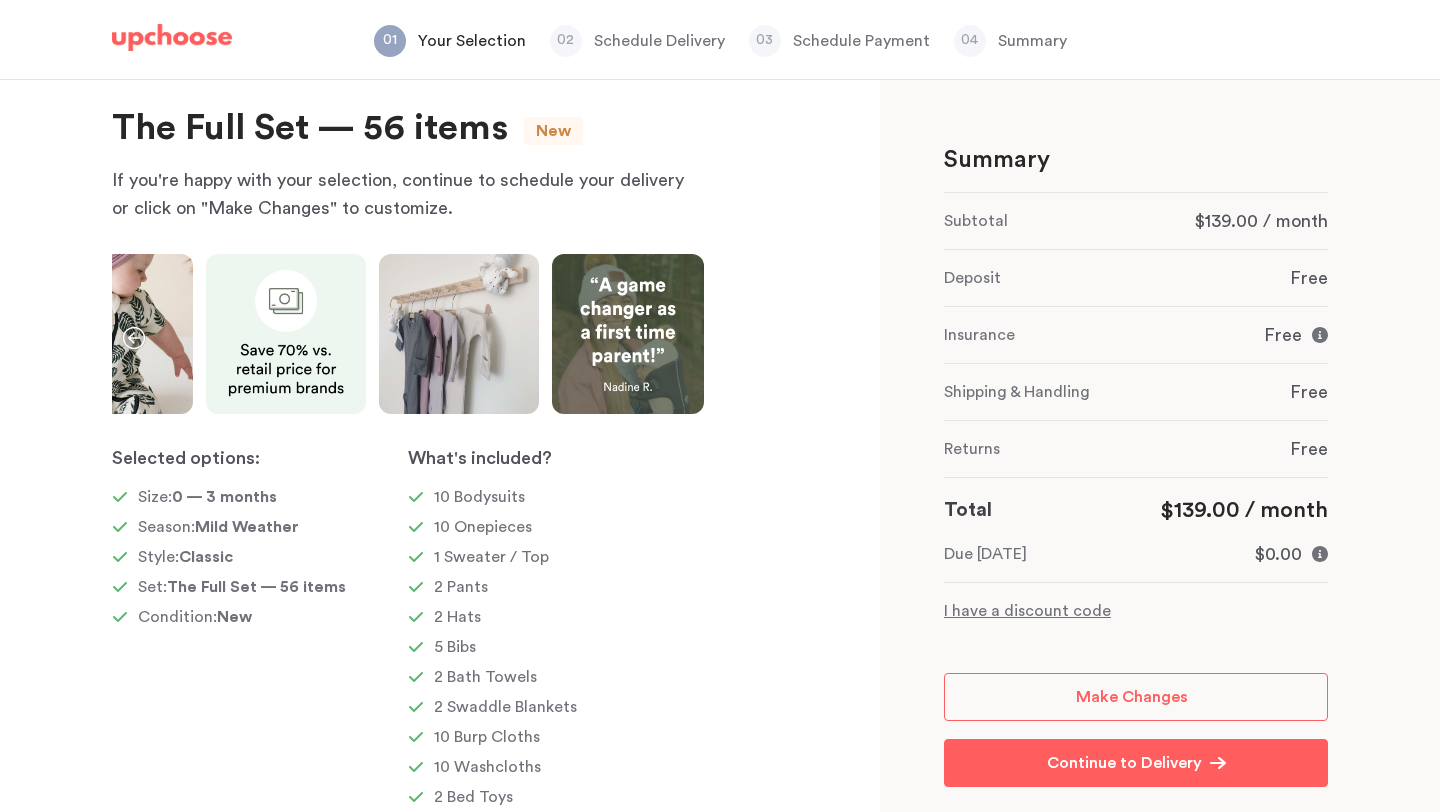 scroll, scrollTop: 0, scrollLeft: 0, axis: both 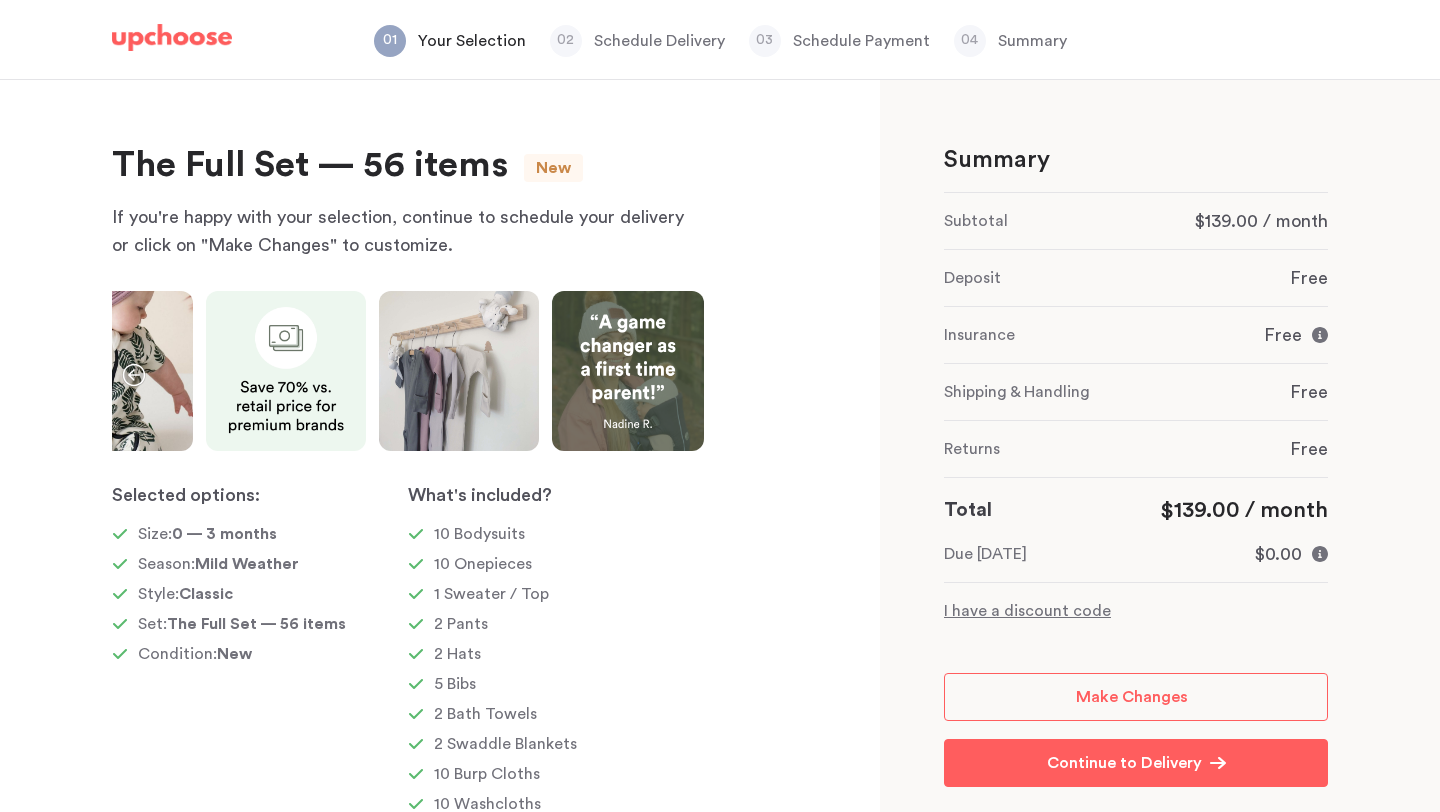 click at bounding box center [172, 38] 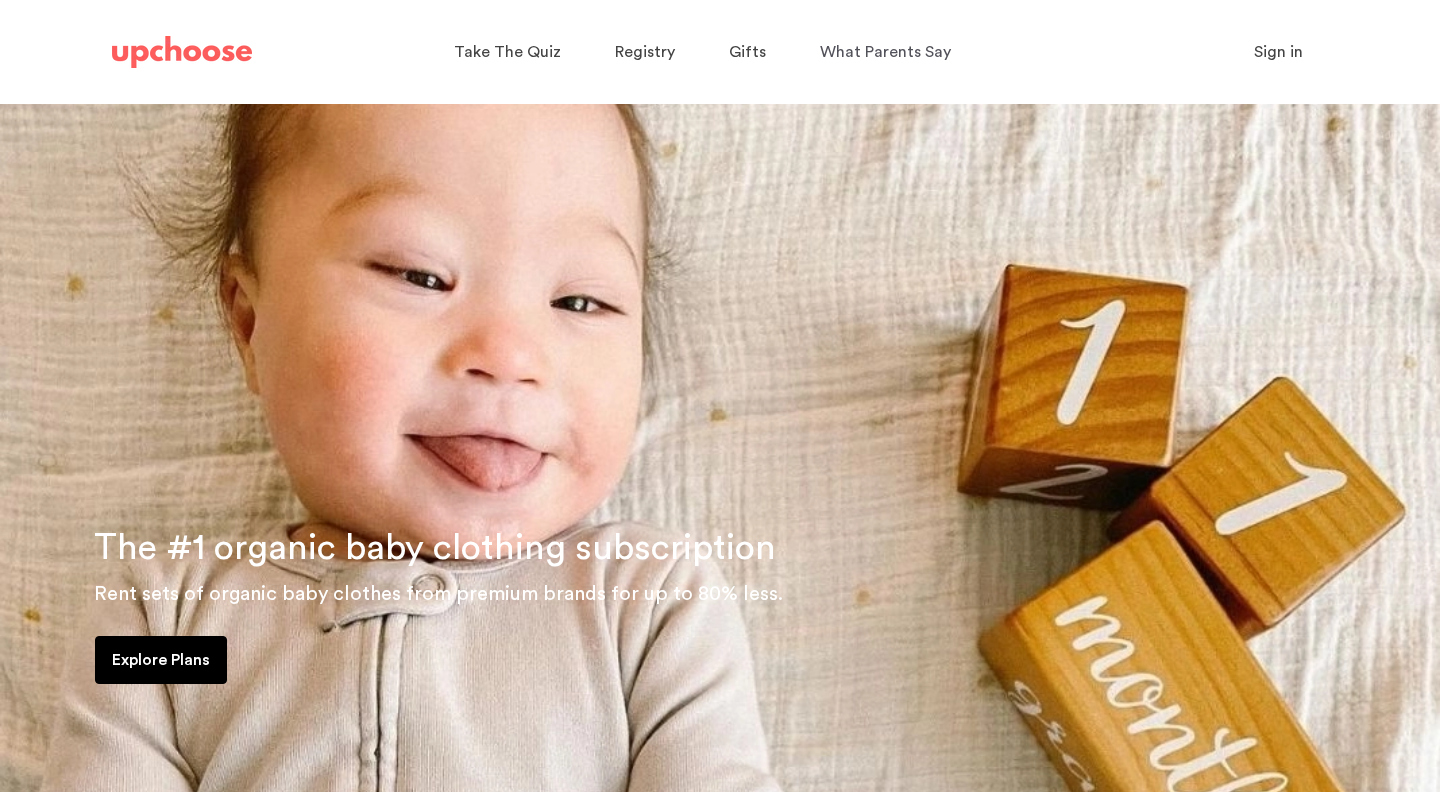 scroll, scrollTop: 0, scrollLeft: 0, axis: both 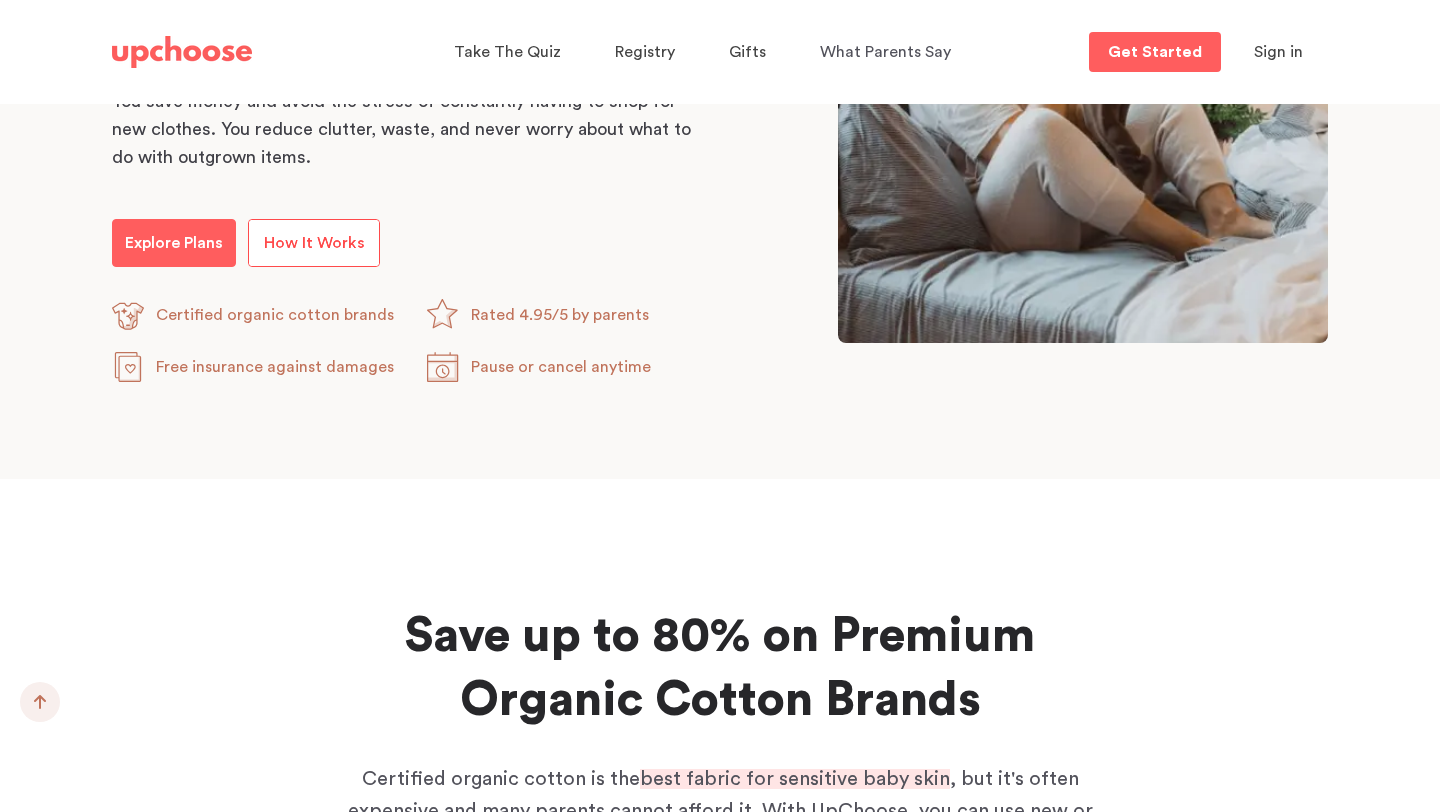 click on "How It Works" at bounding box center [314, 243] 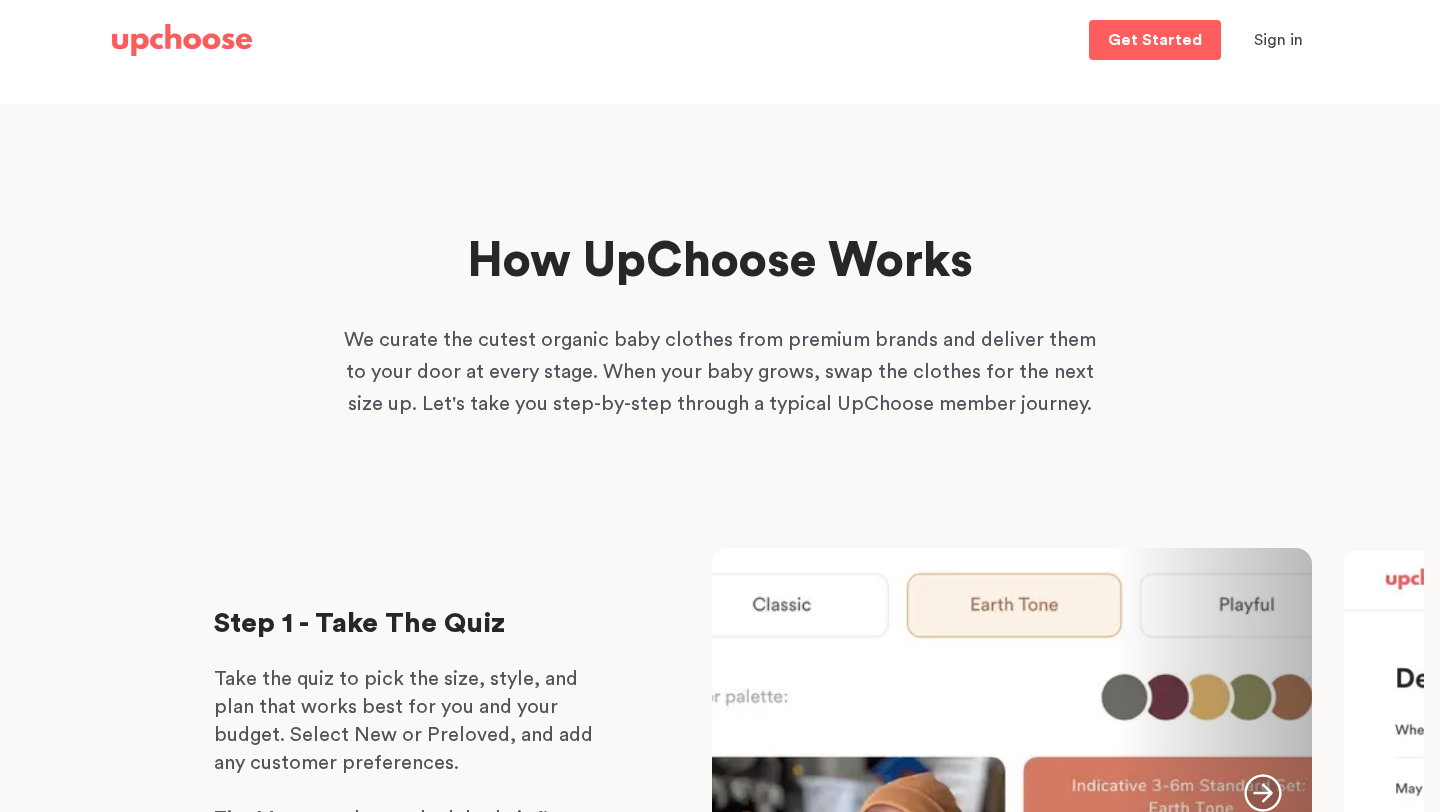 scroll, scrollTop: 0, scrollLeft: 0, axis: both 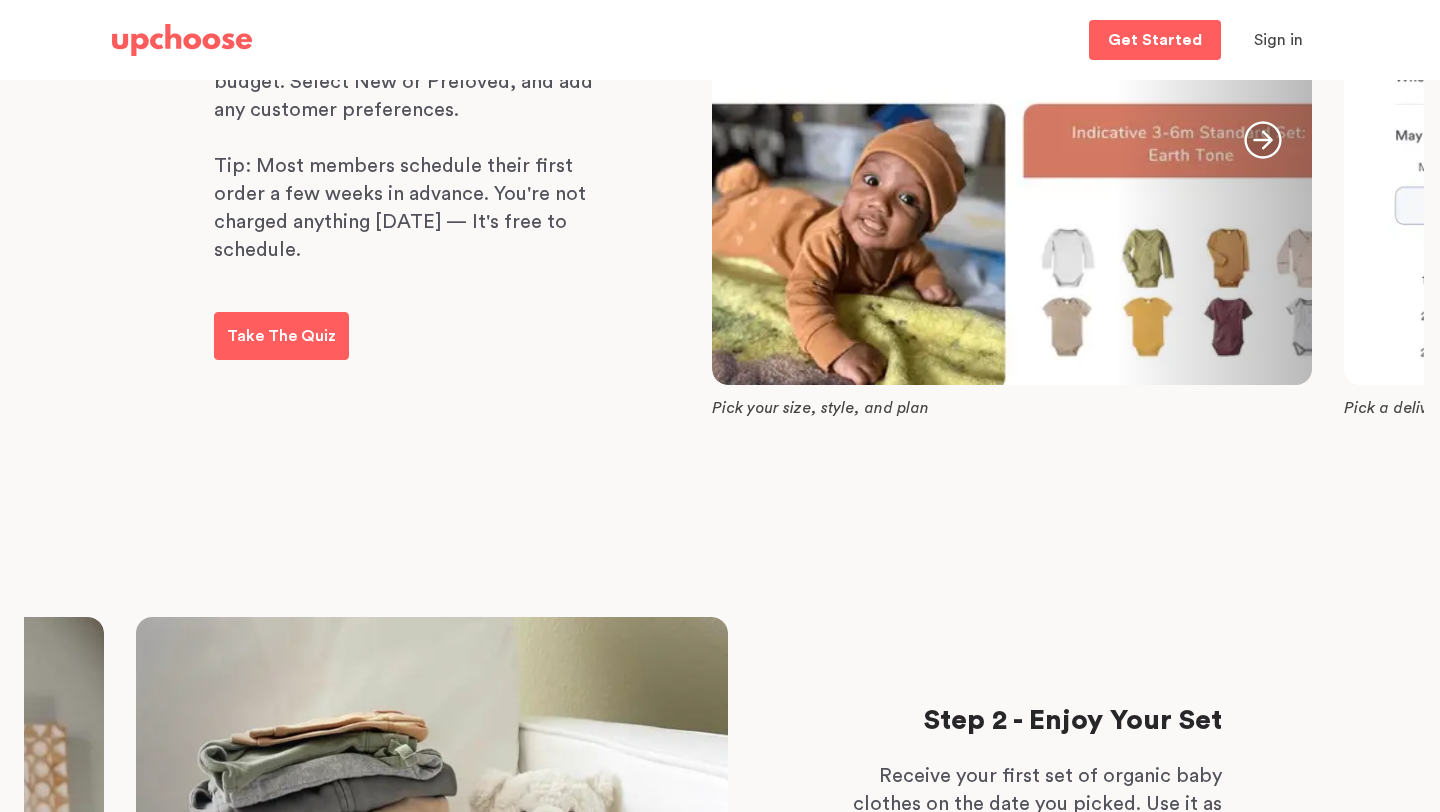 click 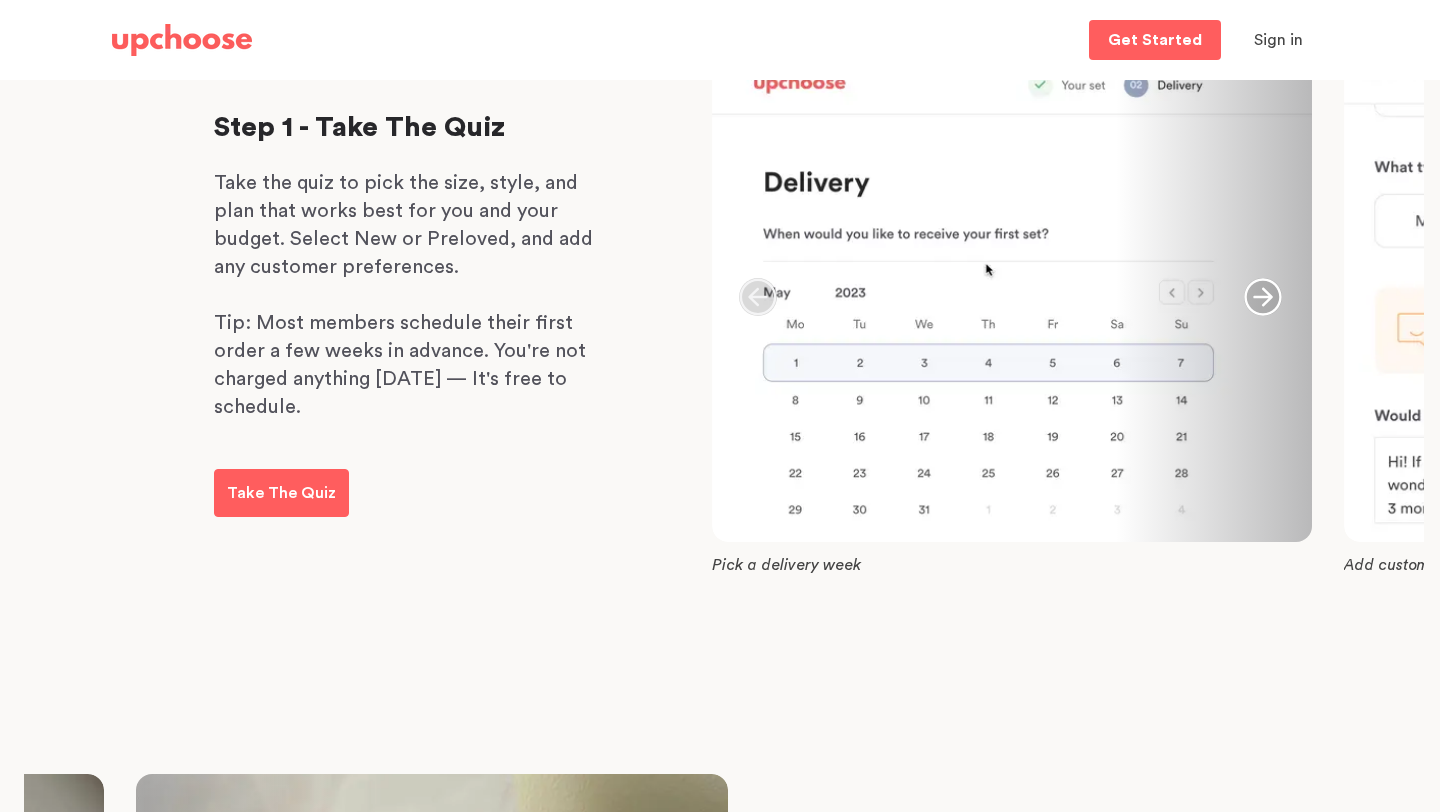 scroll, scrollTop: 440, scrollLeft: 0, axis: vertical 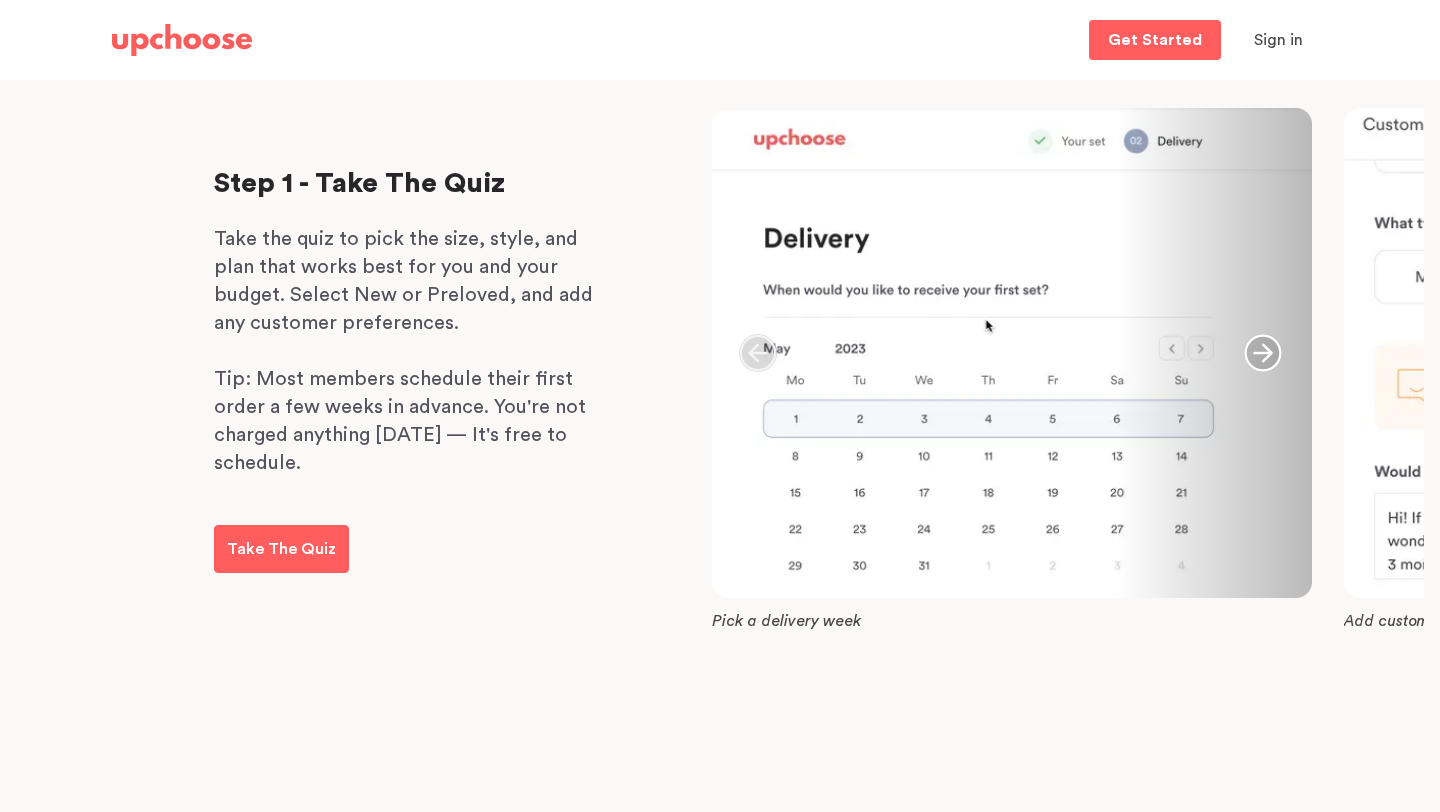 click 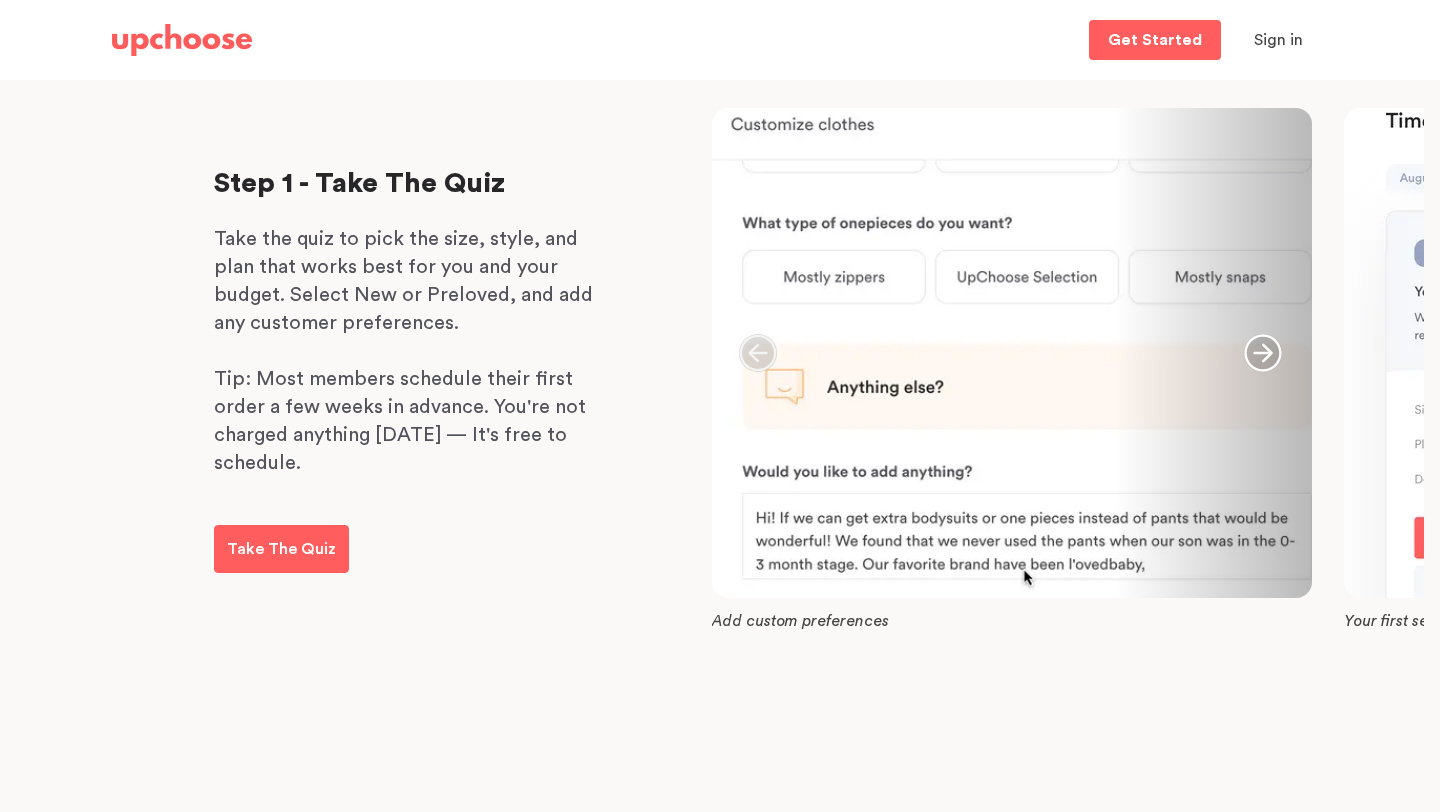 click 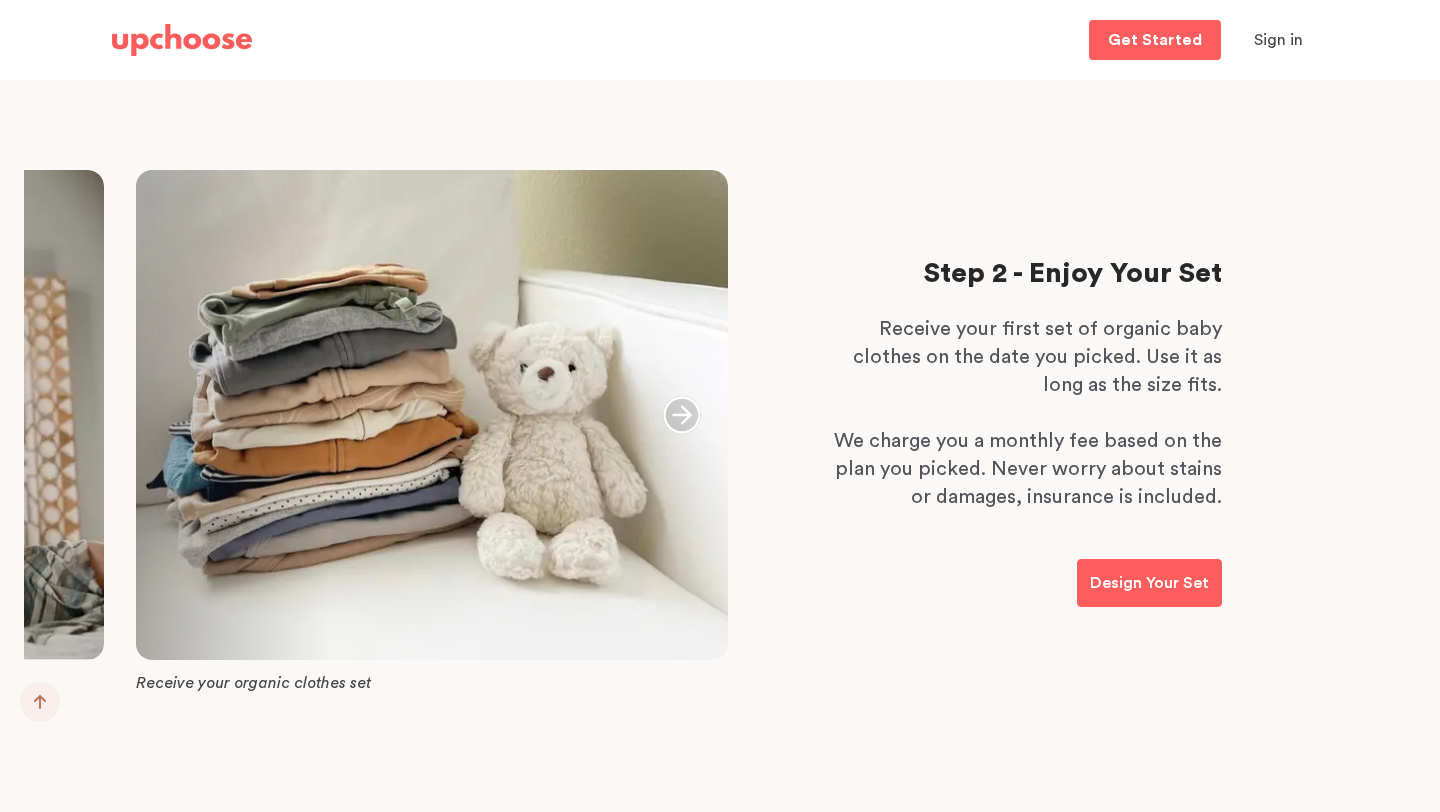 scroll, scrollTop: 1106, scrollLeft: 0, axis: vertical 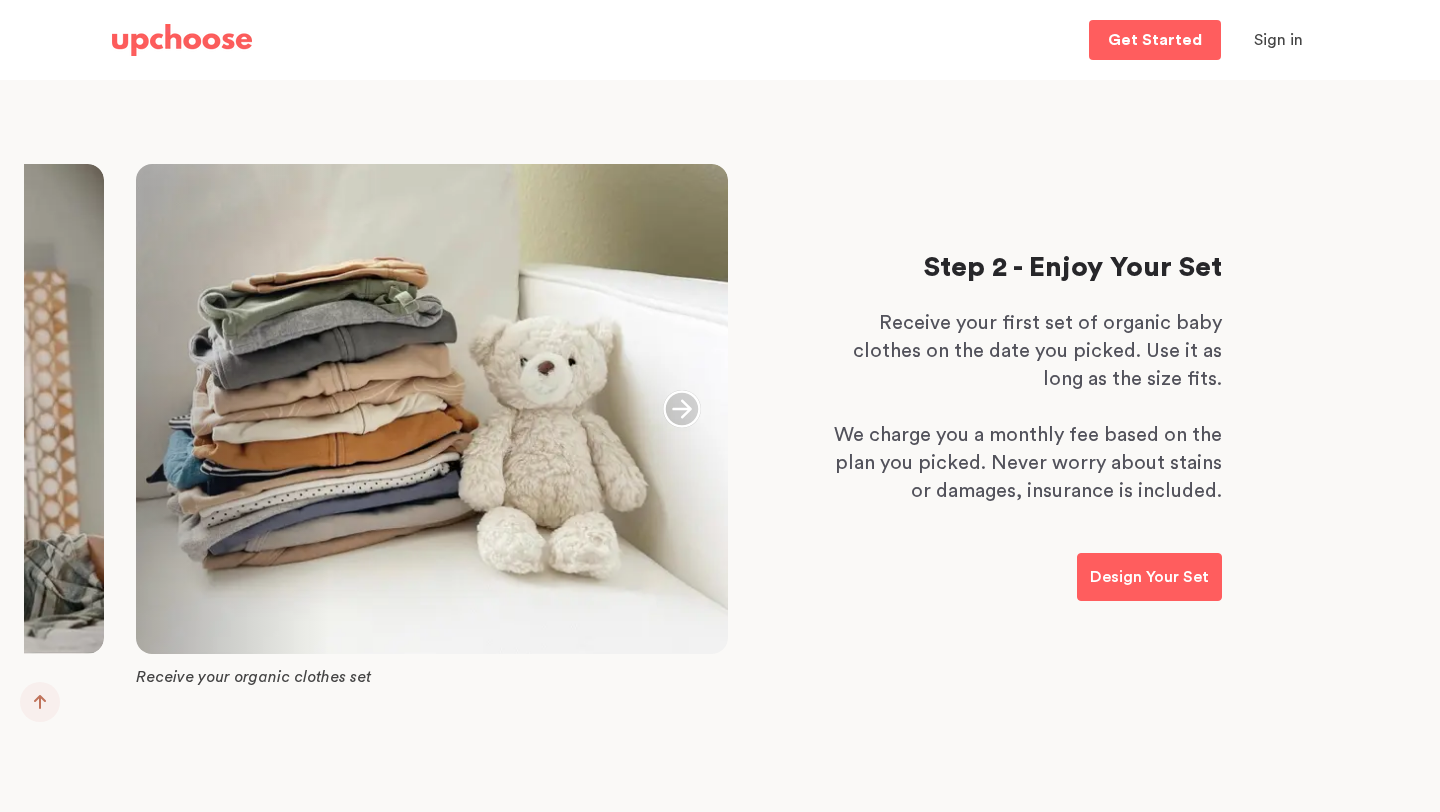 click 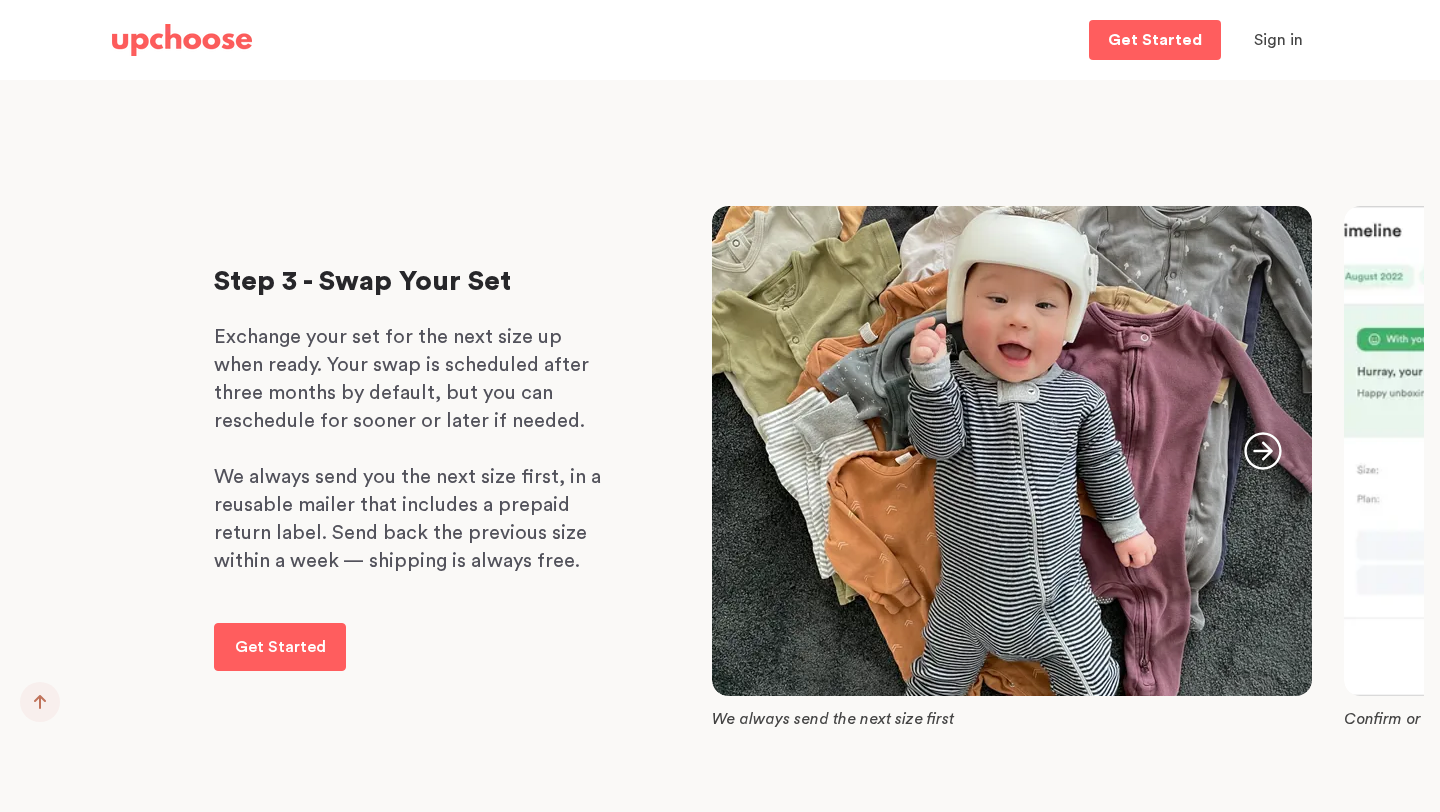 scroll, scrollTop: 1790, scrollLeft: 0, axis: vertical 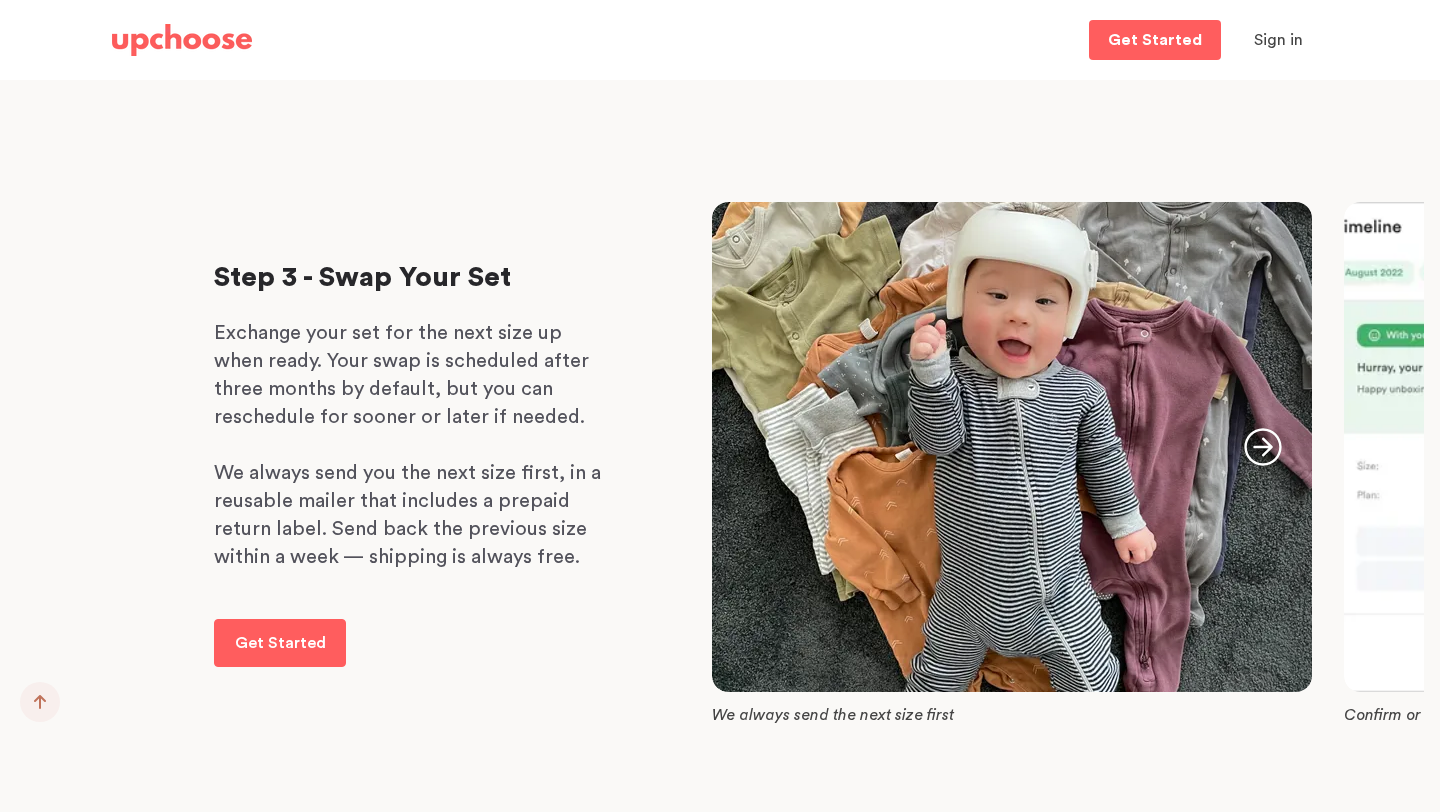 click 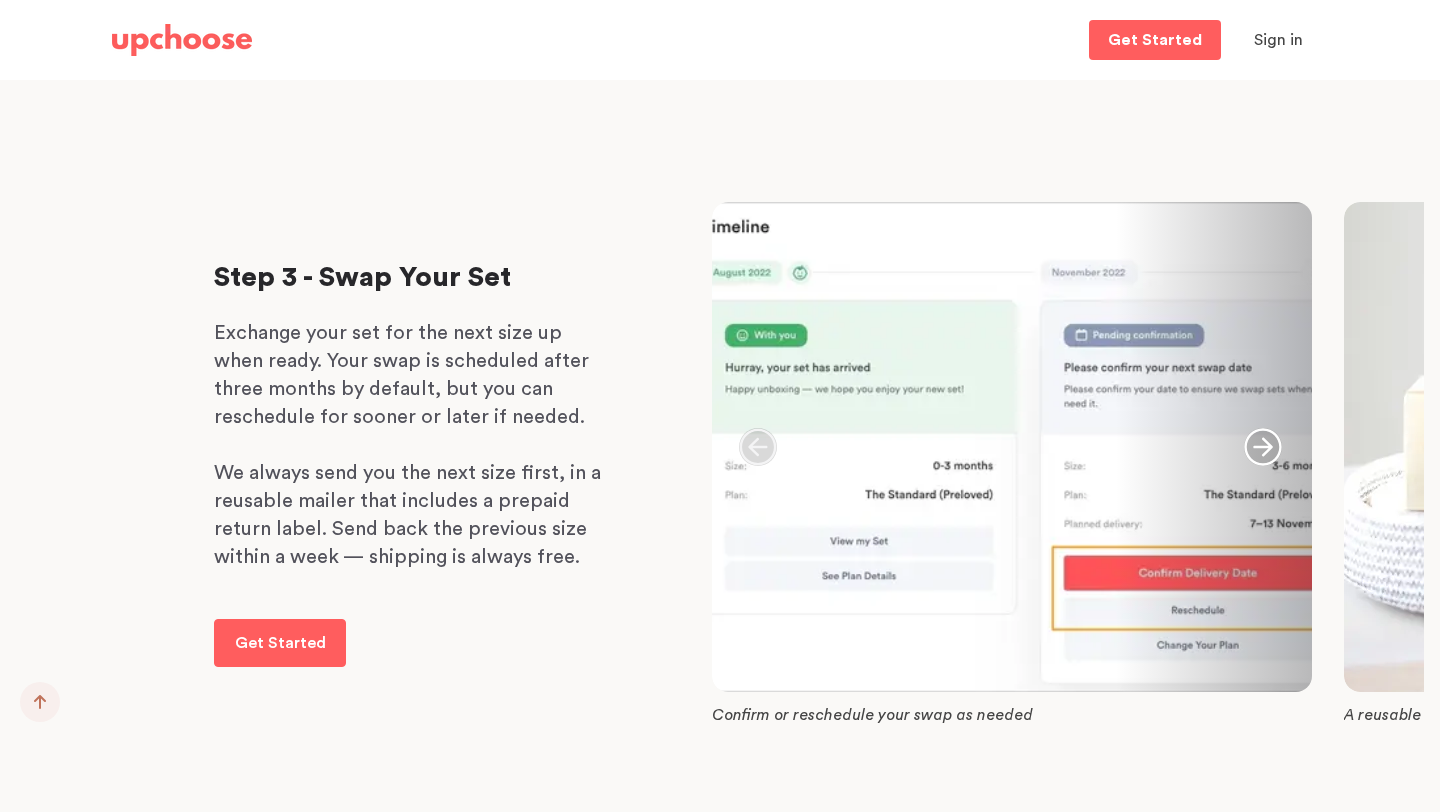 click 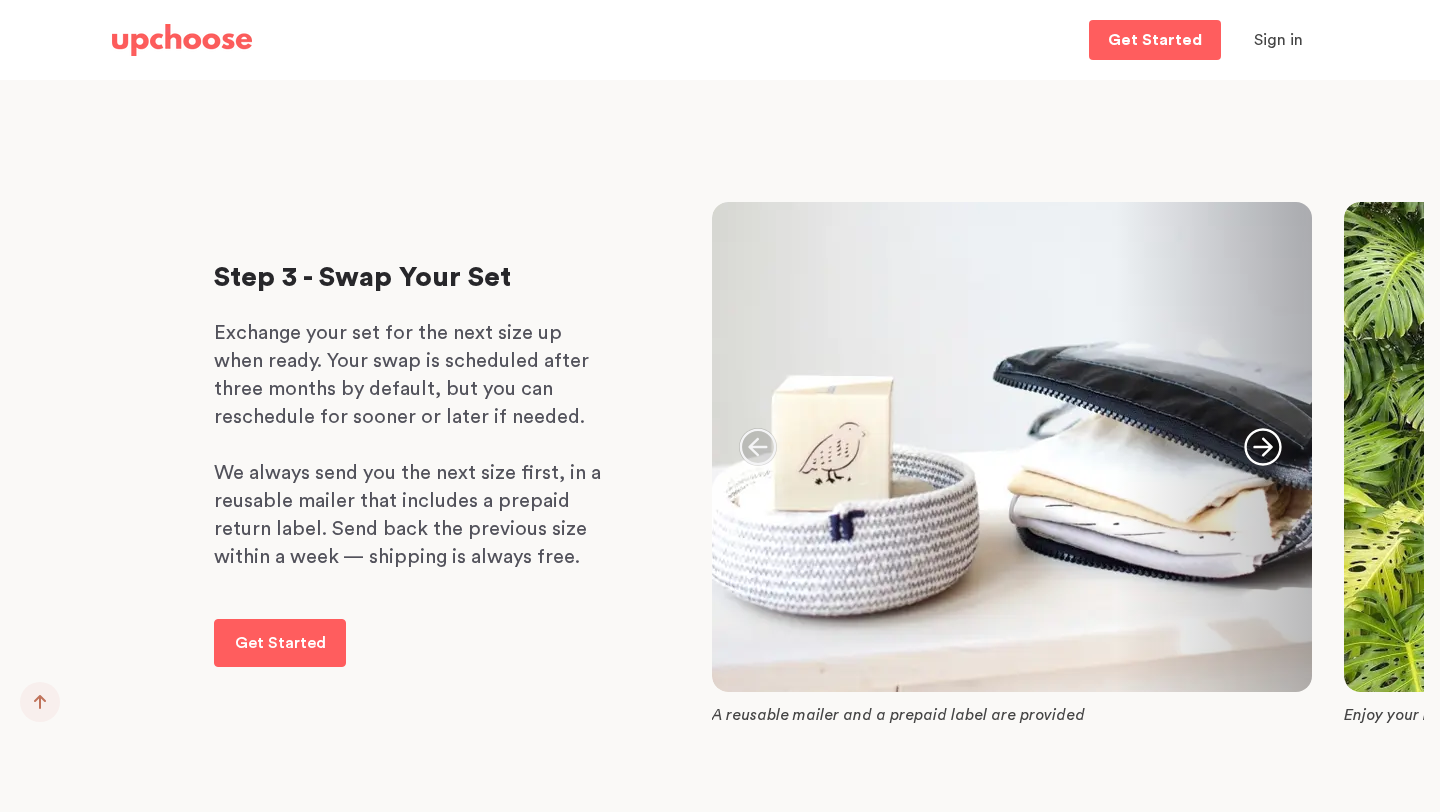 click 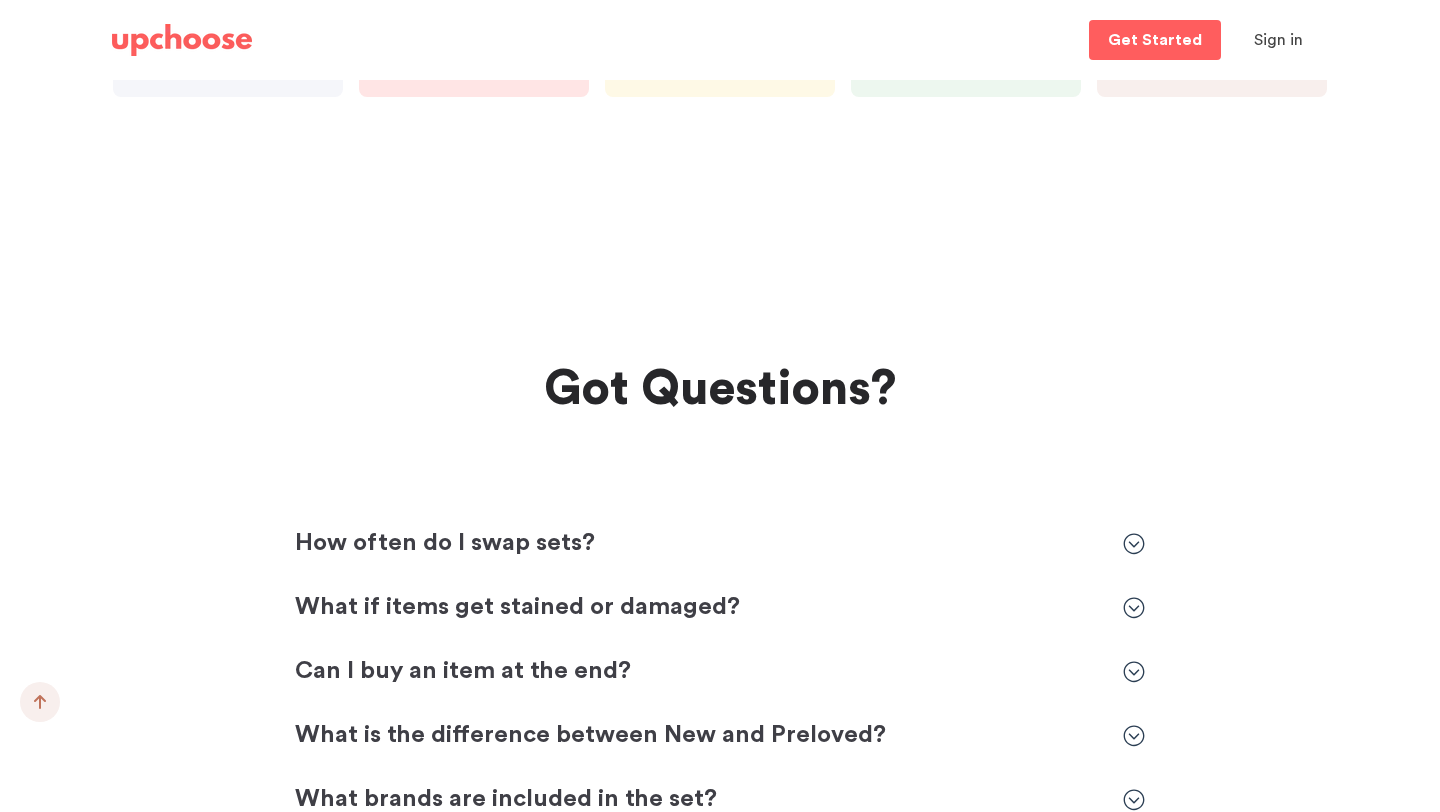 scroll, scrollTop: 5345, scrollLeft: 0, axis: vertical 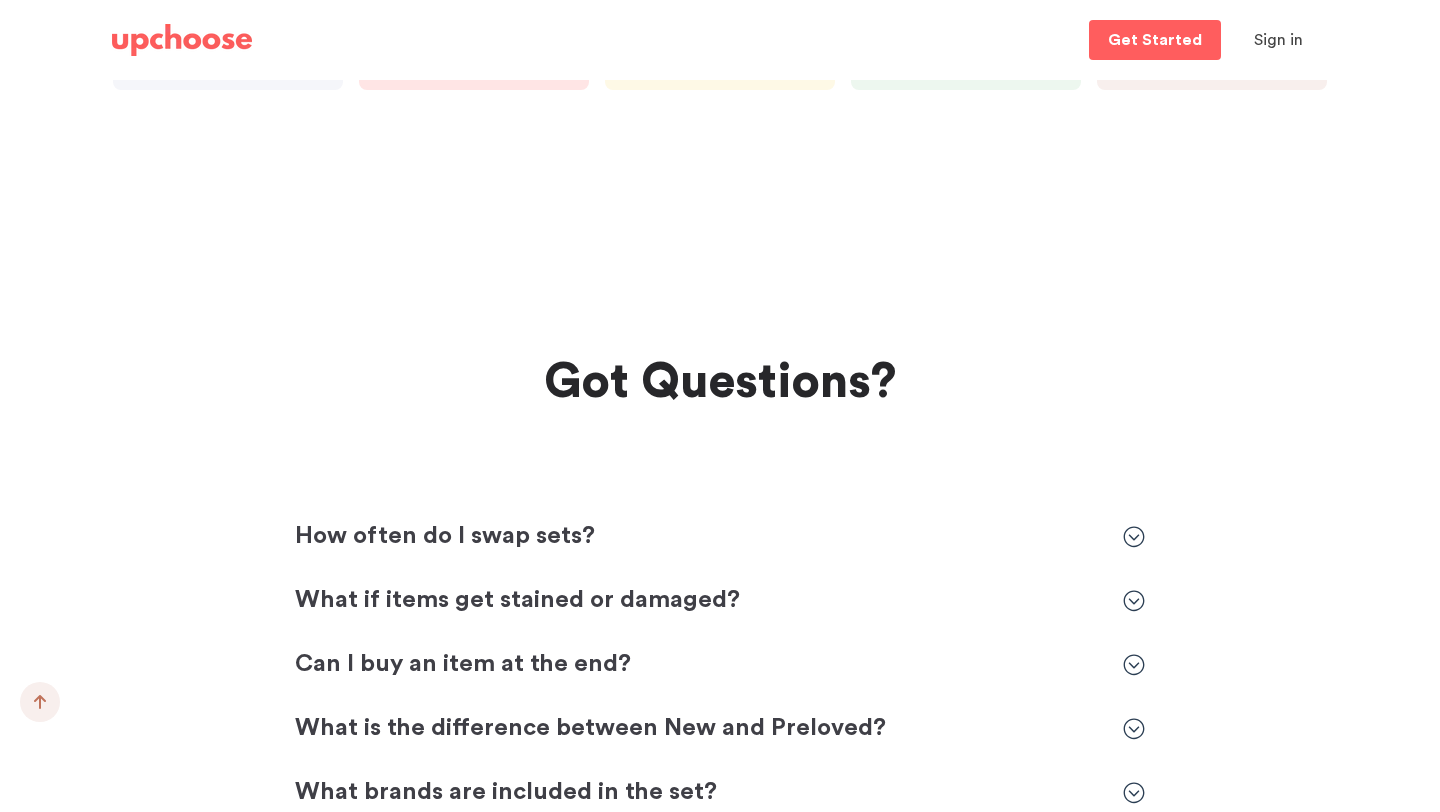 click 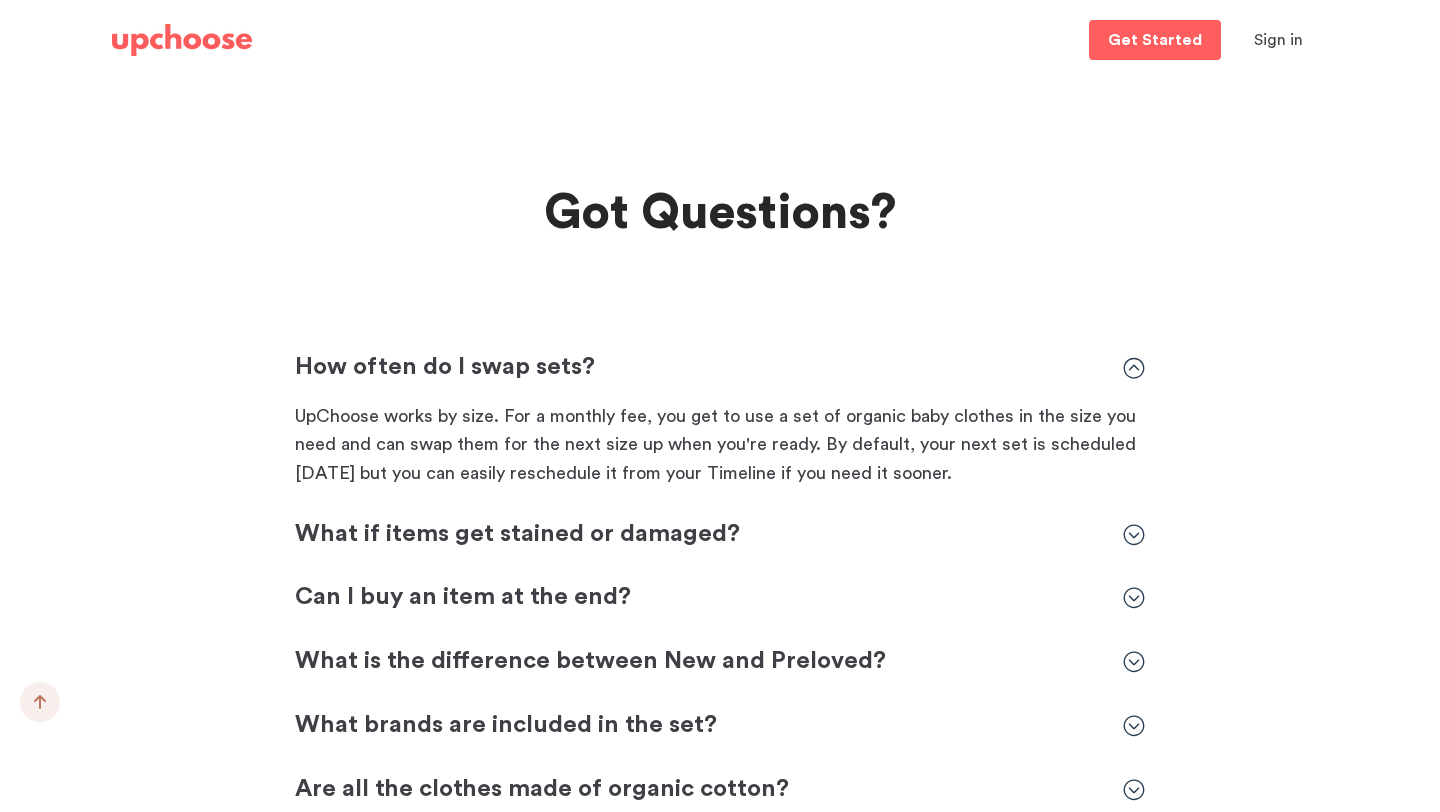 scroll, scrollTop: 5519, scrollLeft: 0, axis: vertical 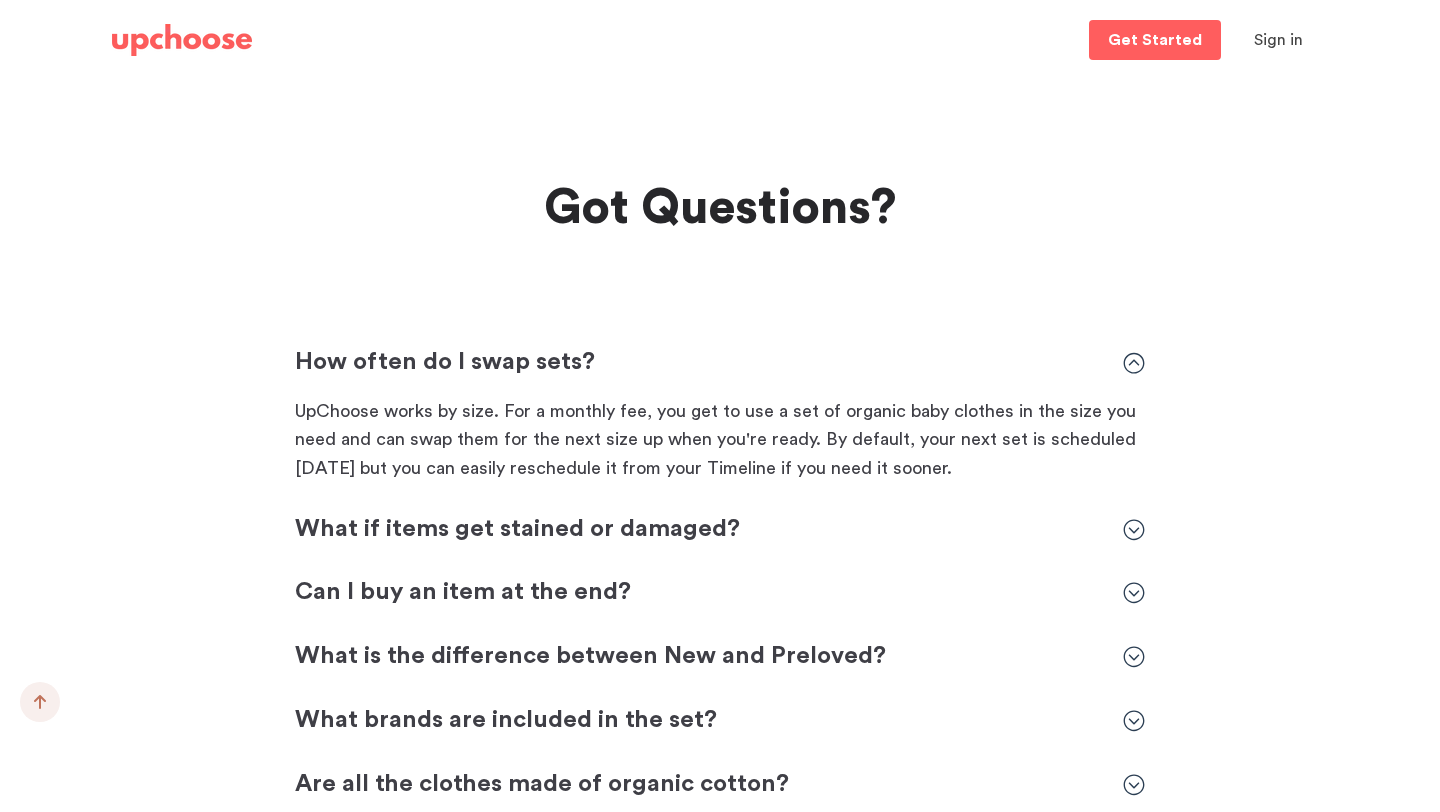 click 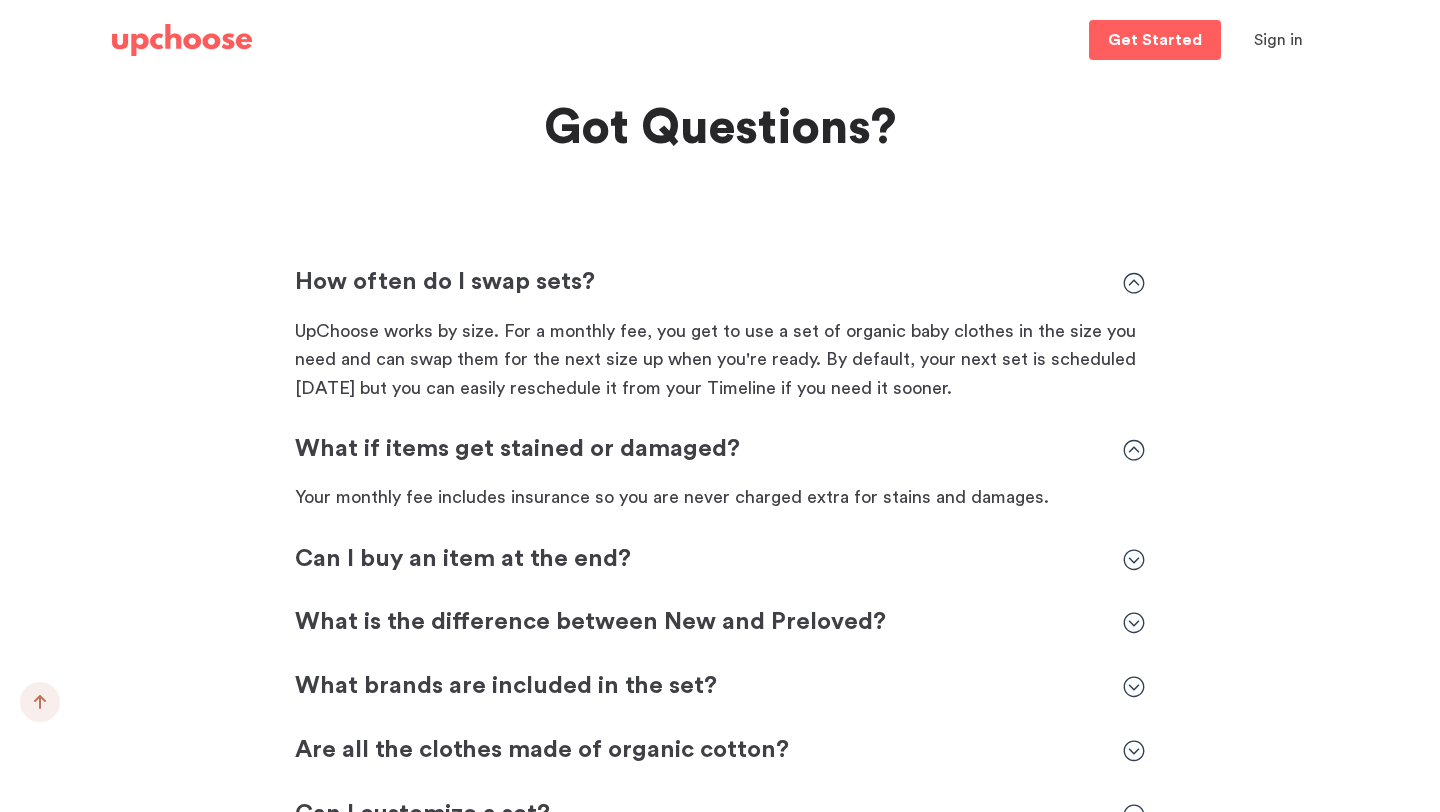 scroll, scrollTop: 5630, scrollLeft: 0, axis: vertical 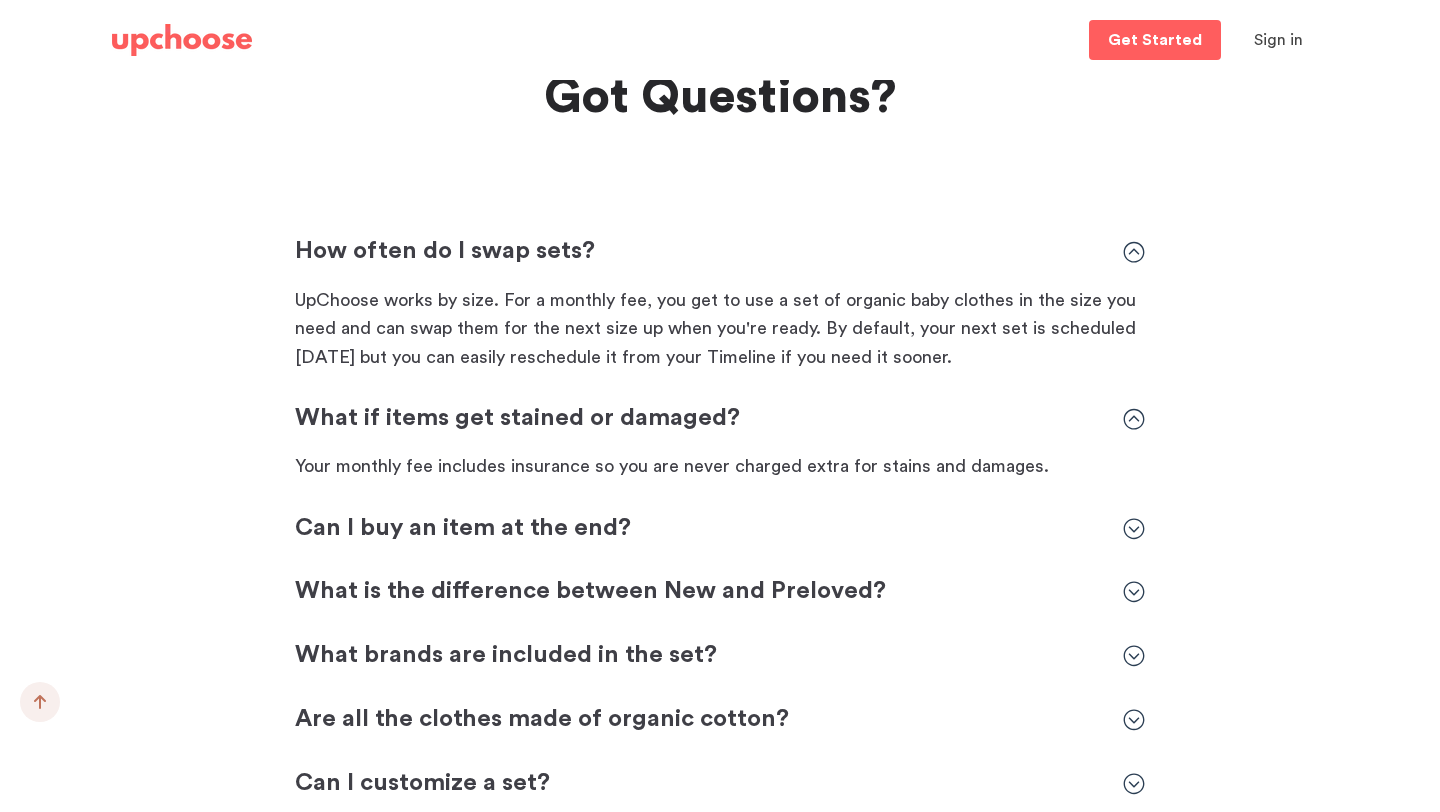 click 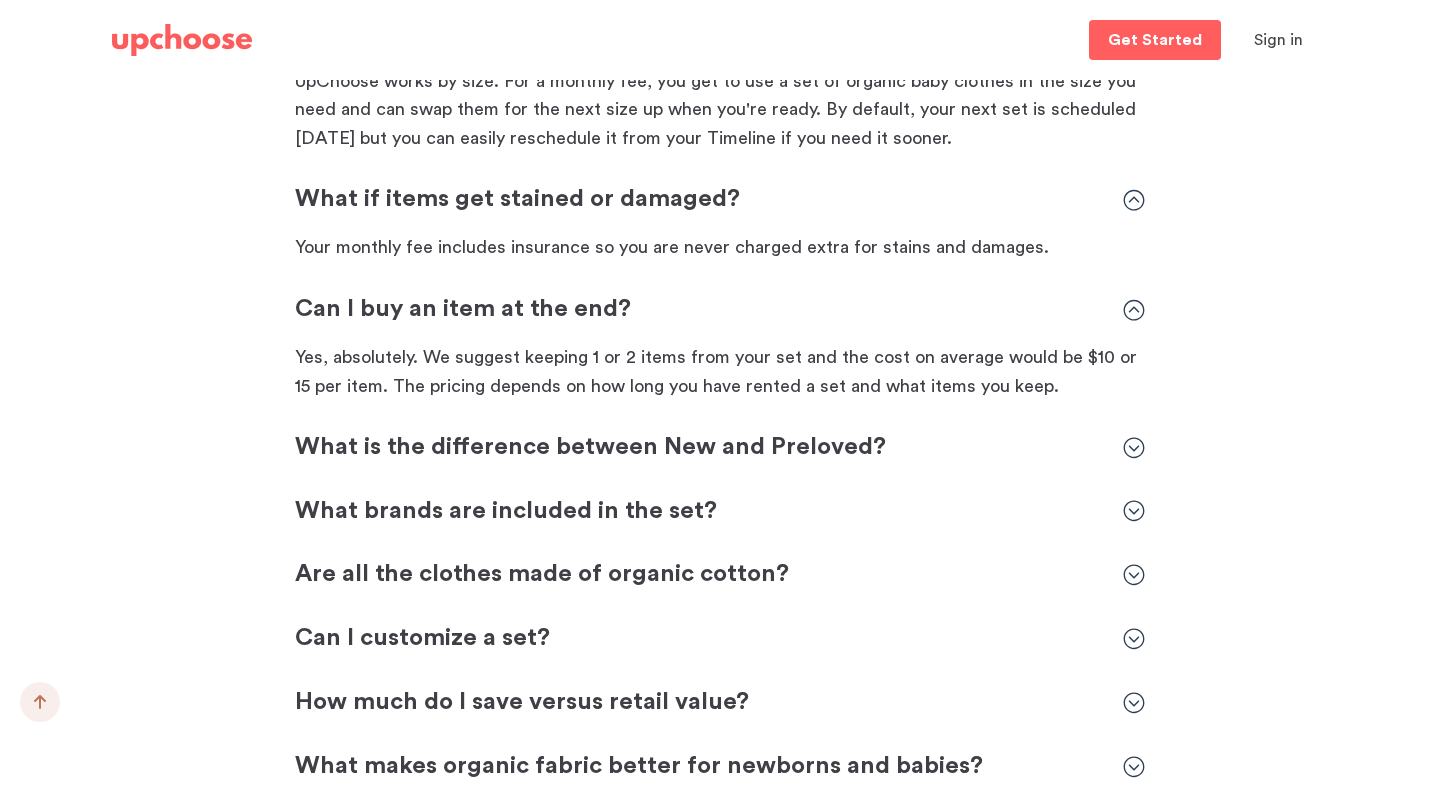 scroll, scrollTop: 5850, scrollLeft: 0, axis: vertical 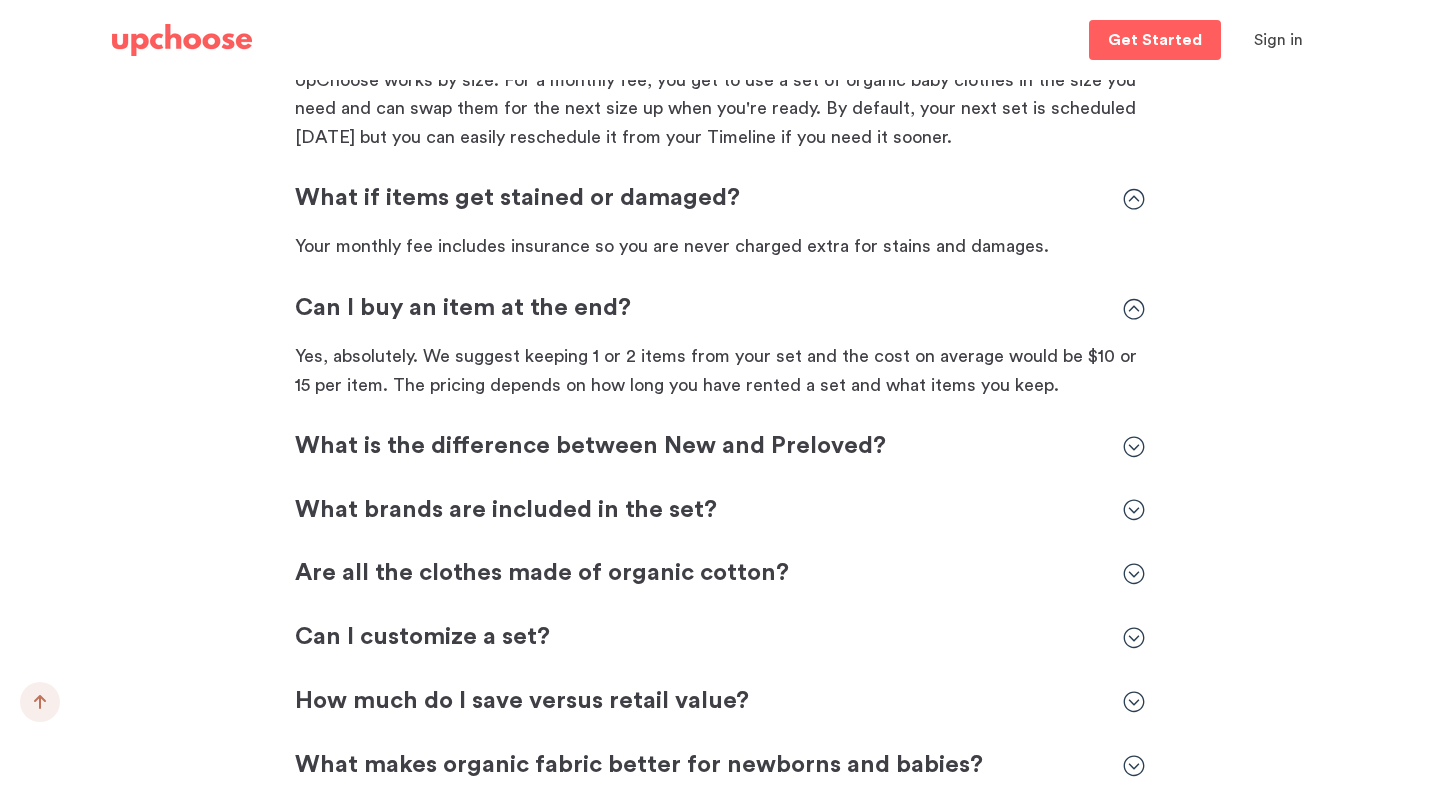 click 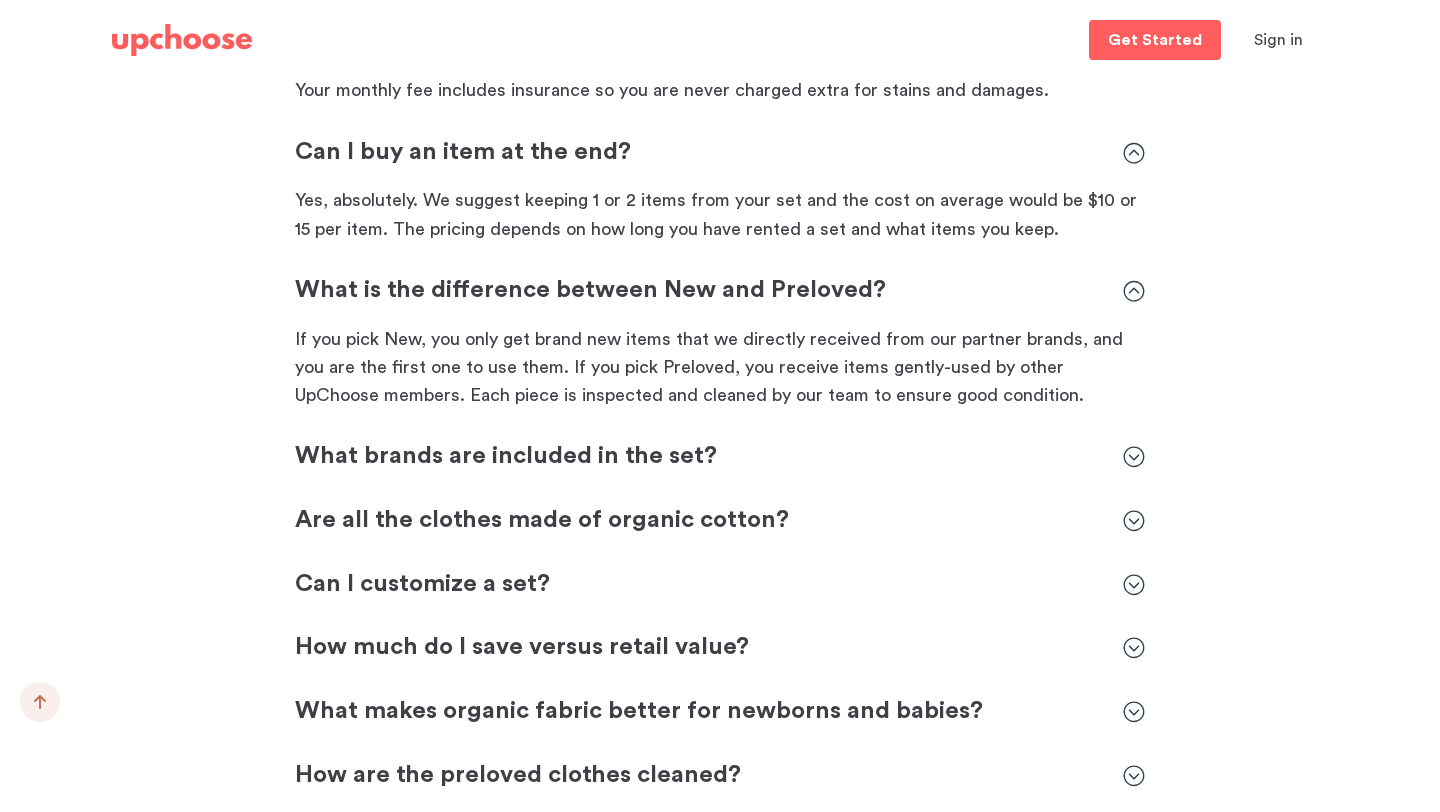 scroll, scrollTop: 6012, scrollLeft: 0, axis: vertical 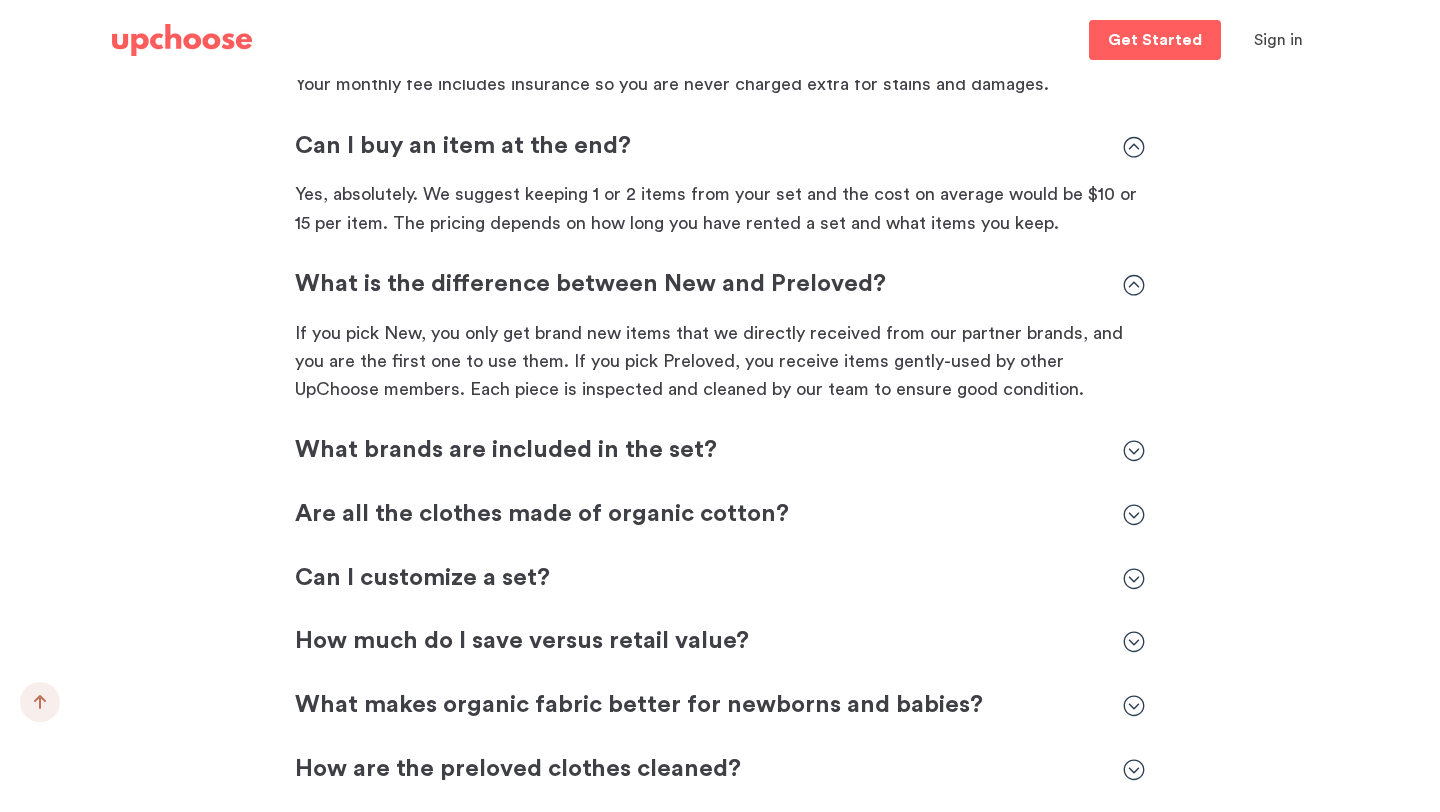 click 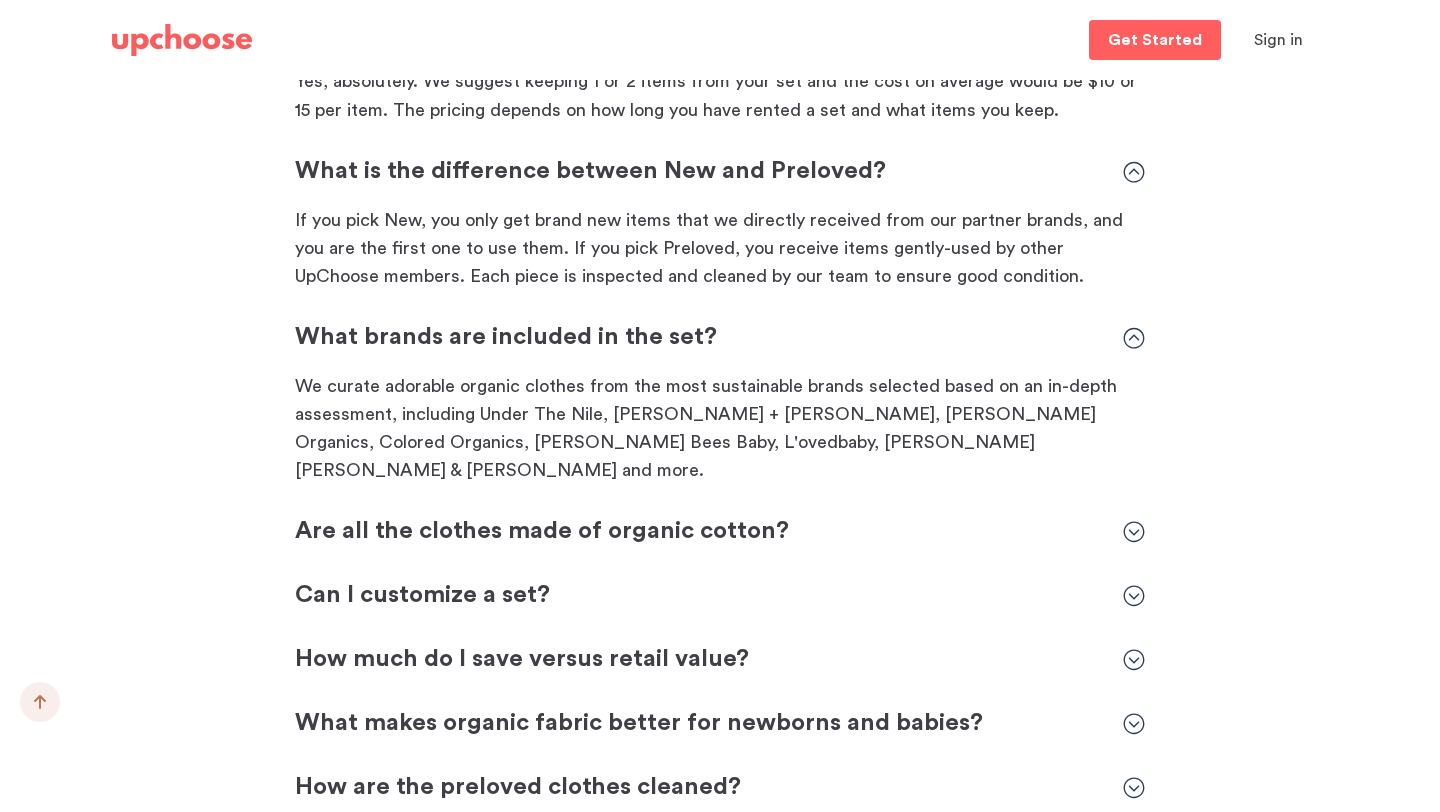 scroll, scrollTop: 6129, scrollLeft: 0, axis: vertical 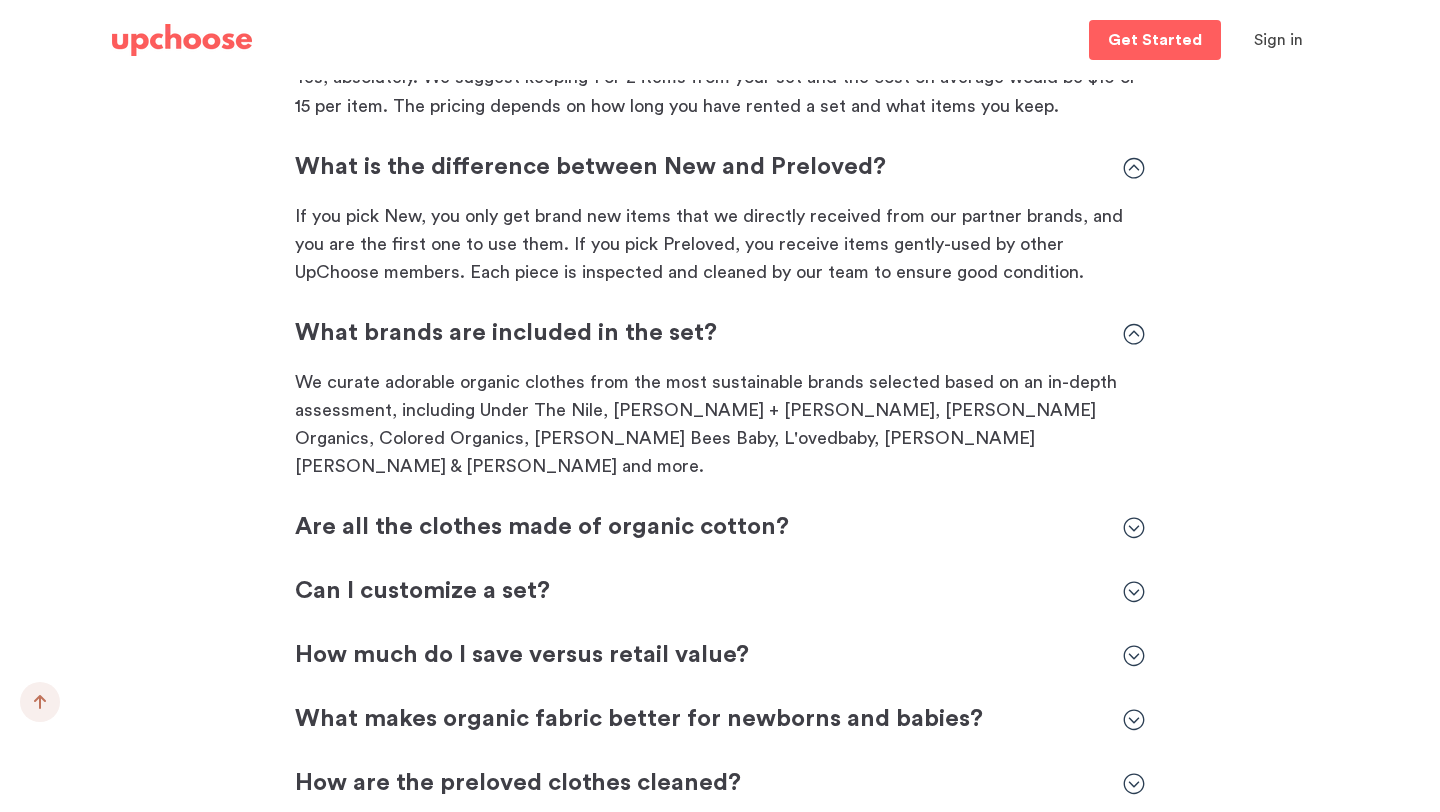 click 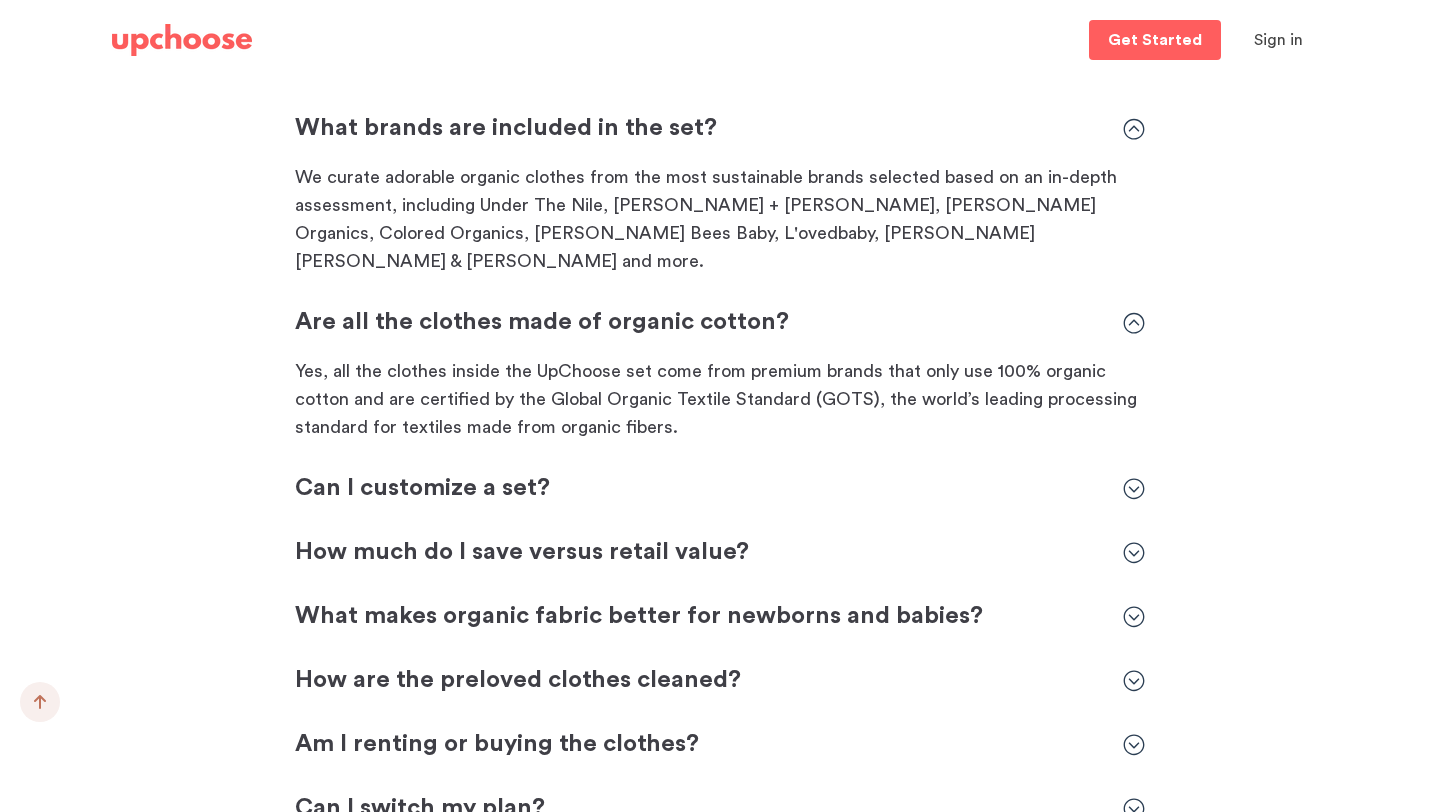 scroll, scrollTop: 6345, scrollLeft: 0, axis: vertical 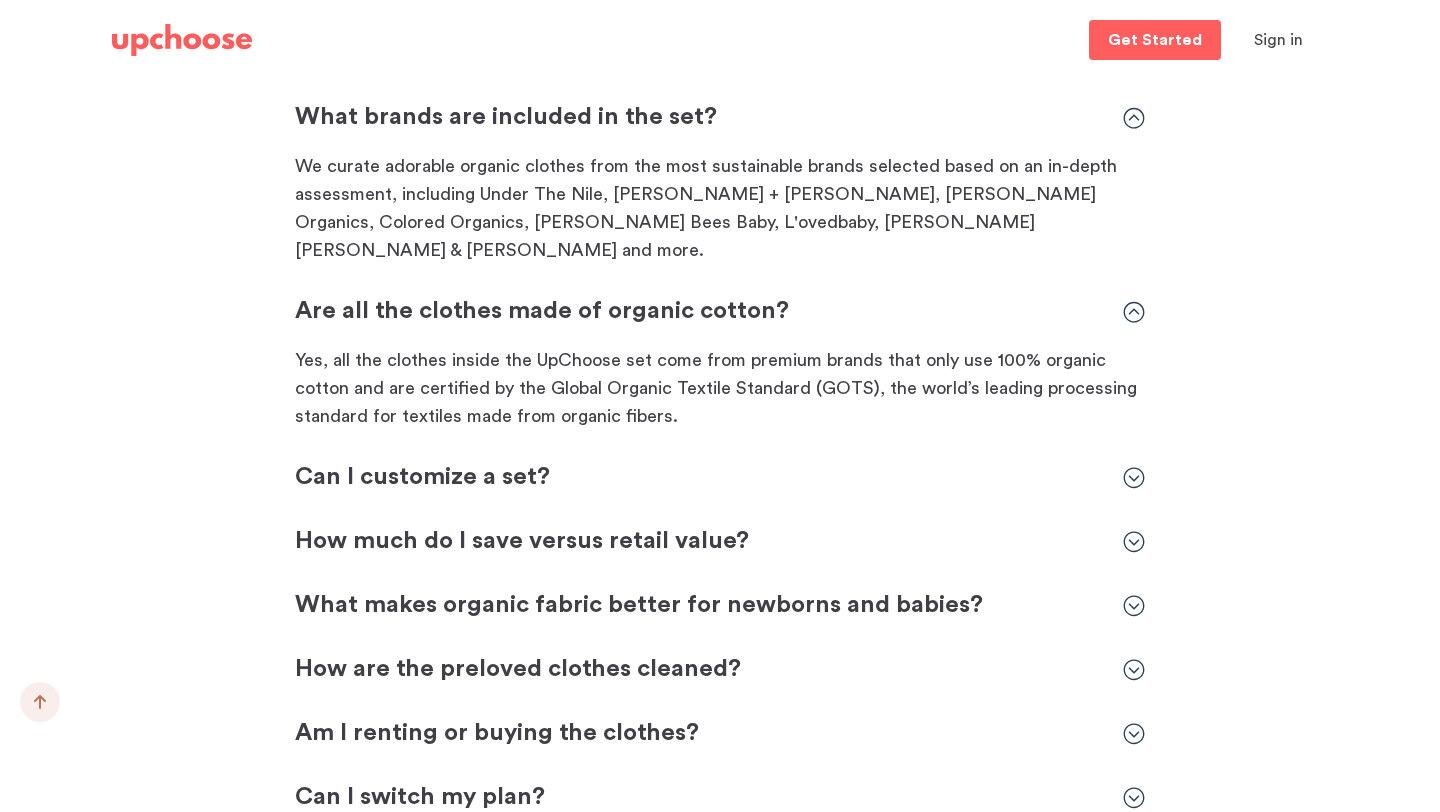 click 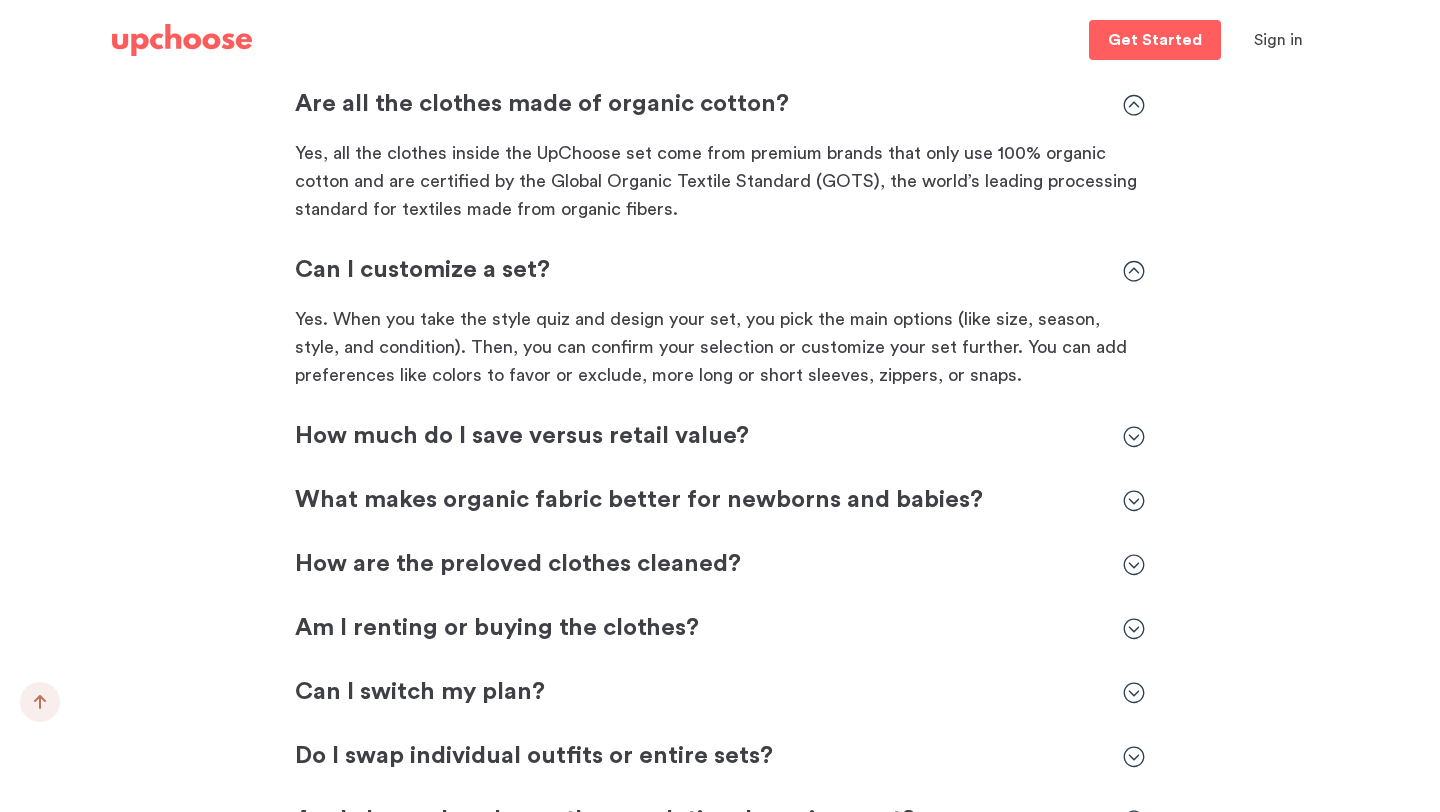 scroll, scrollTop: 6554, scrollLeft: 0, axis: vertical 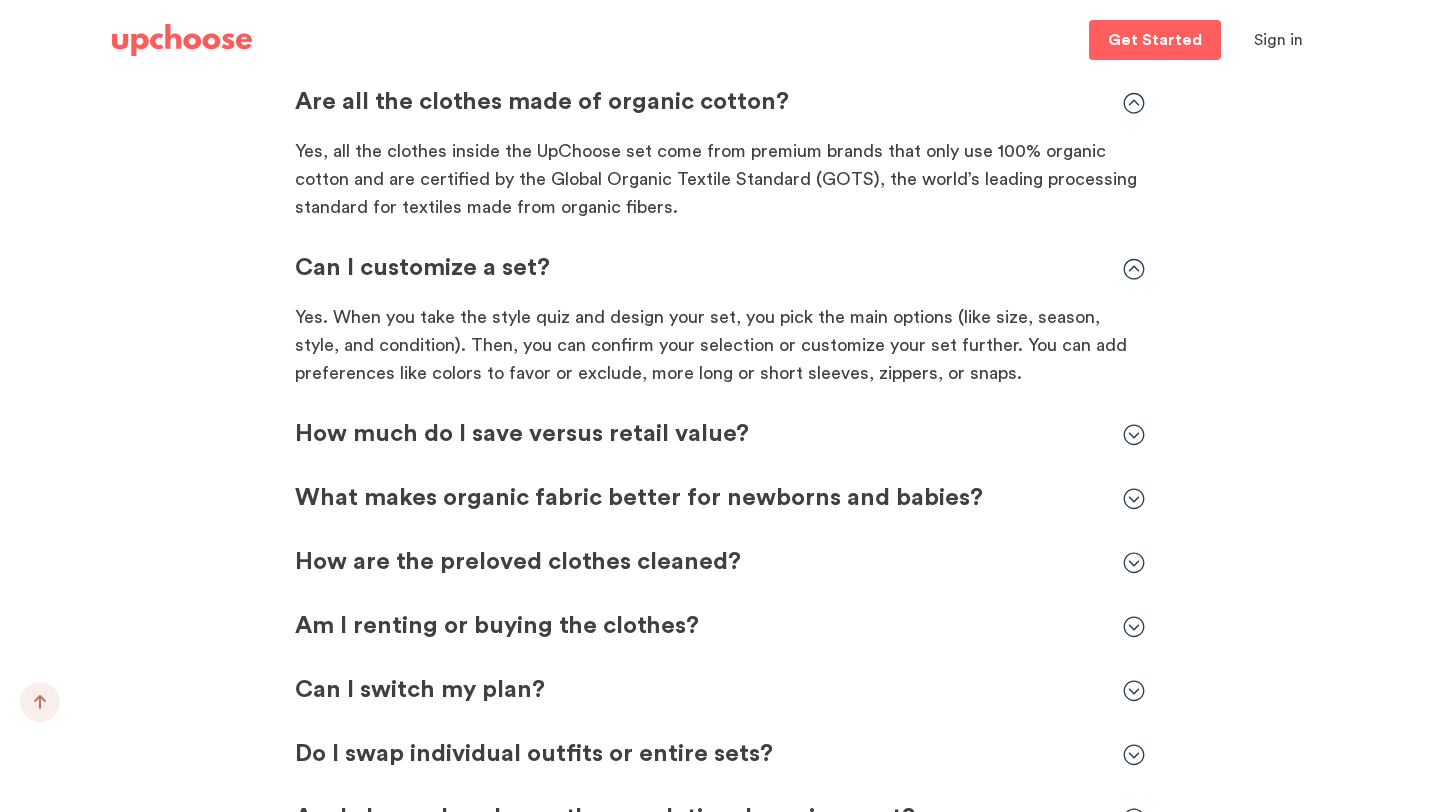 click 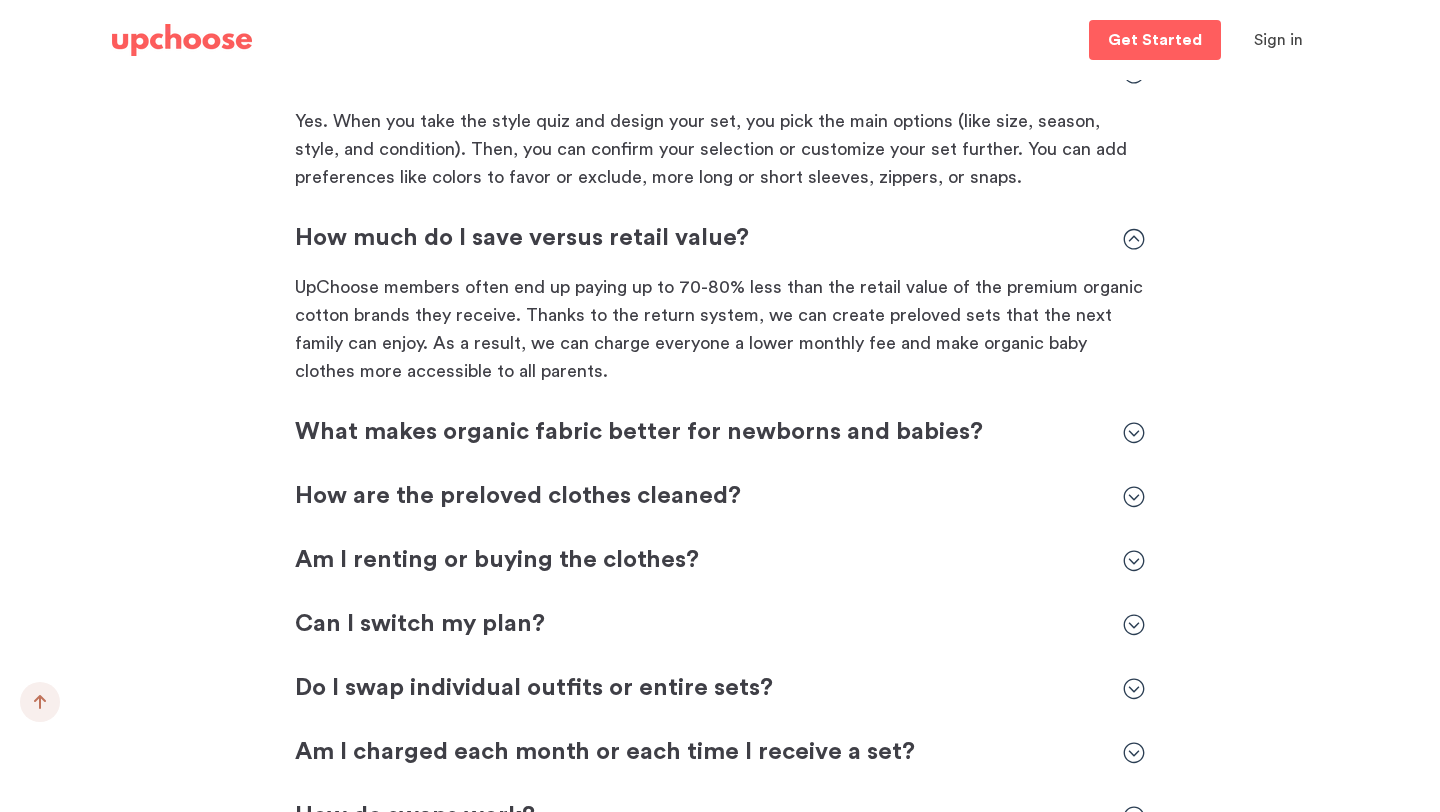 scroll, scrollTop: 6752, scrollLeft: 0, axis: vertical 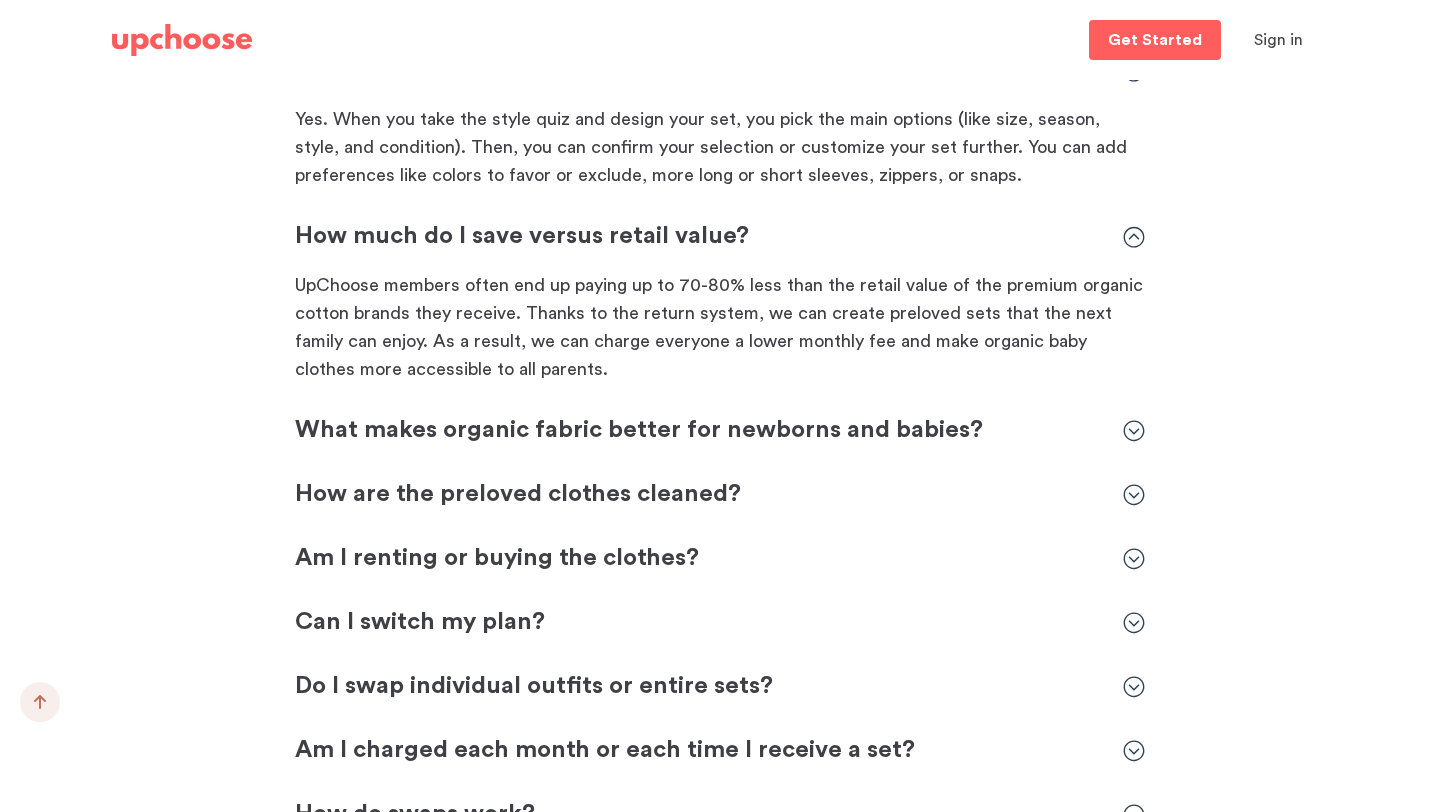 click 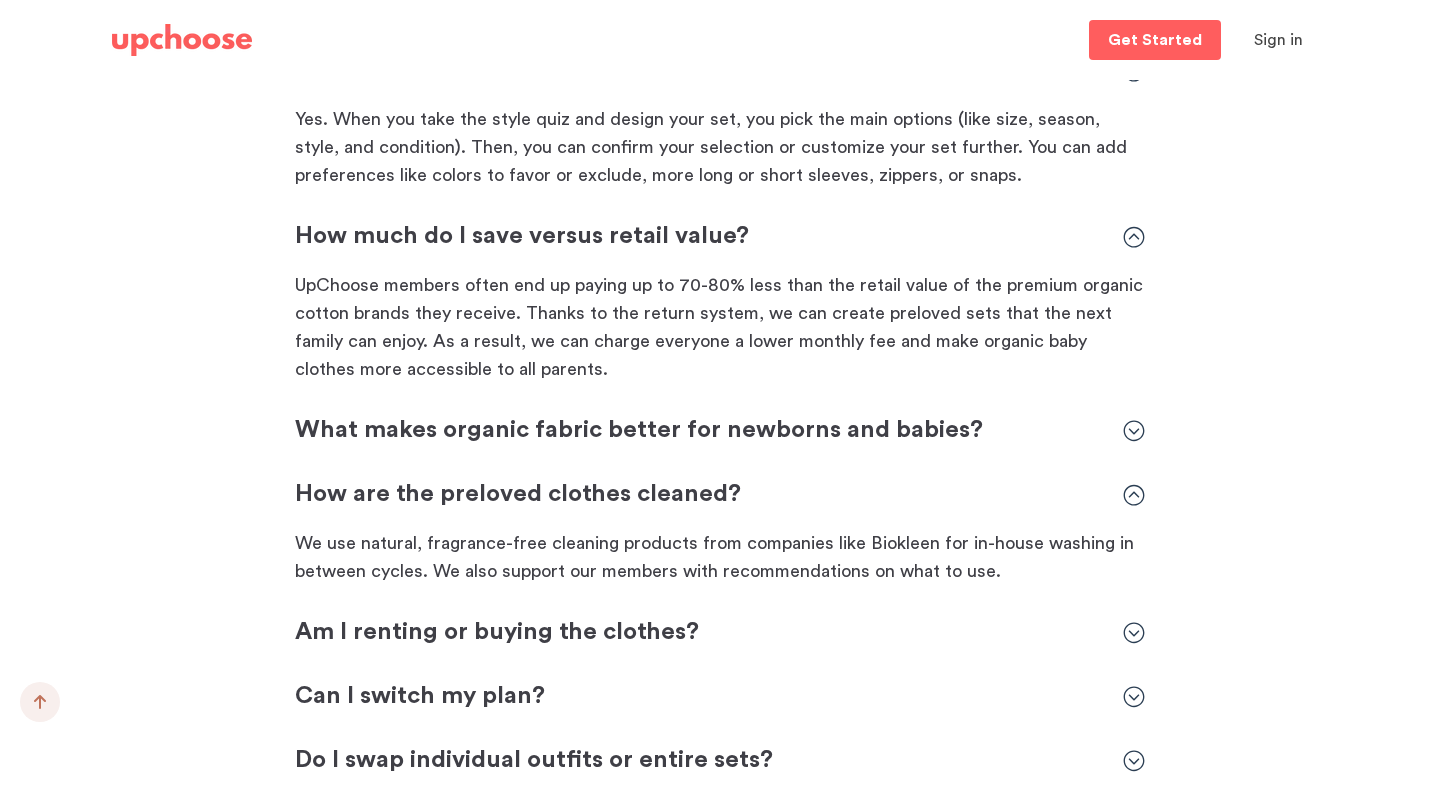 click 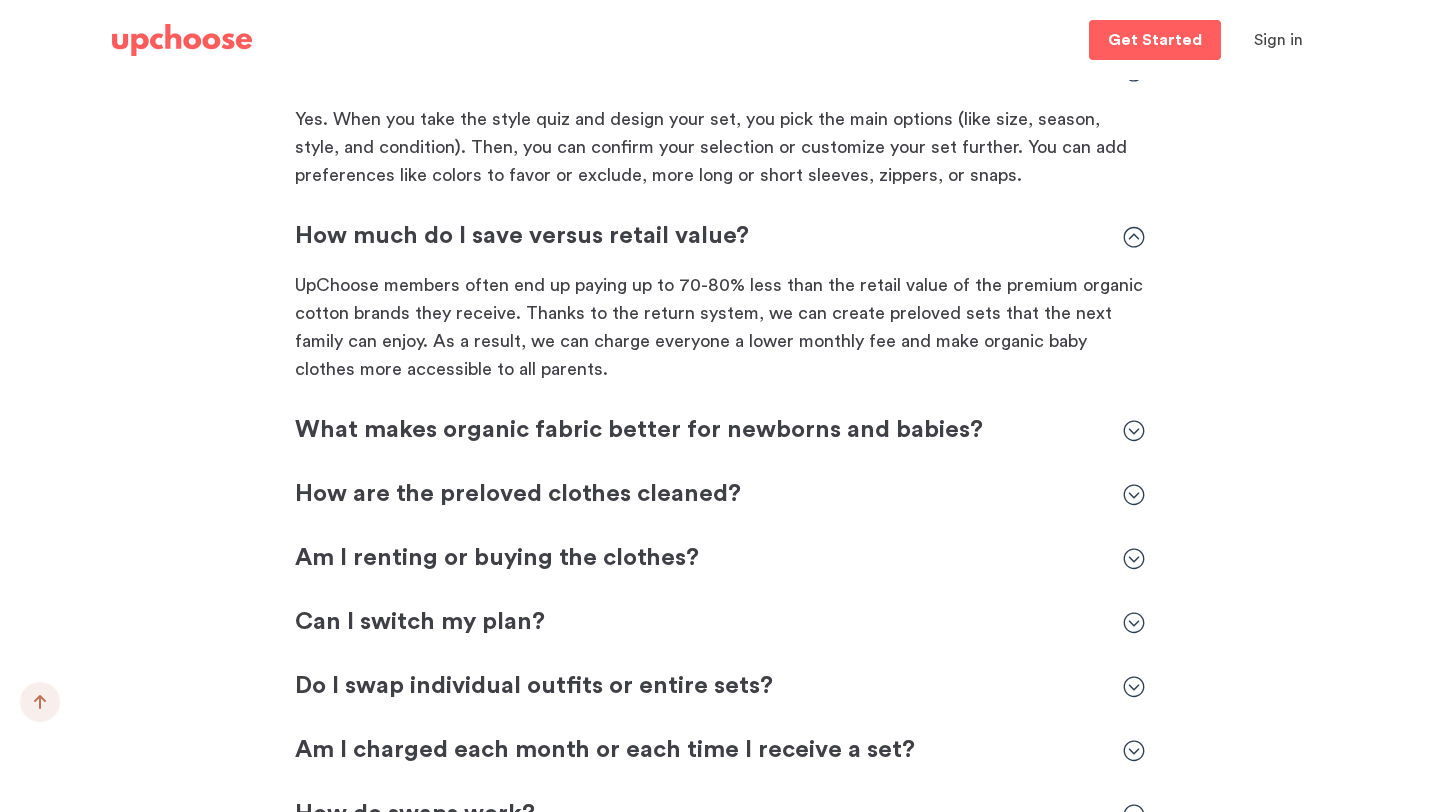 click 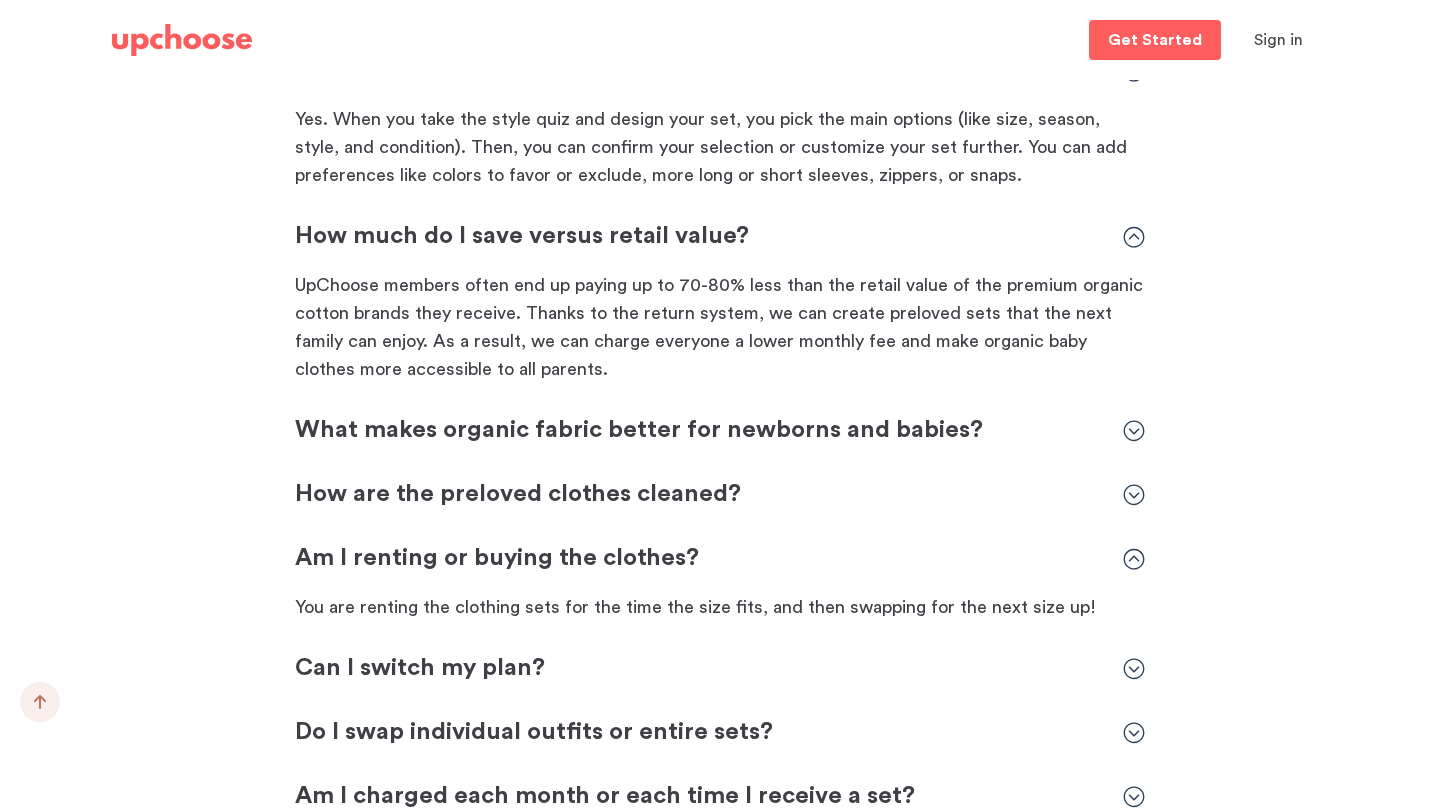 click 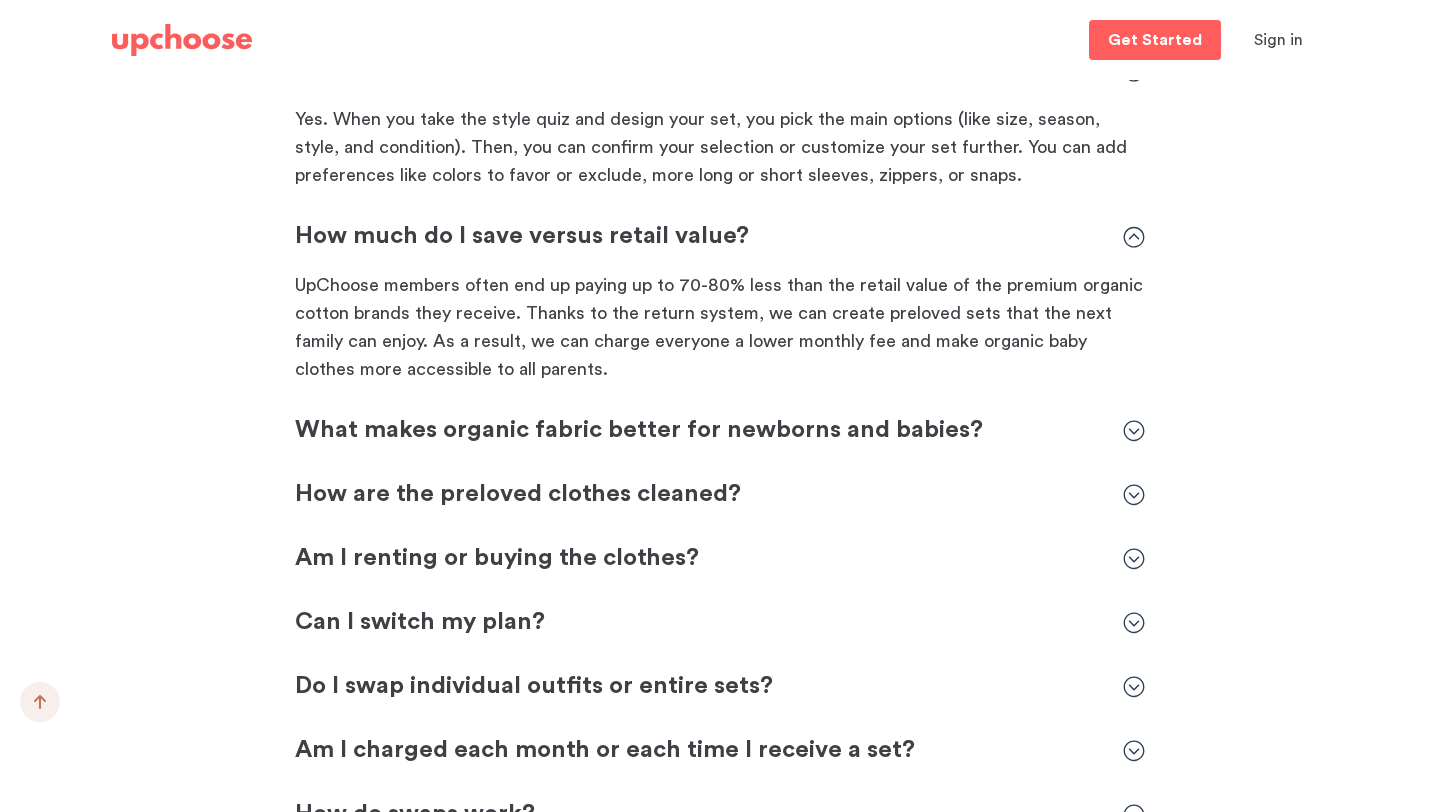 scroll, scrollTop: 6753, scrollLeft: 0, axis: vertical 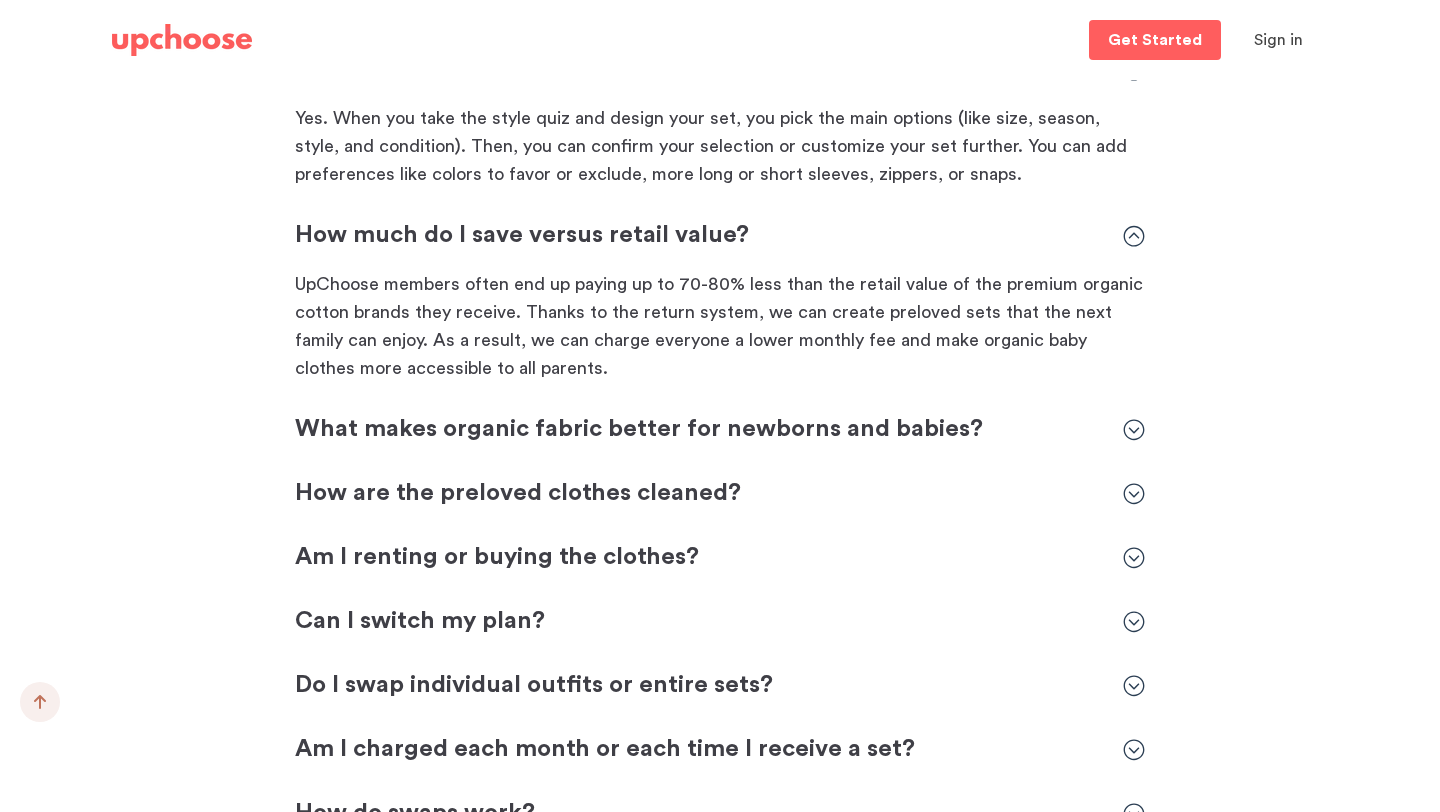click 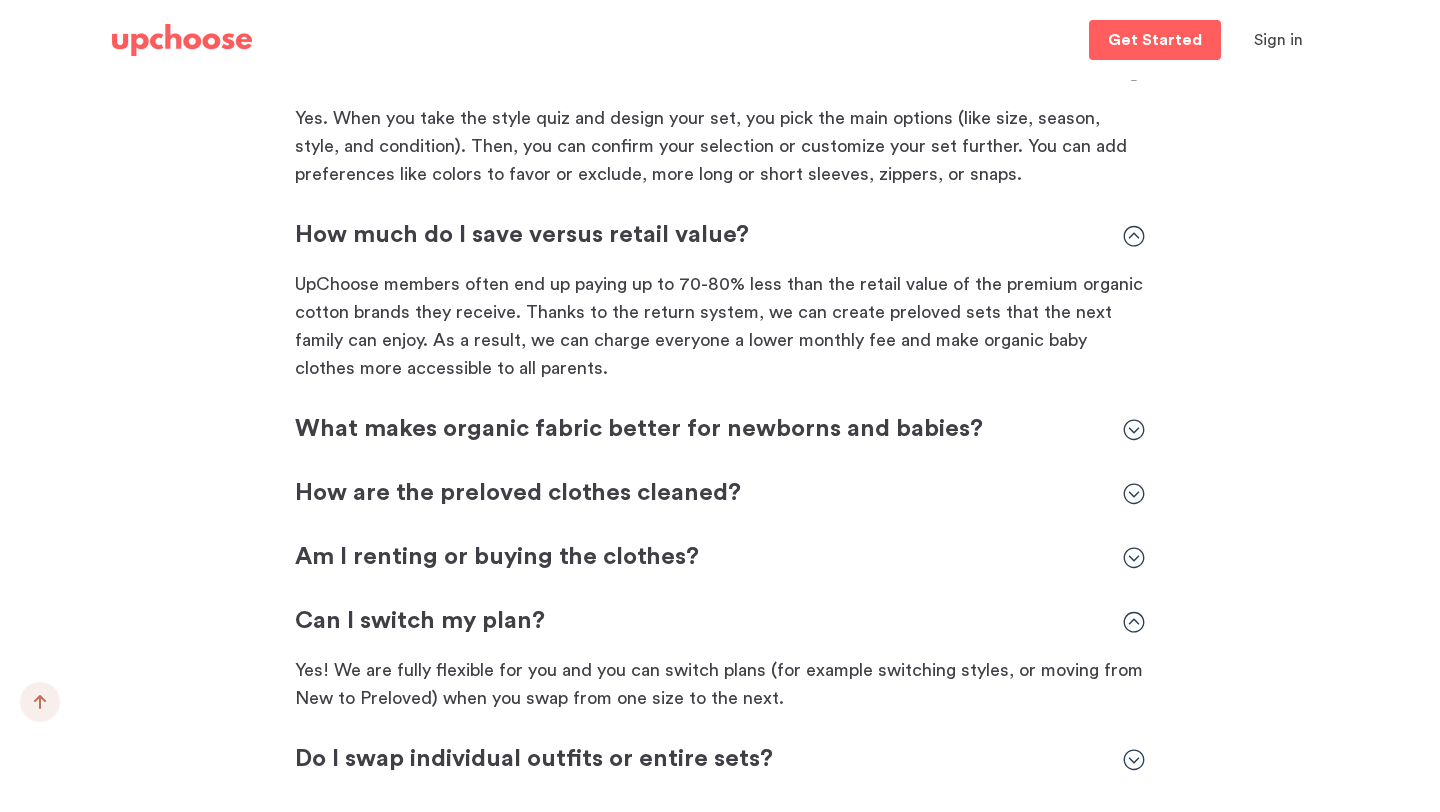 click 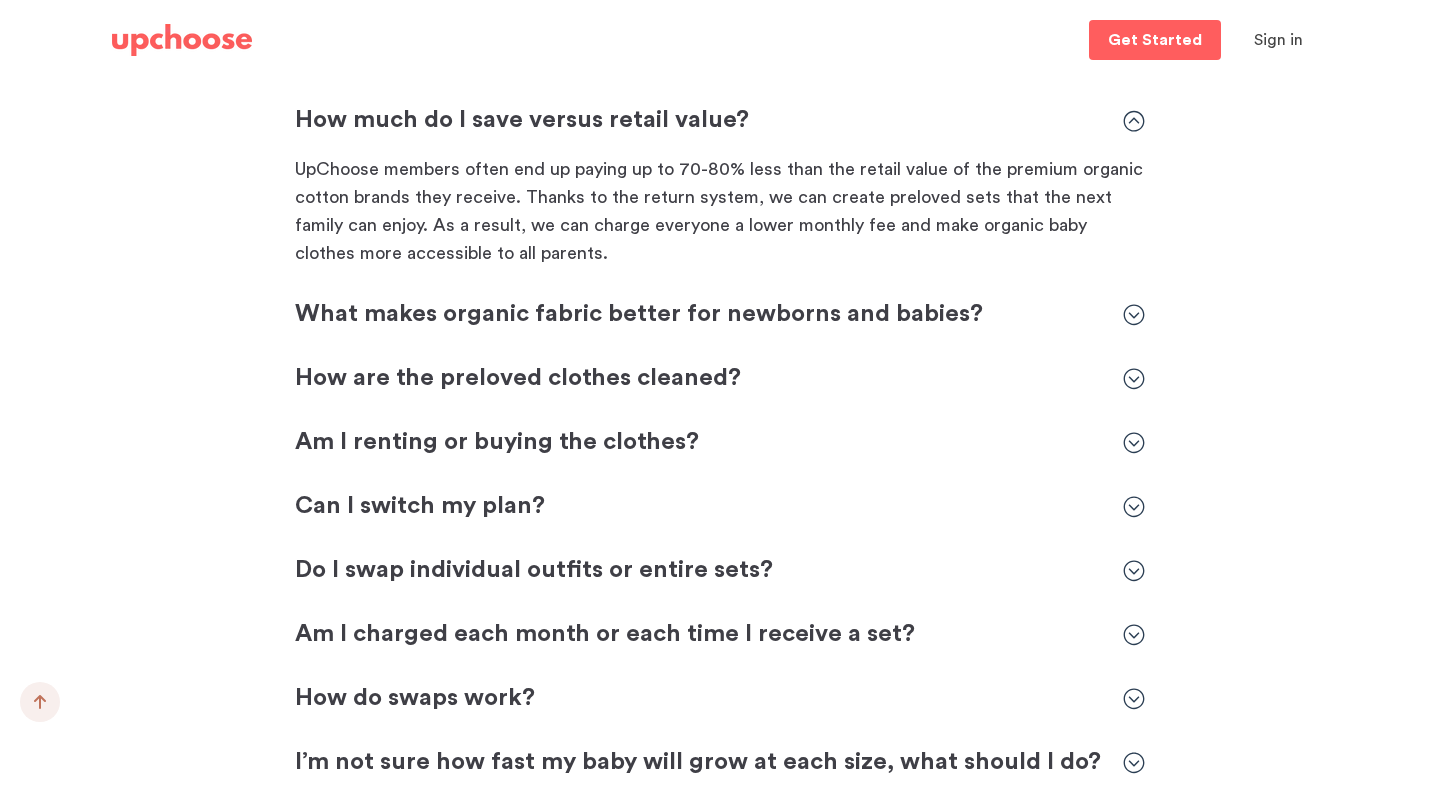 scroll, scrollTop: 6878, scrollLeft: 0, axis: vertical 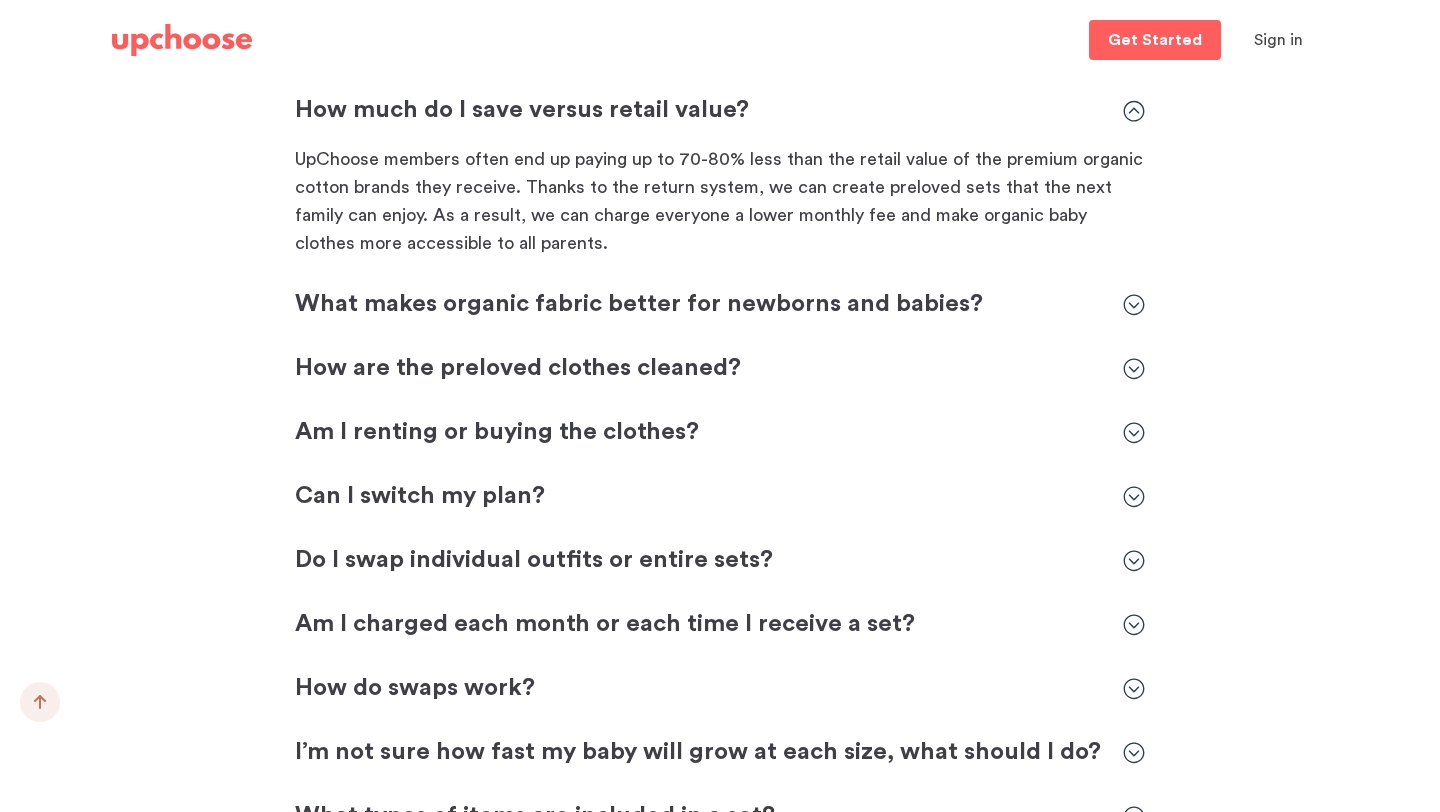 click 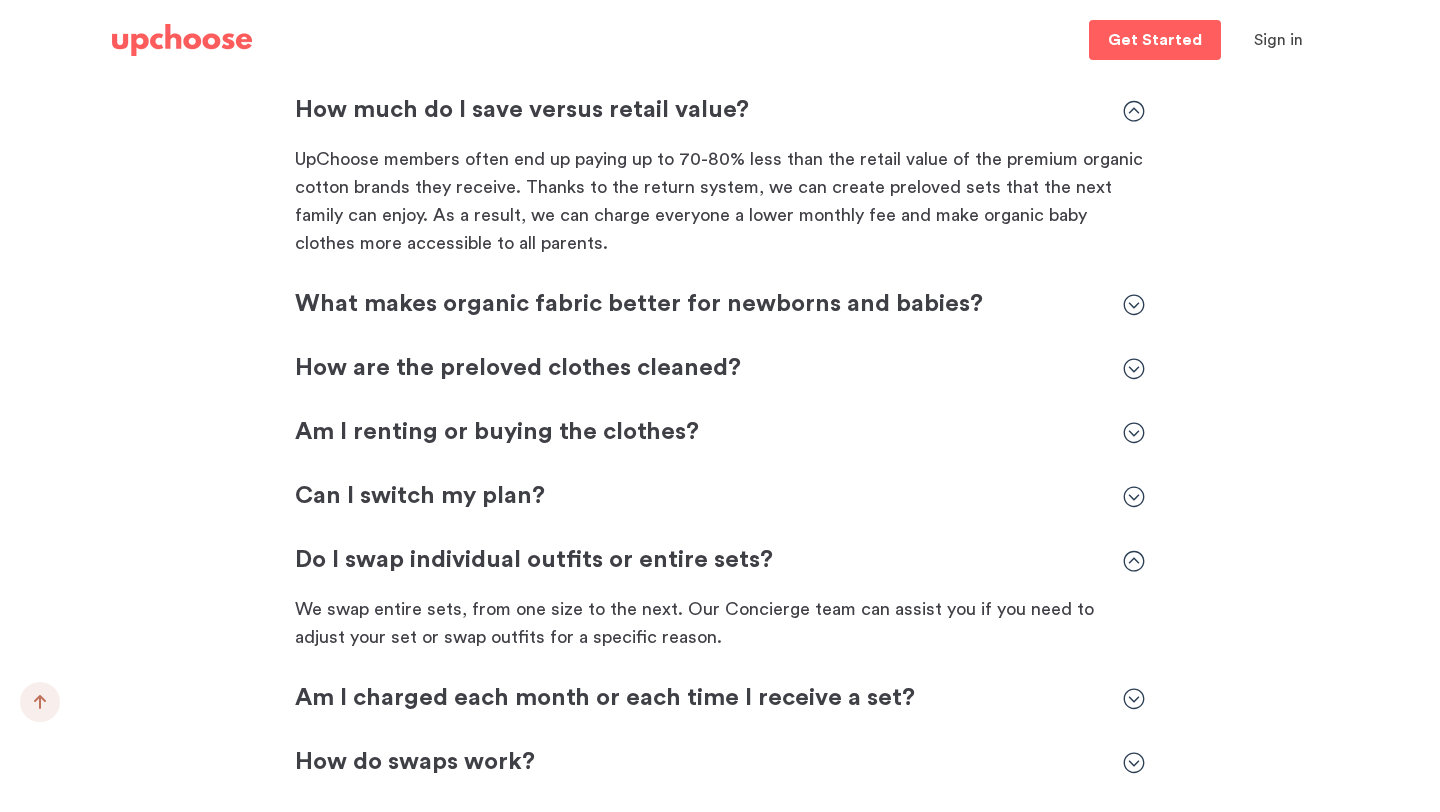 click 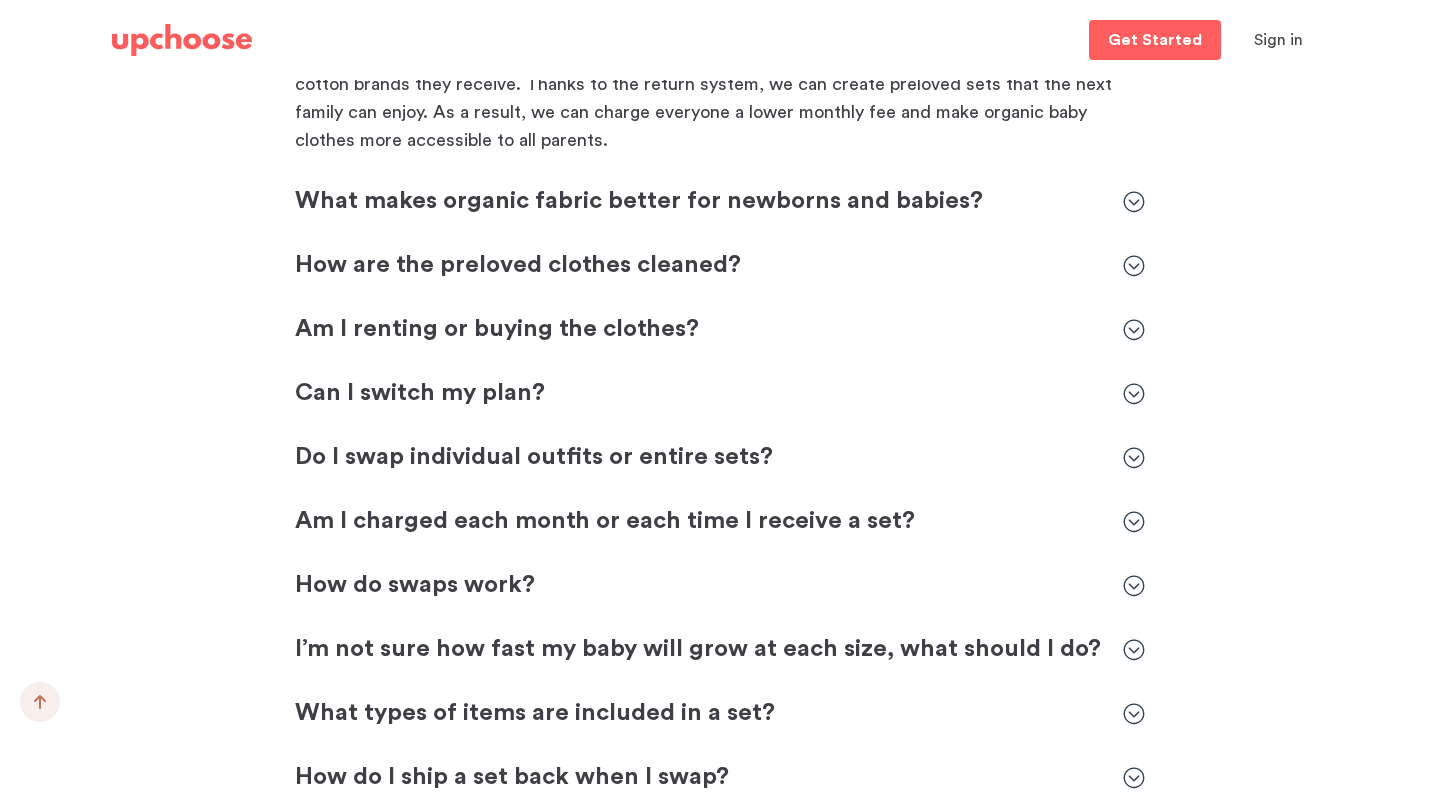 scroll, scrollTop: 6996, scrollLeft: 0, axis: vertical 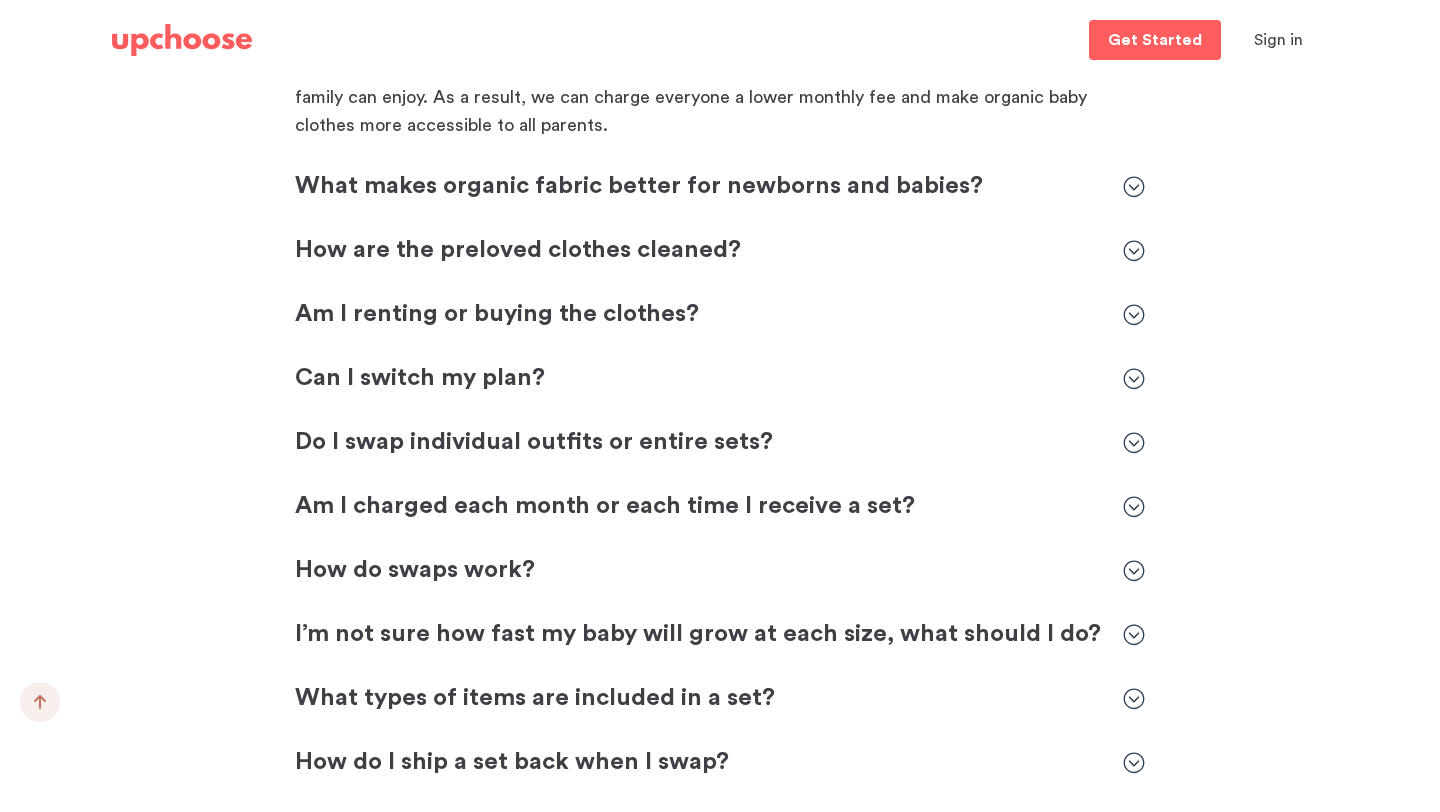 click 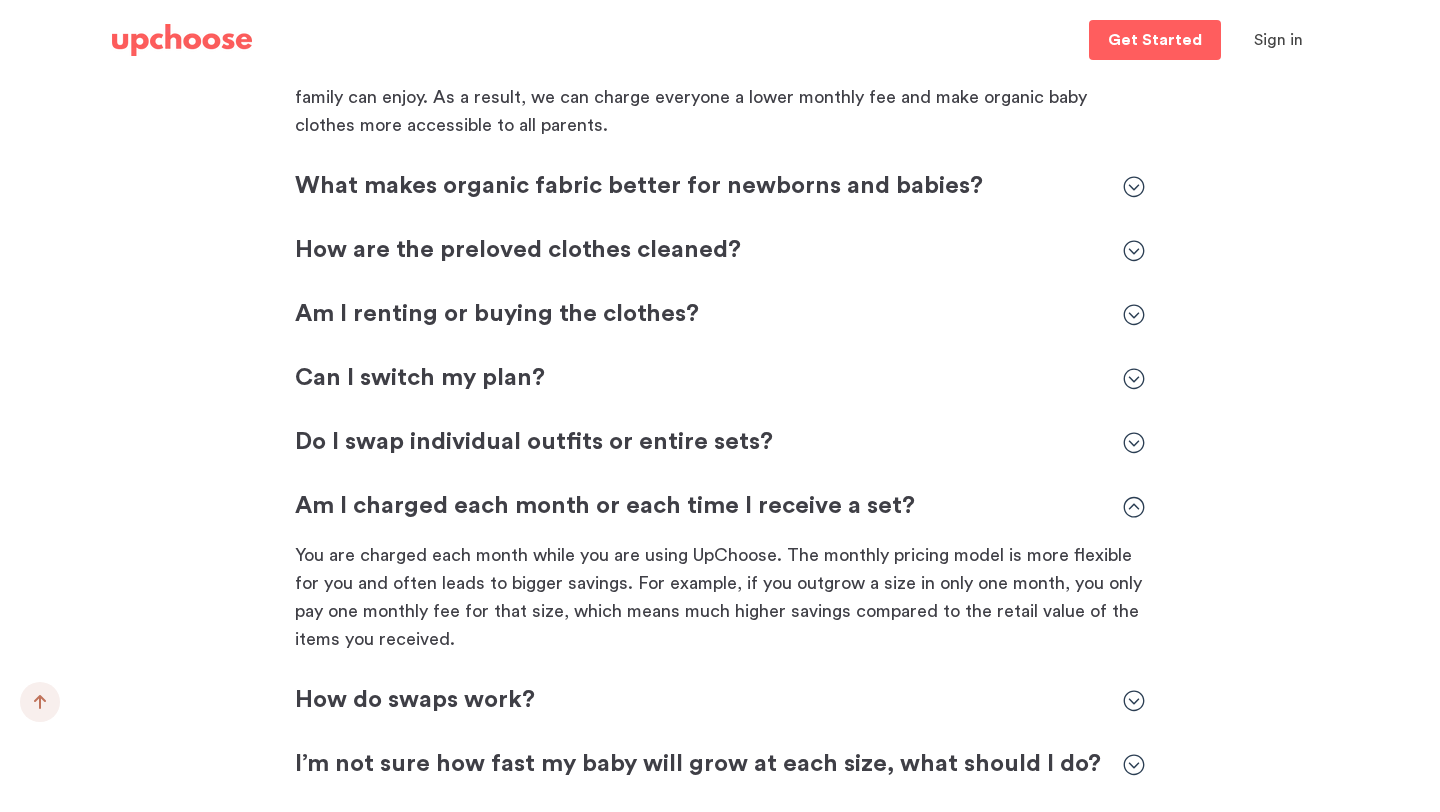 click 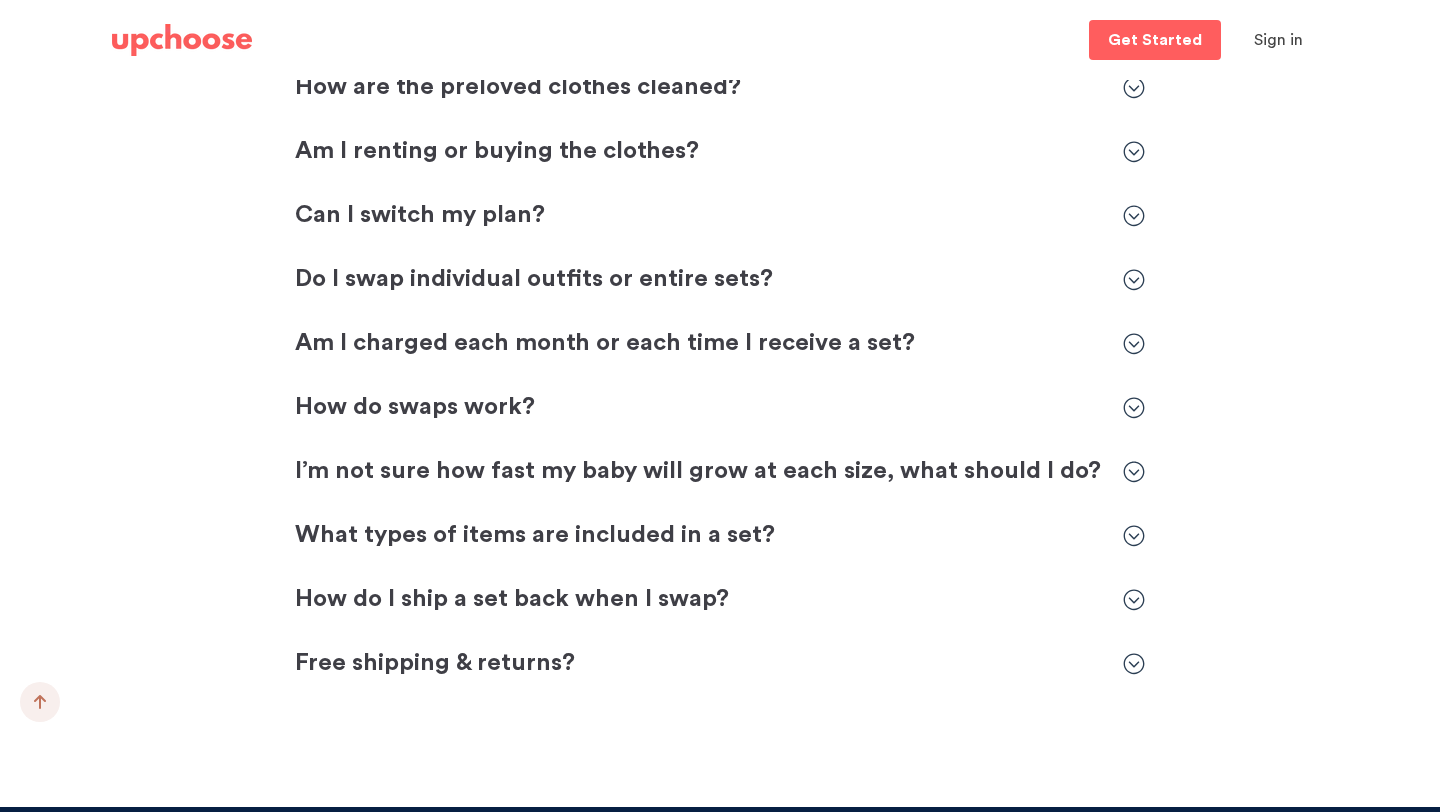 scroll, scrollTop: 7176, scrollLeft: 0, axis: vertical 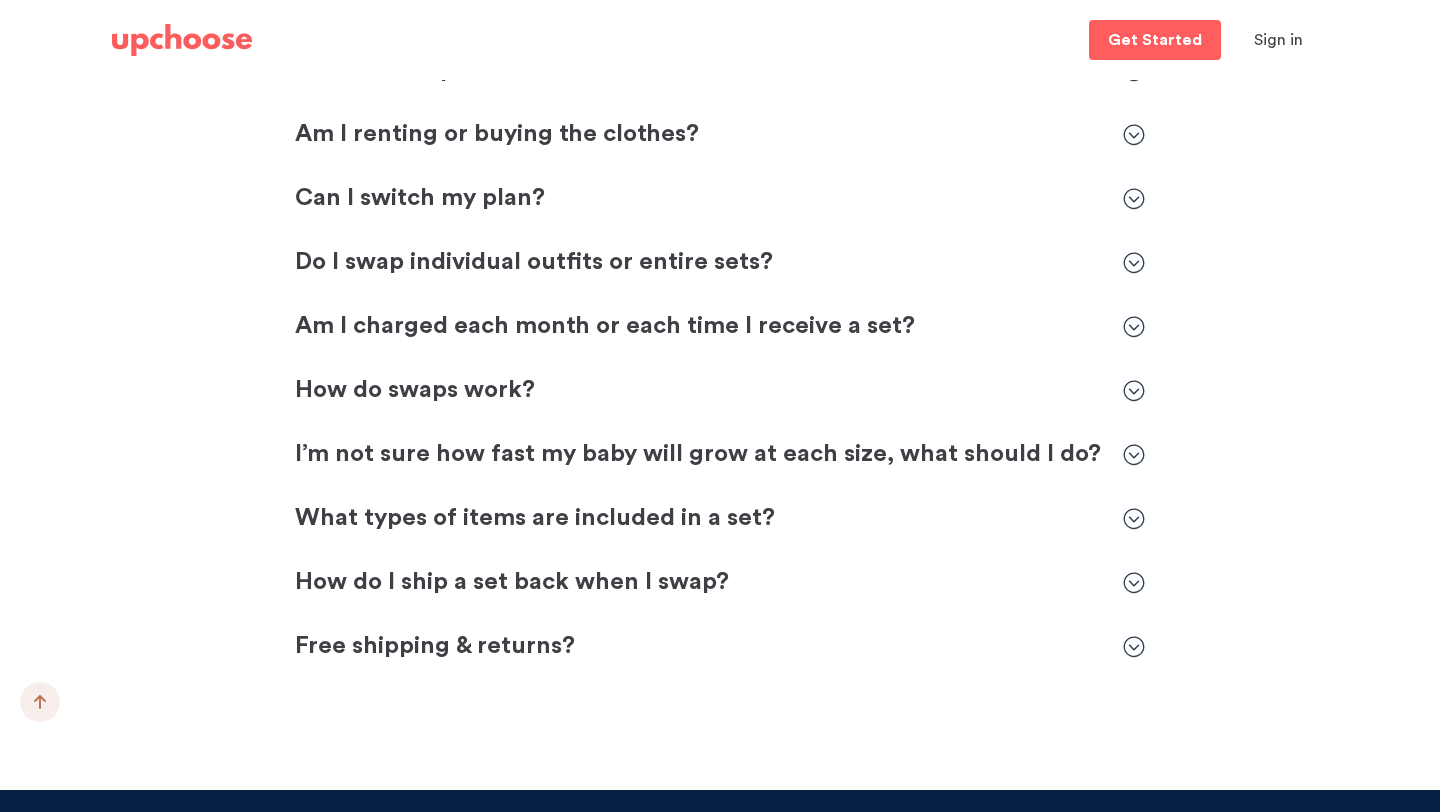 click 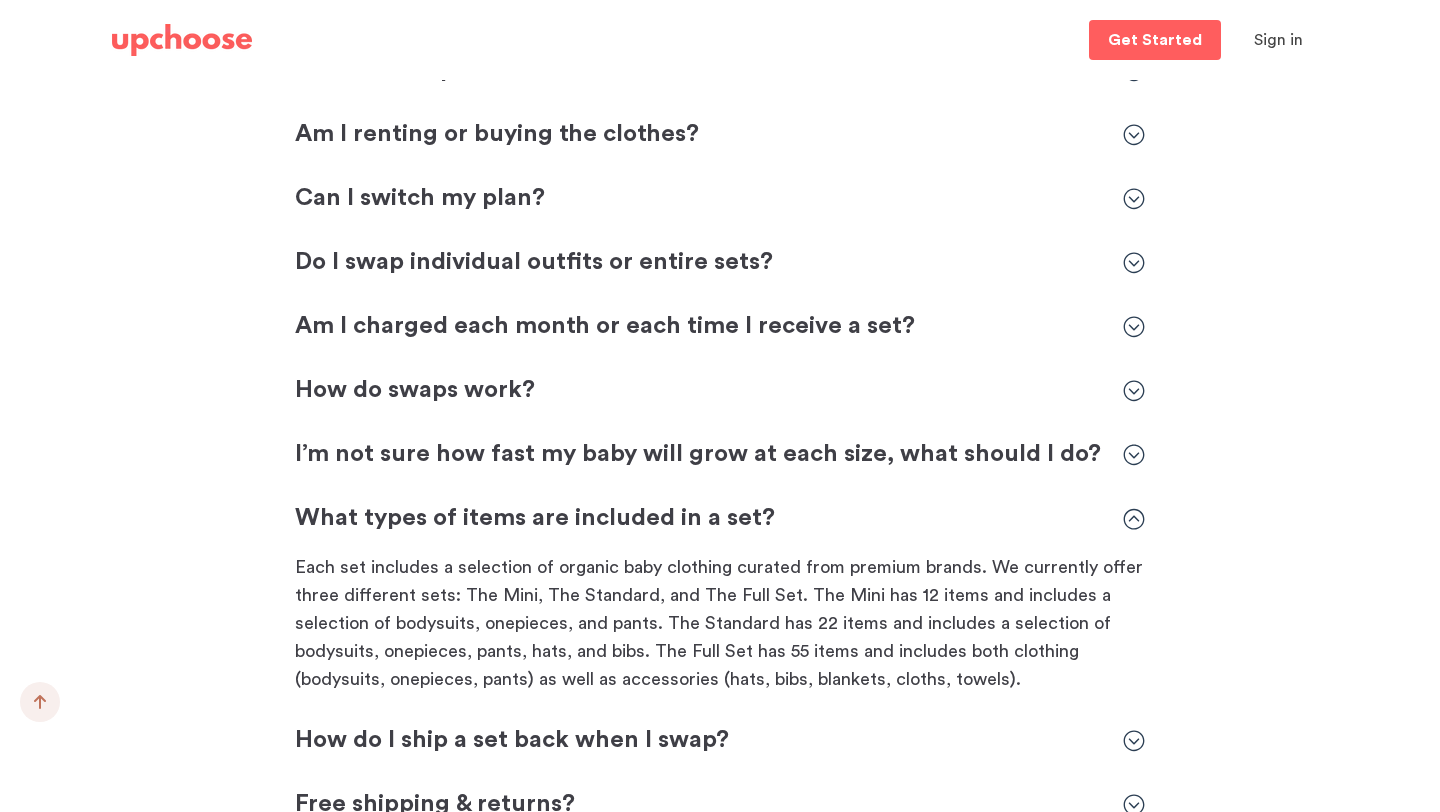 click 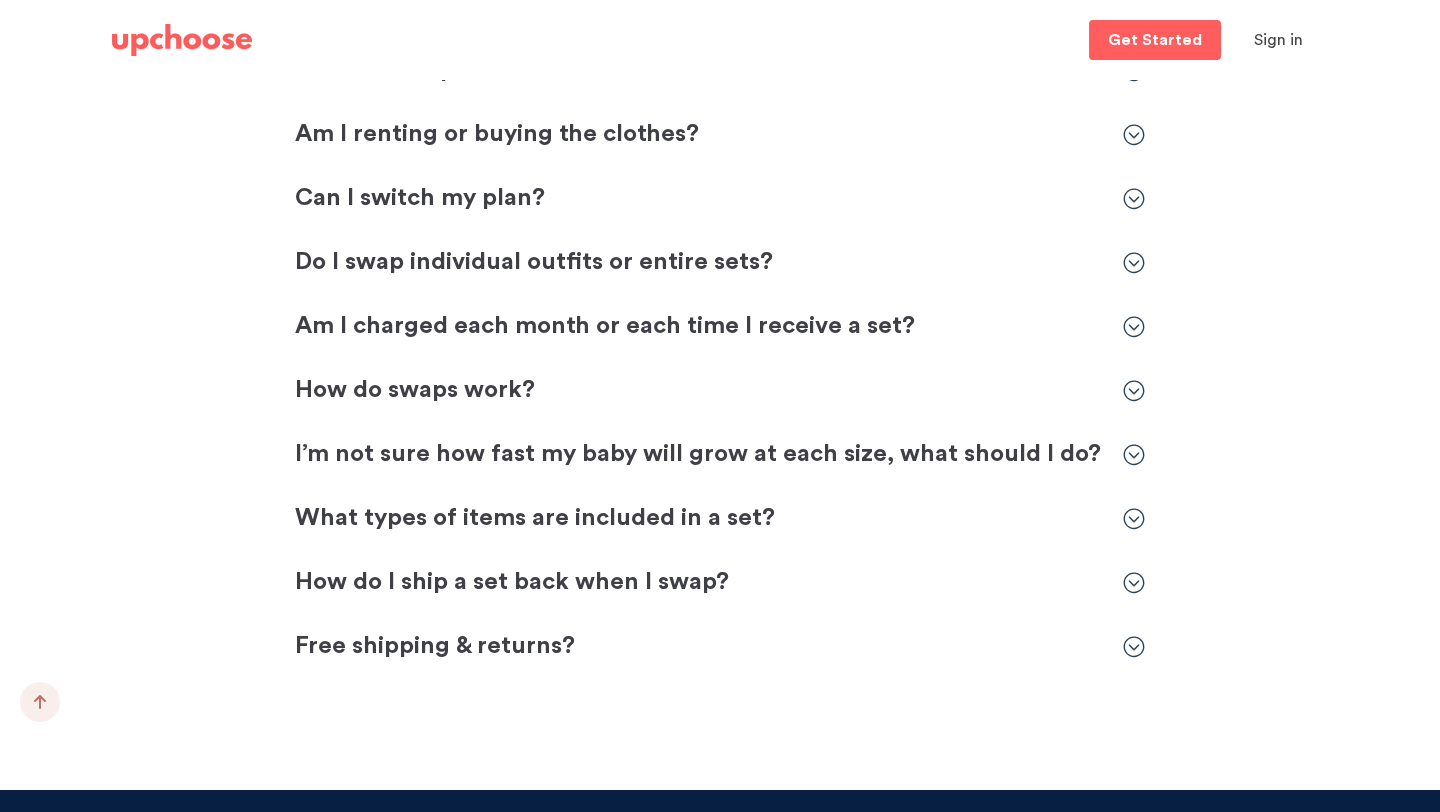 click 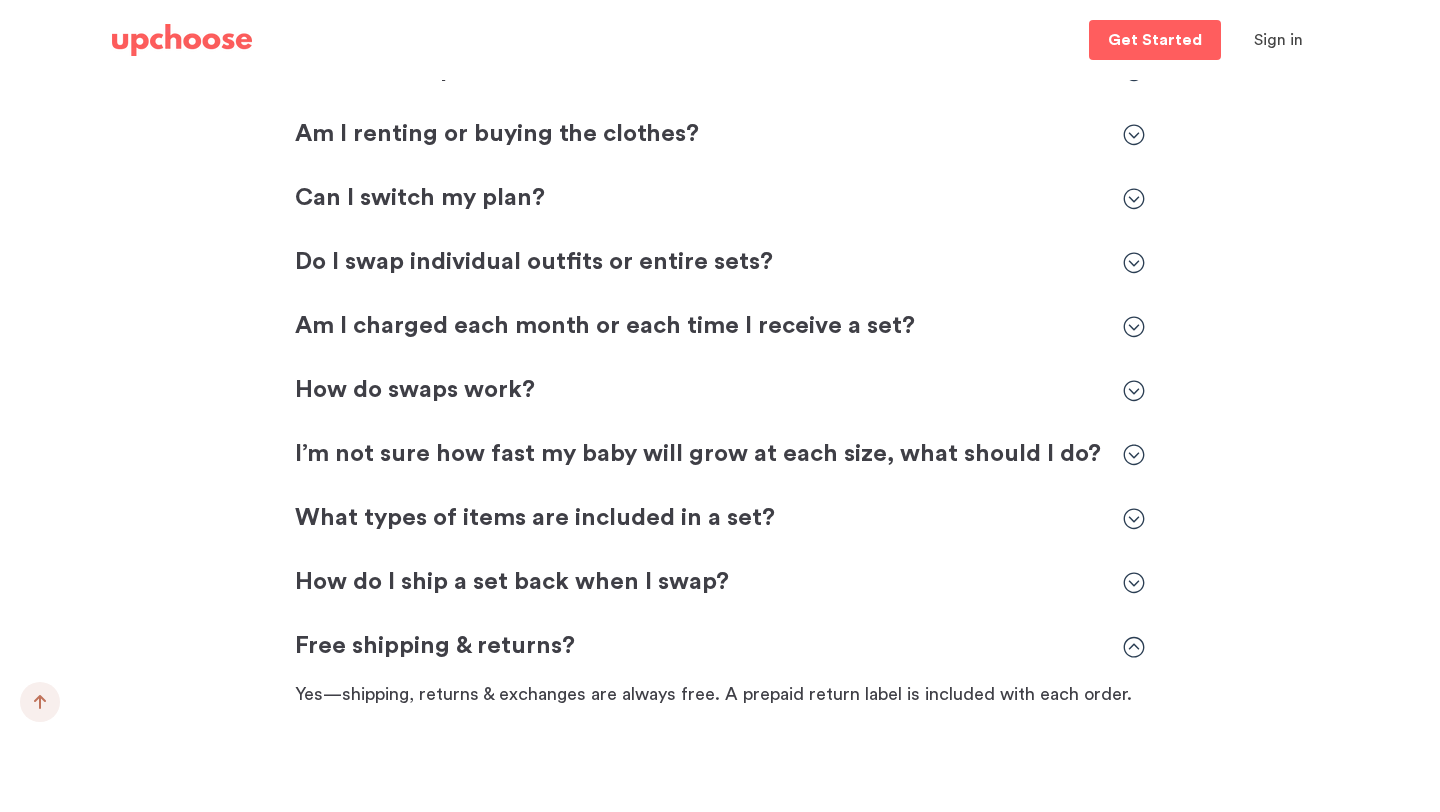 click 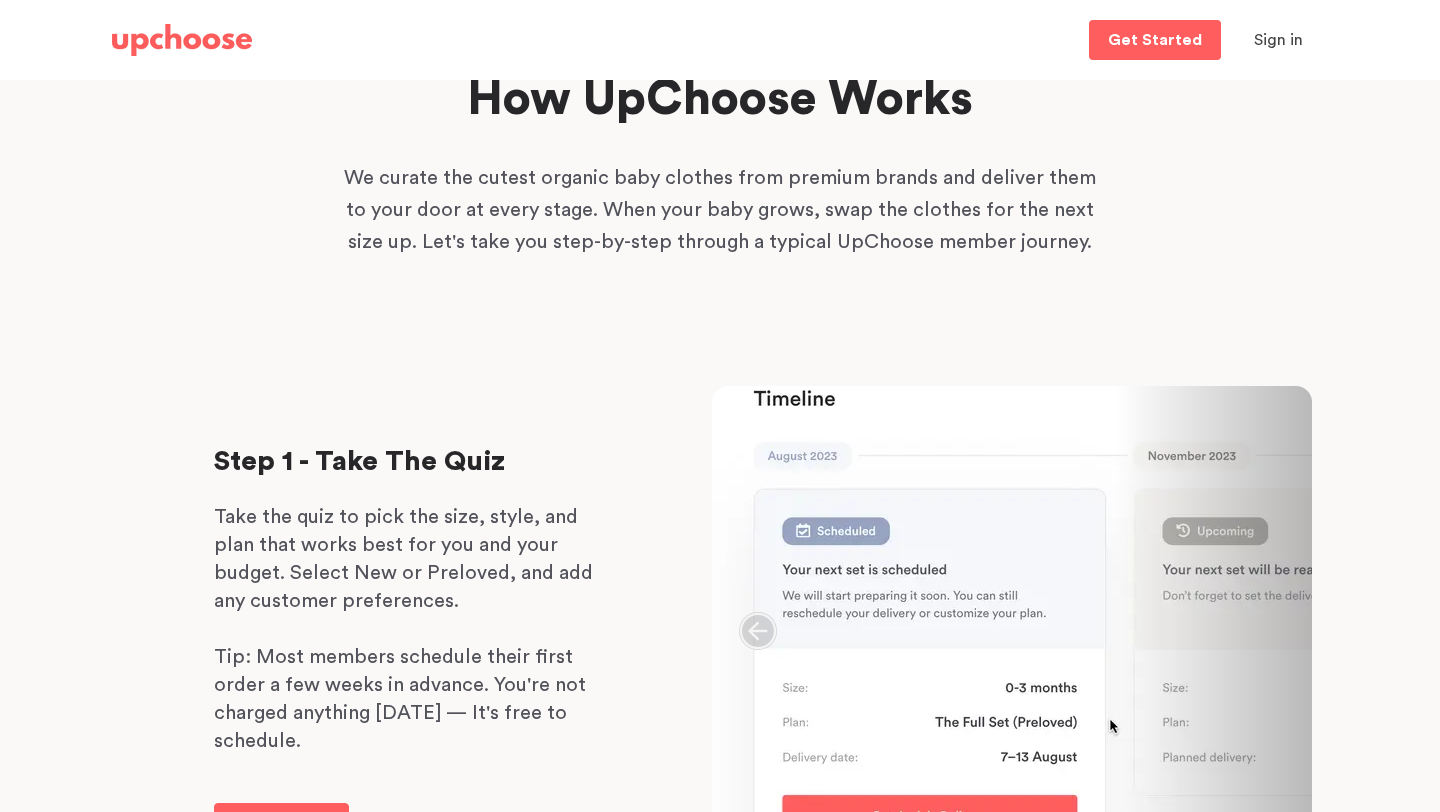 scroll, scrollTop: 0, scrollLeft: 0, axis: both 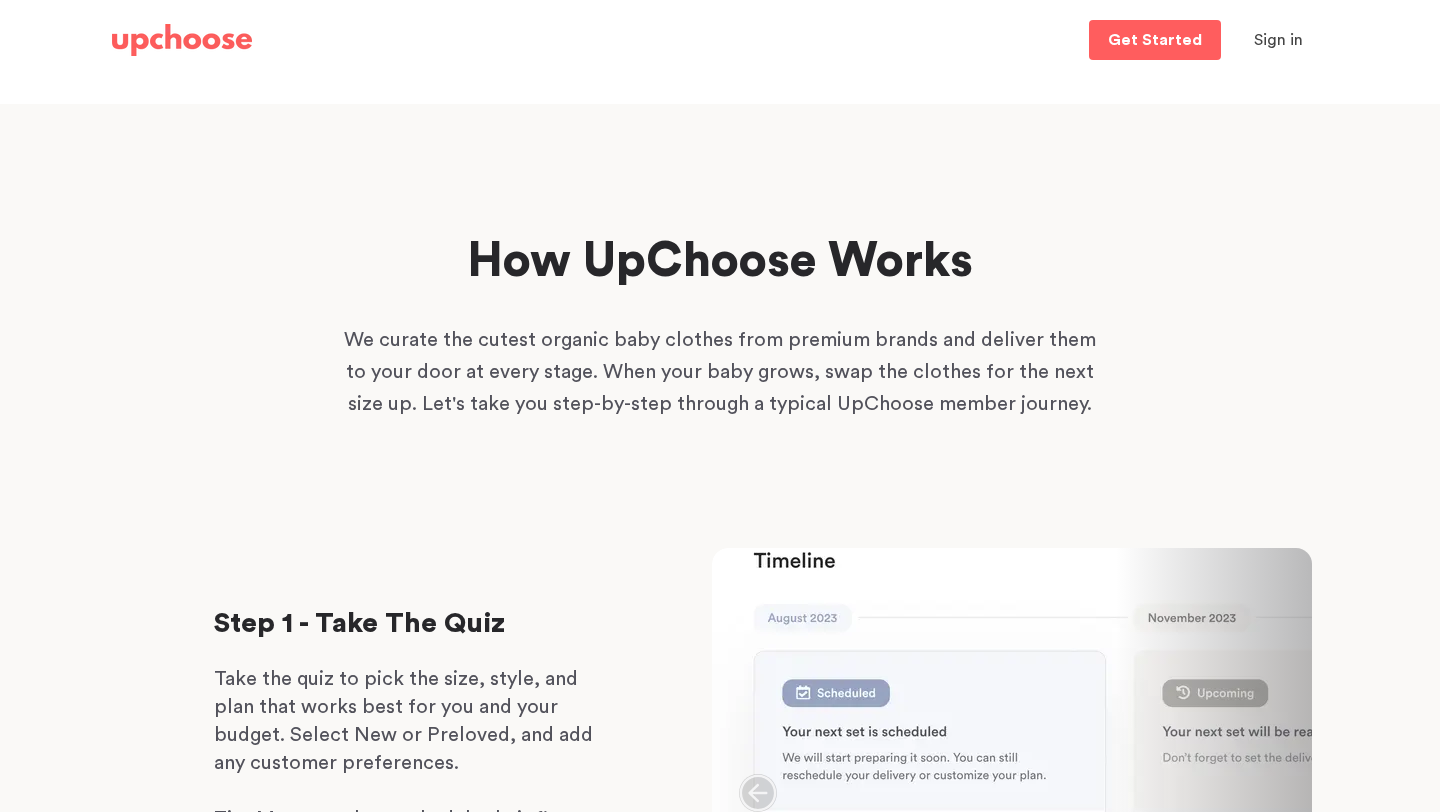 click at bounding box center (182, 40) 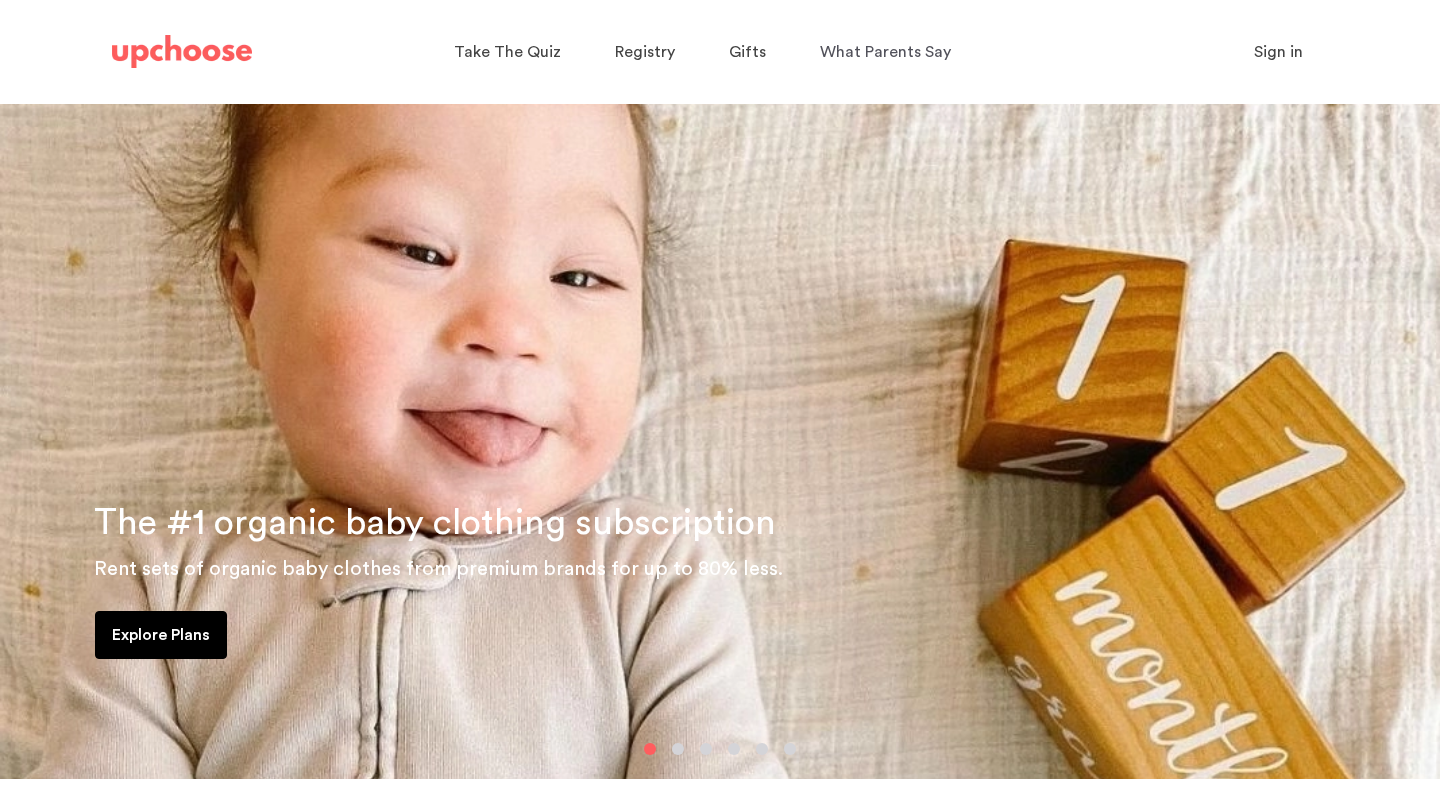 scroll, scrollTop: 38, scrollLeft: 0, axis: vertical 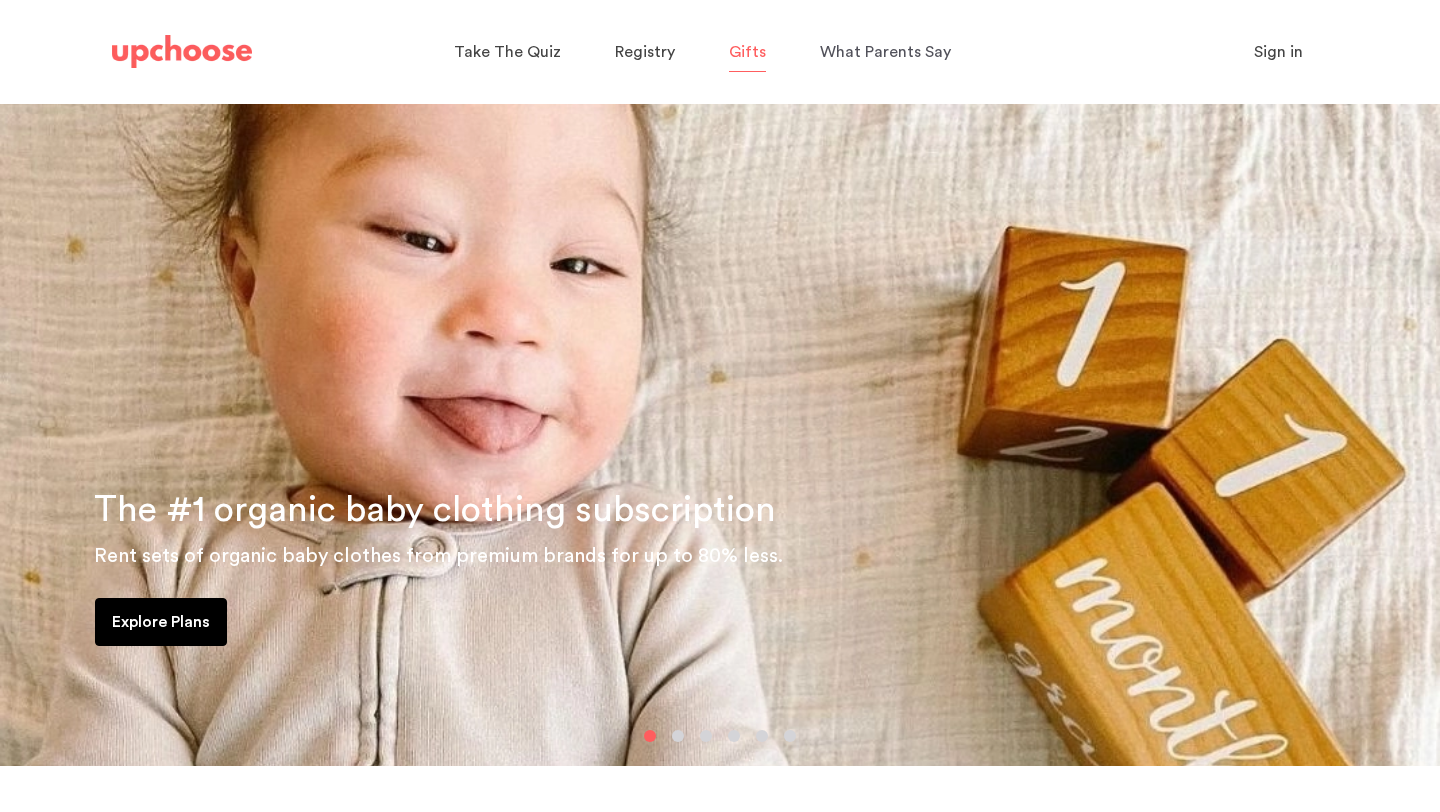 click on "Gifts" at bounding box center [747, 52] 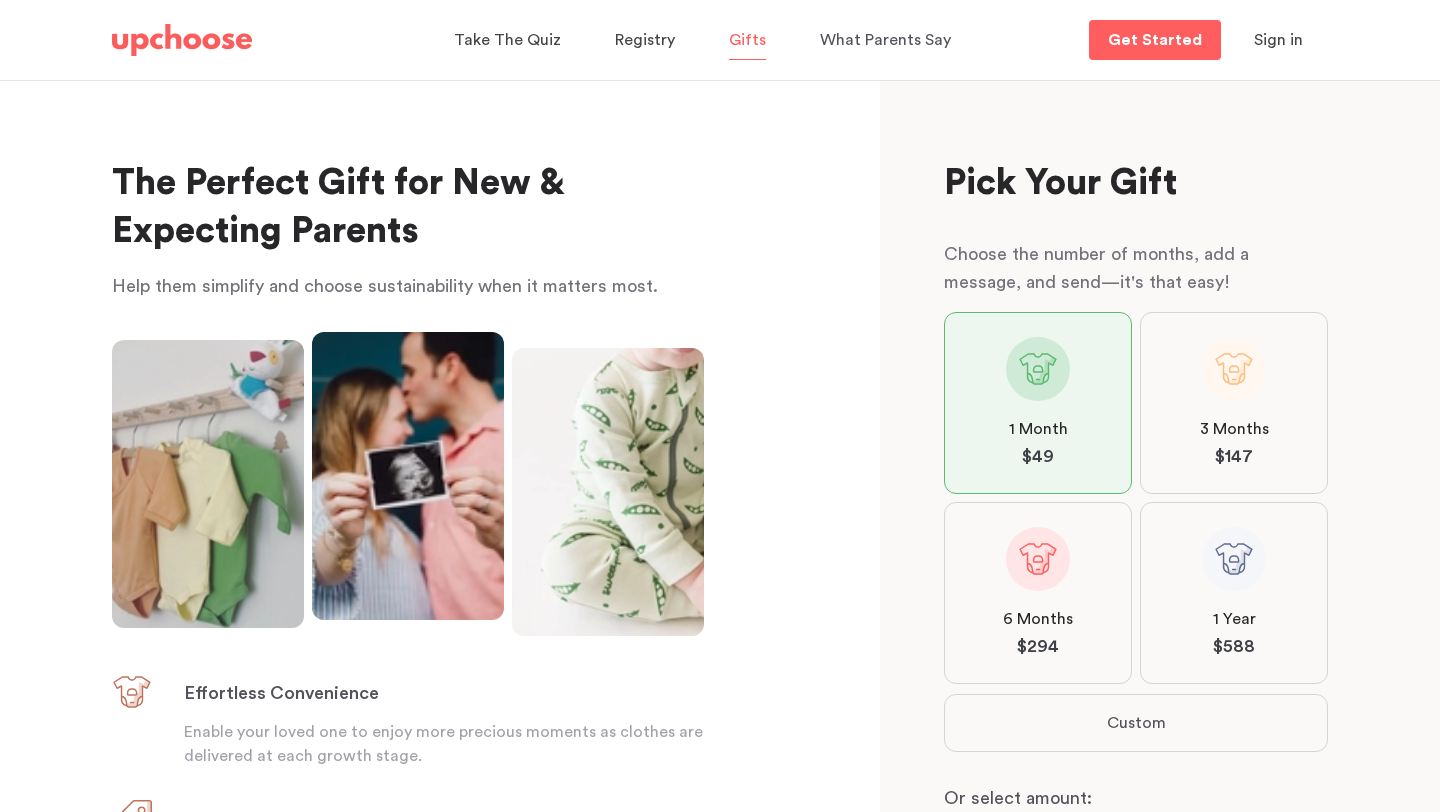 scroll, scrollTop: 0, scrollLeft: 0, axis: both 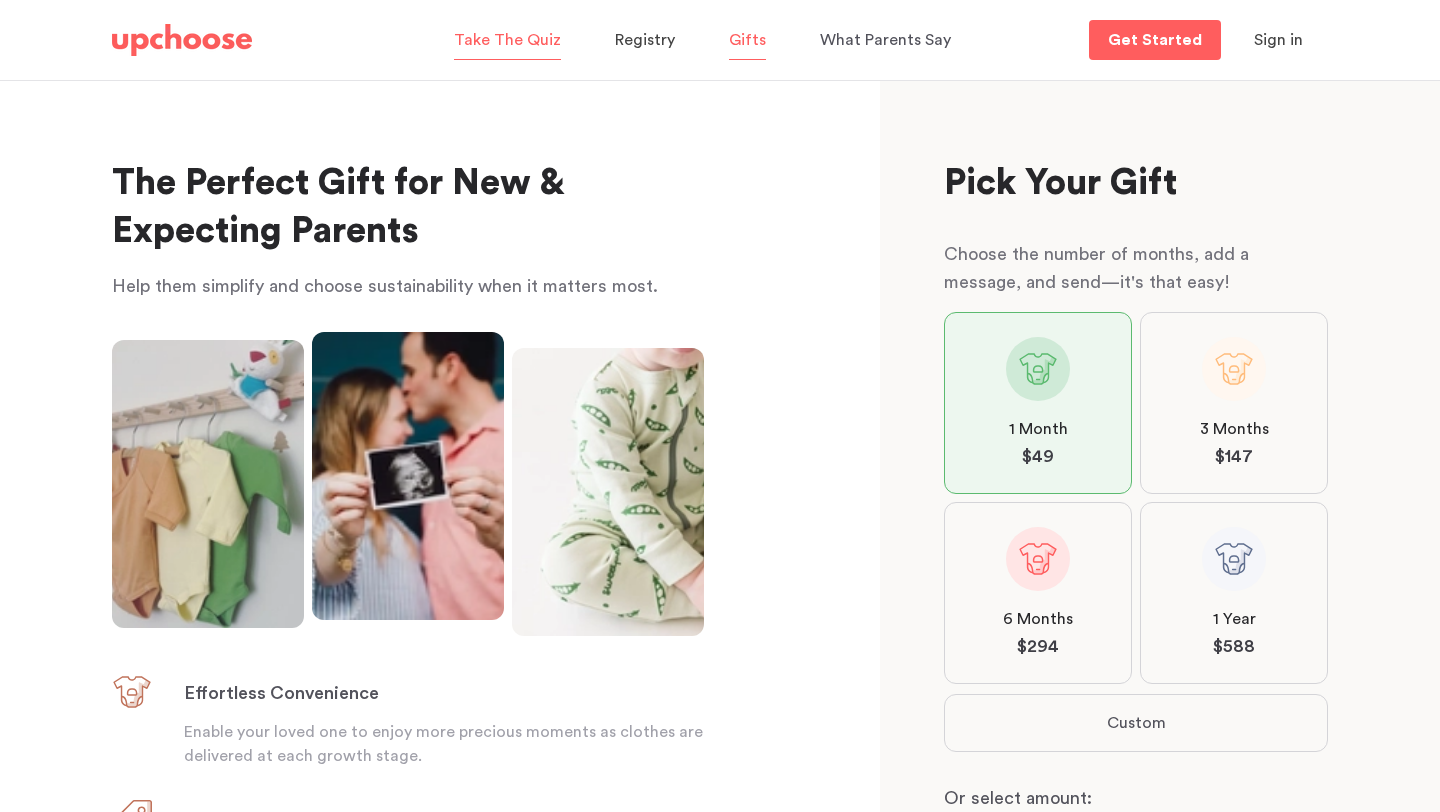 click on "Take The Quiz" at bounding box center [507, 40] 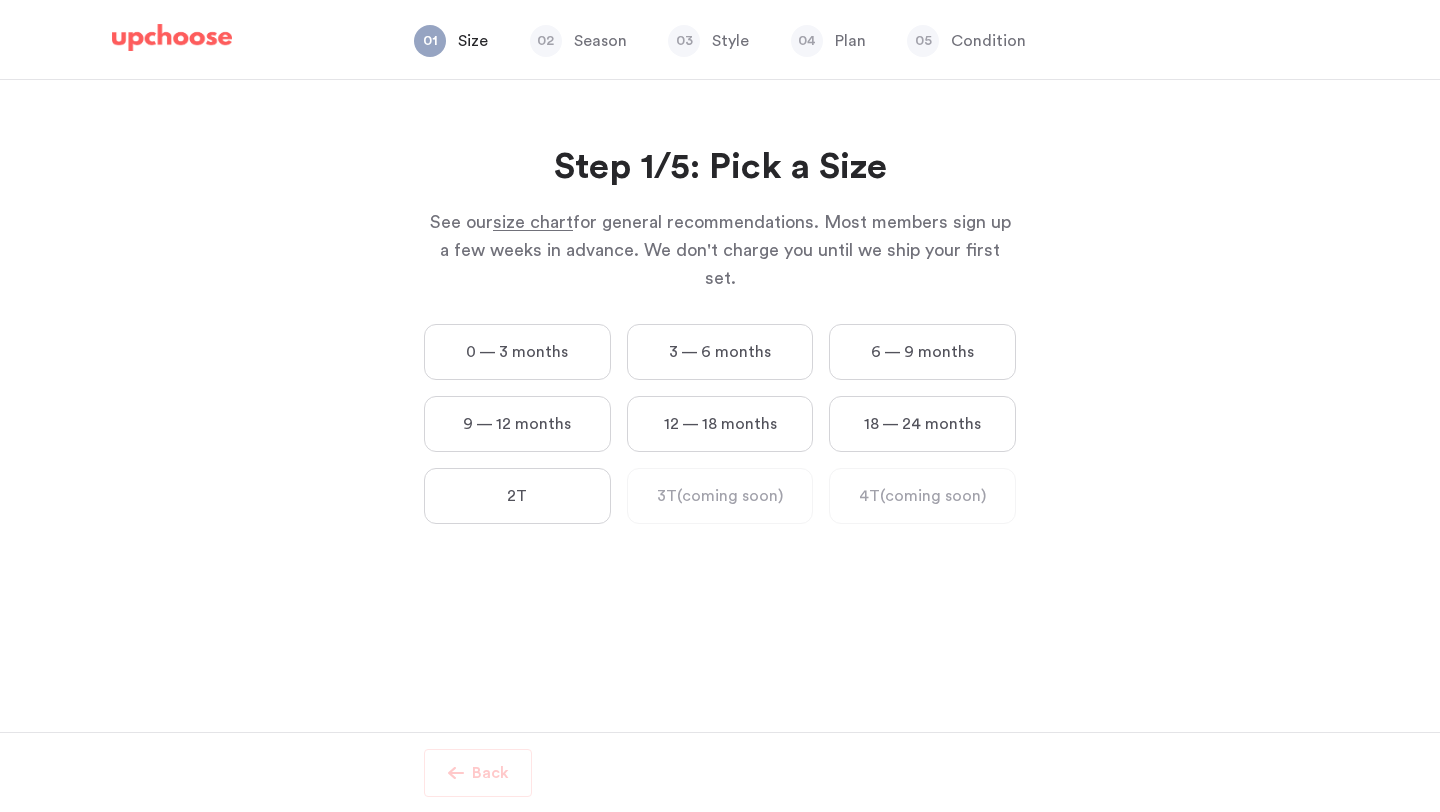 scroll, scrollTop: 0, scrollLeft: 0, axis: both 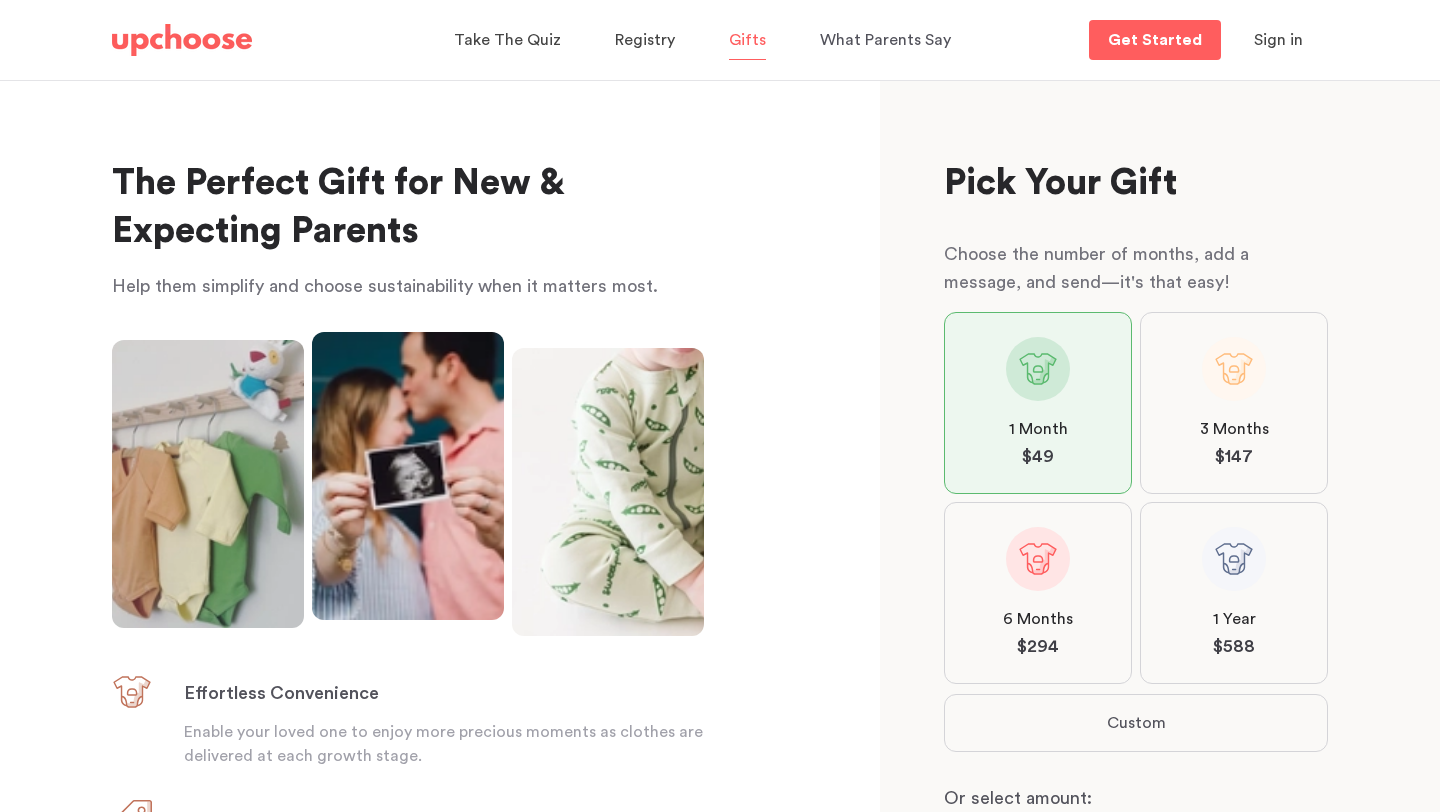 click at bounding box center (182, 40) 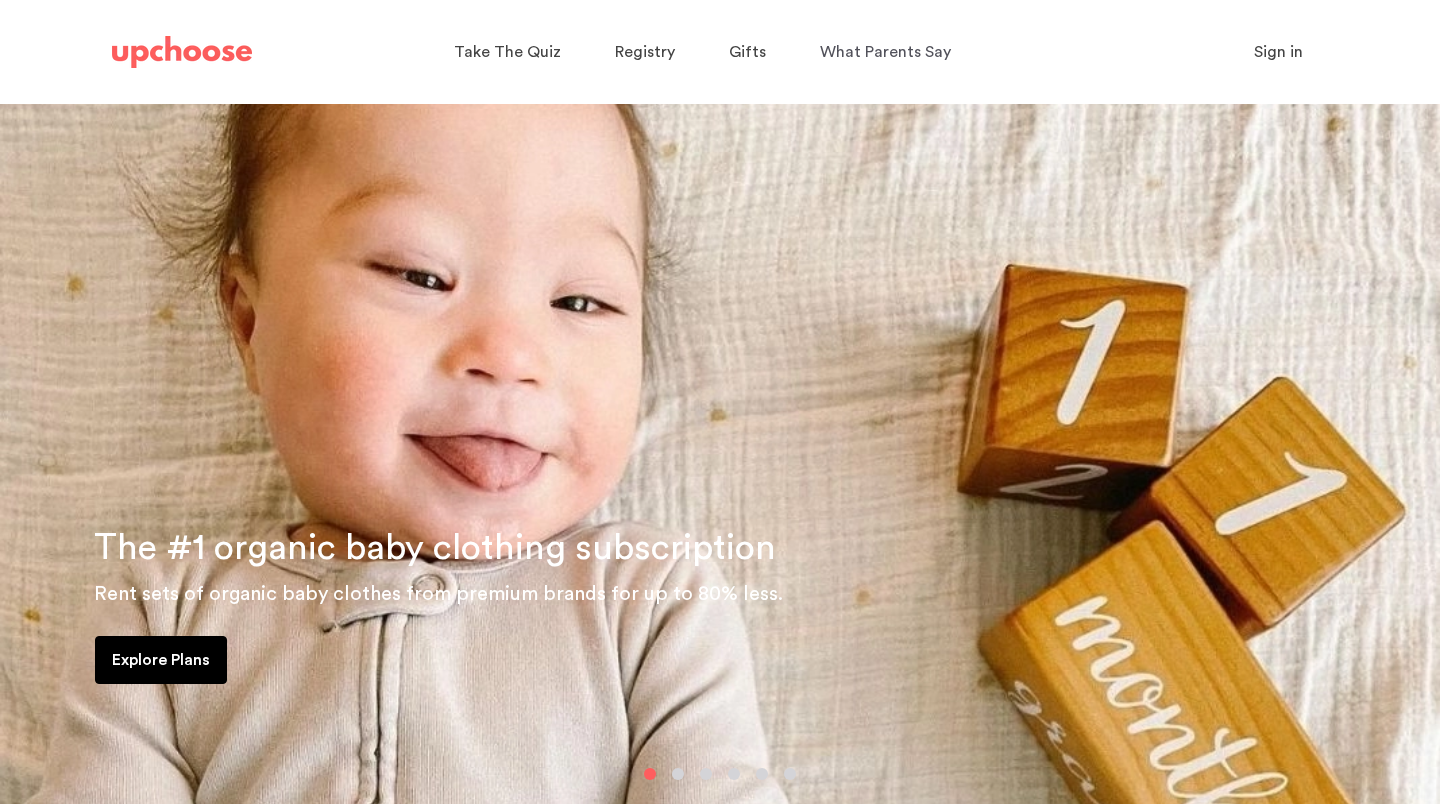 scroll, scrollTop: 0, scrollLeft: 0, axis: both 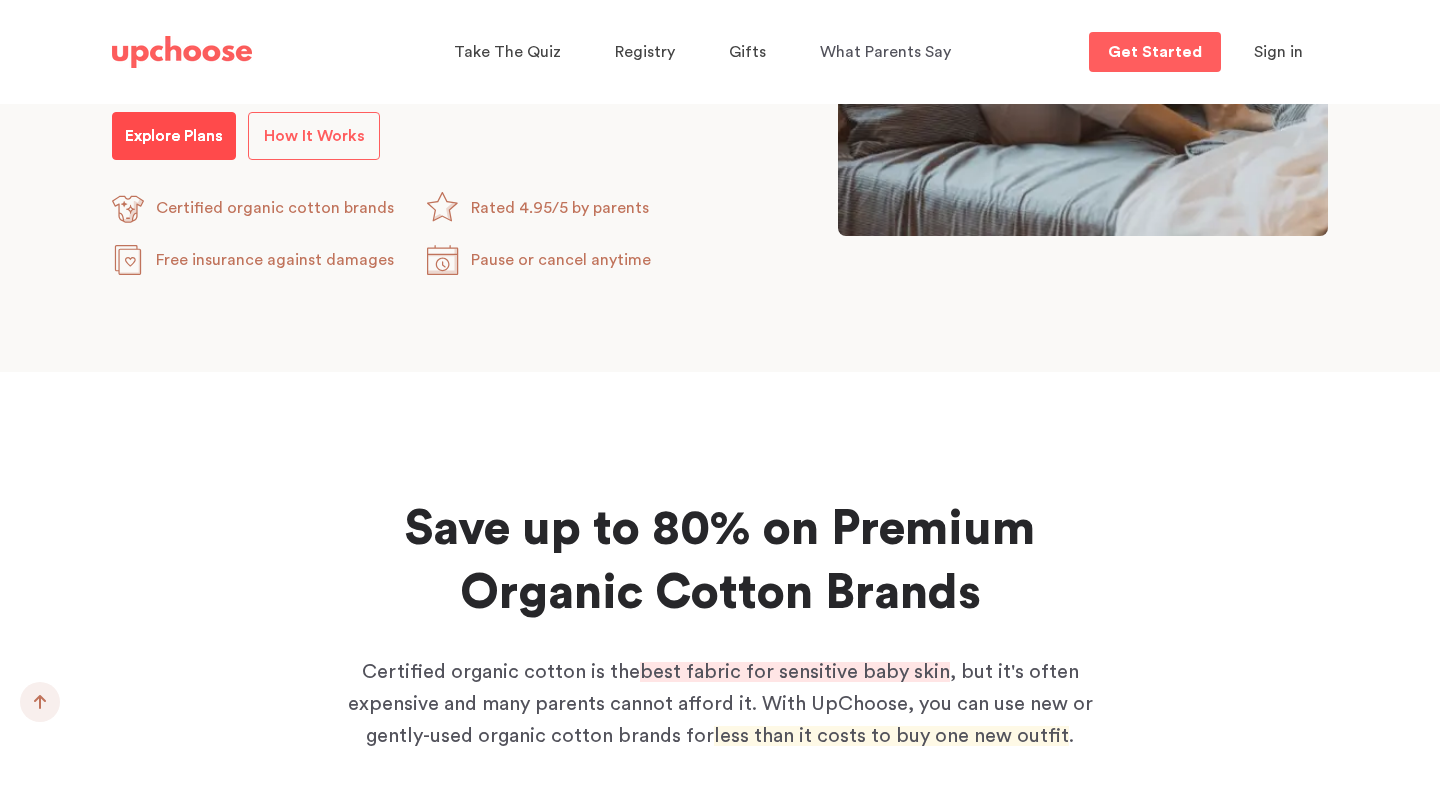 click on "Explore Plans" at bounding box center [174, 136] 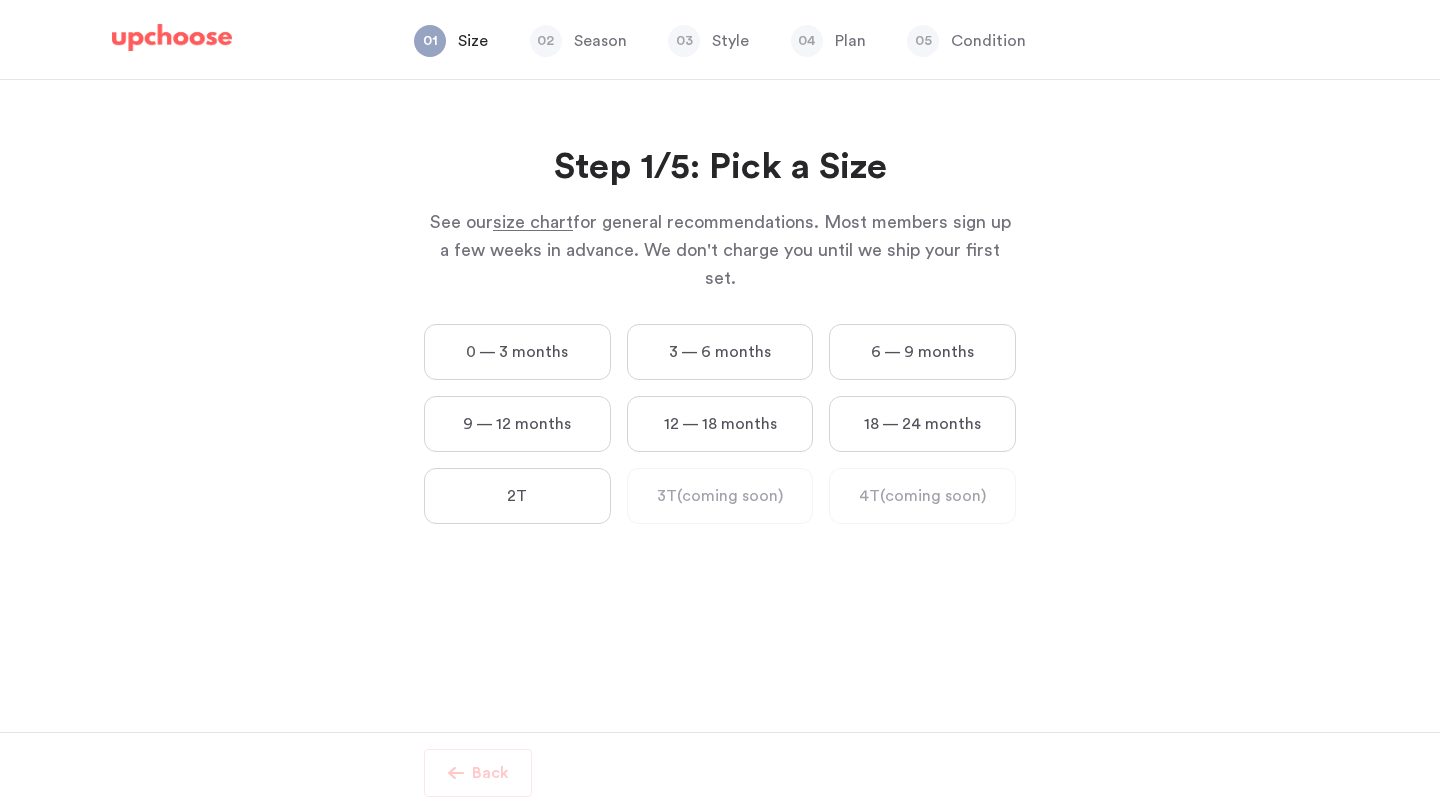 scroll, scrollTop: 0, scrollLeft: 0, axis: both 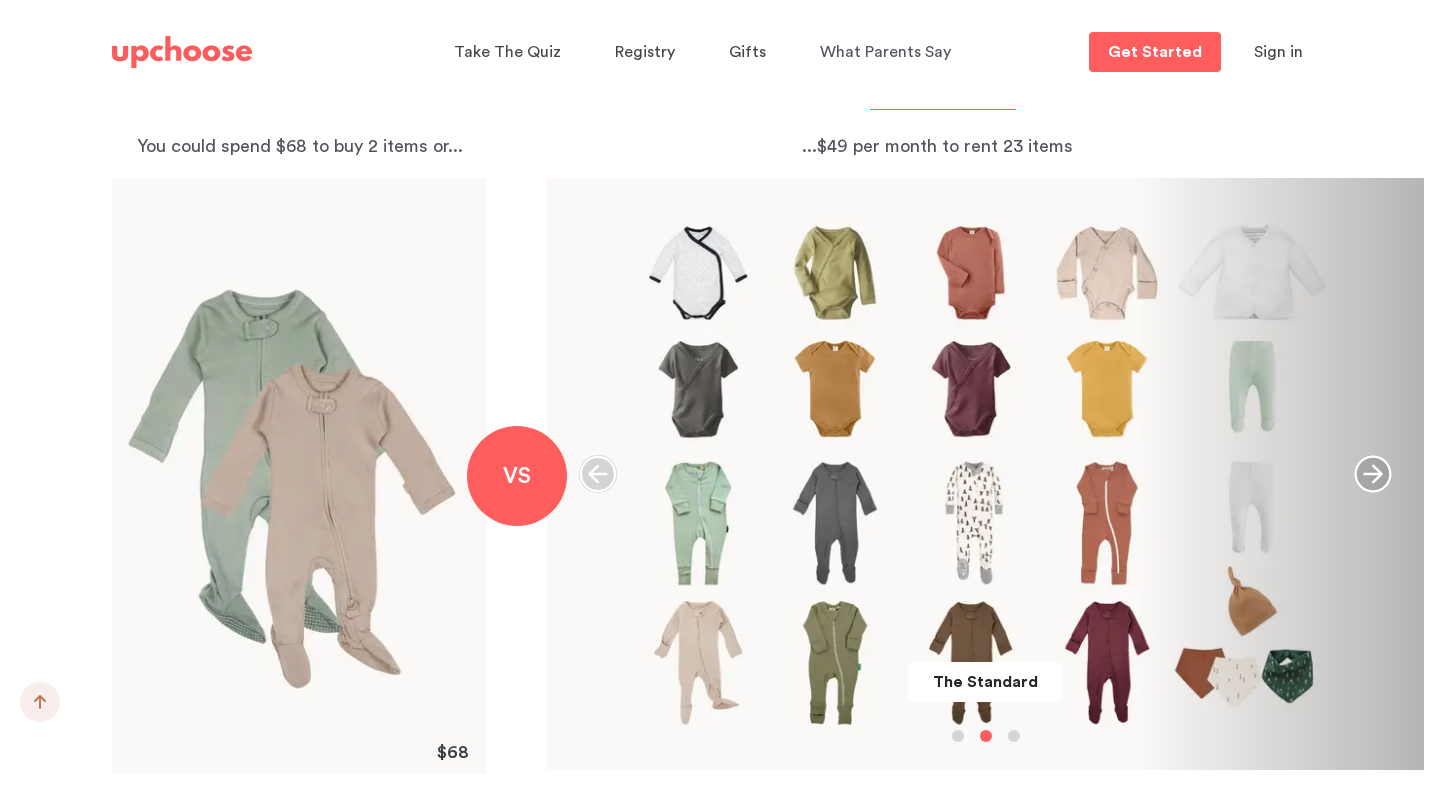 click 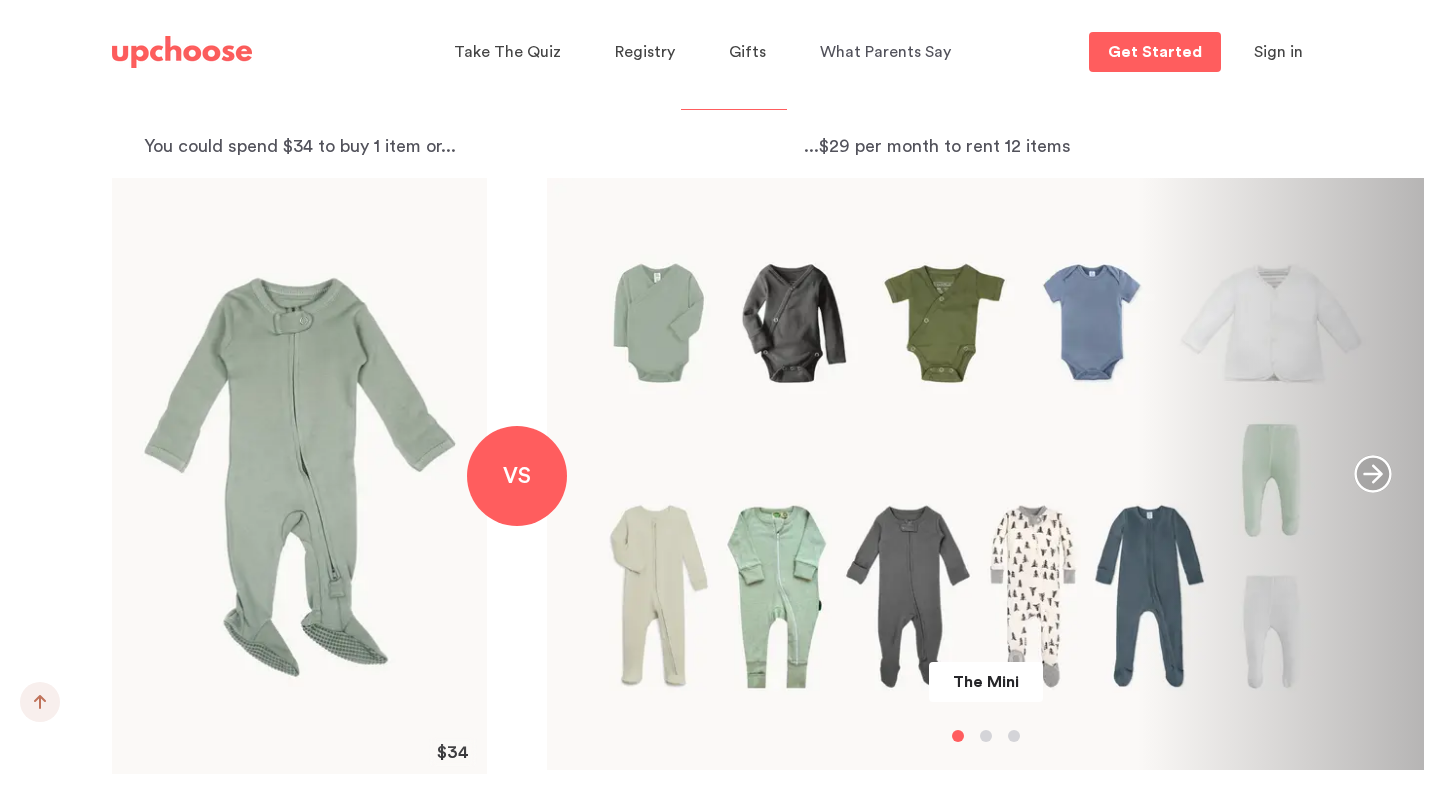 click 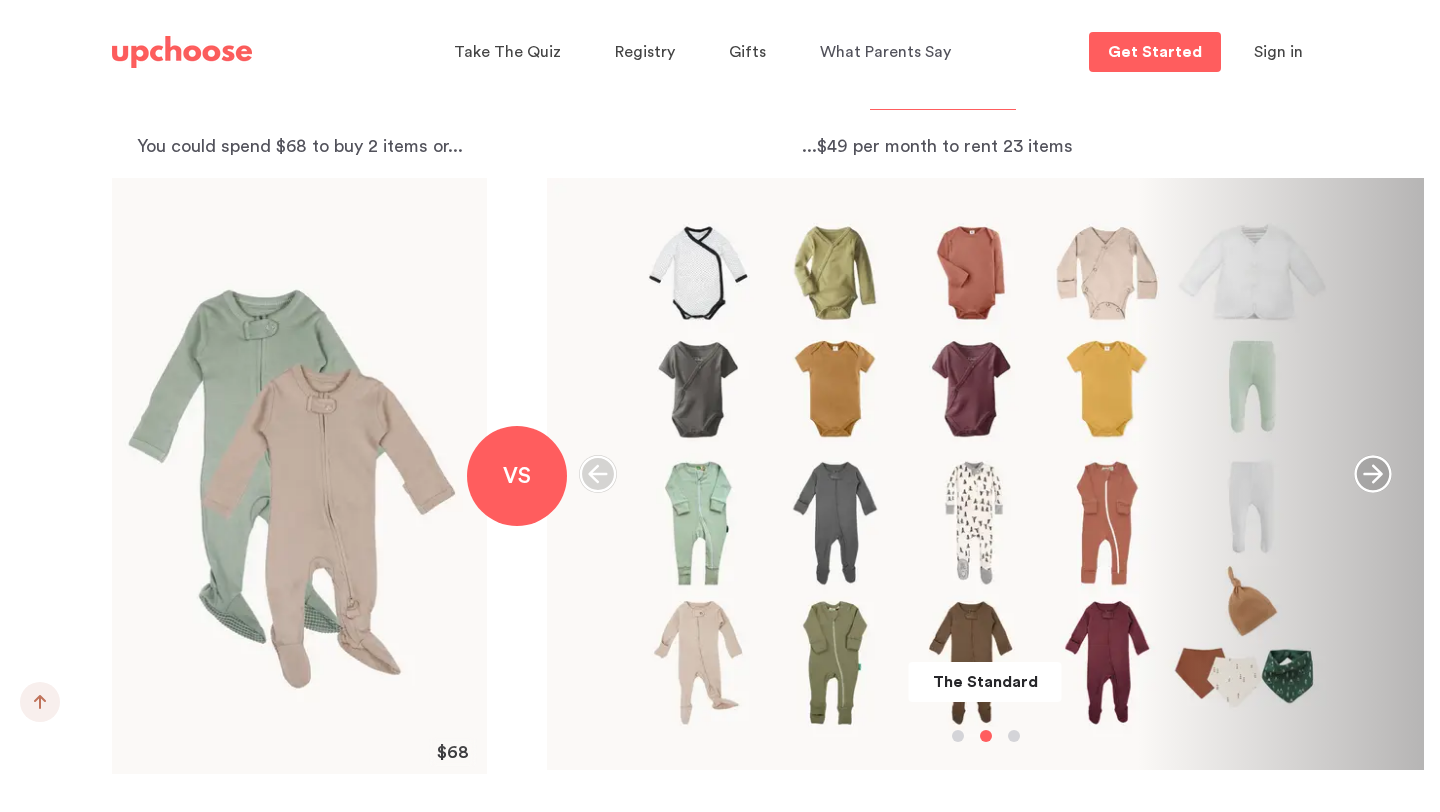 click 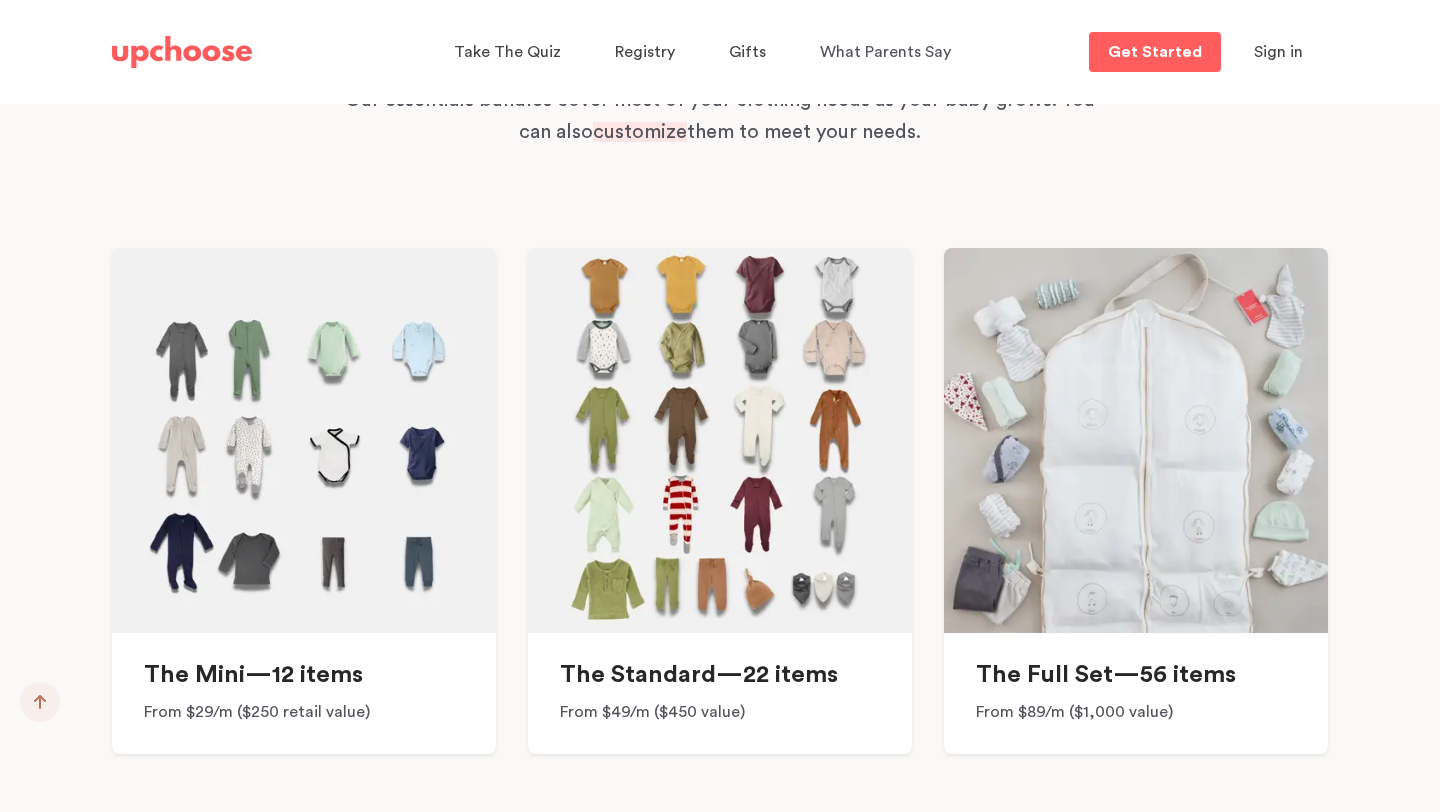 scroll, scrollTop: 14806, scrollLeft: 0, axis: vertical 